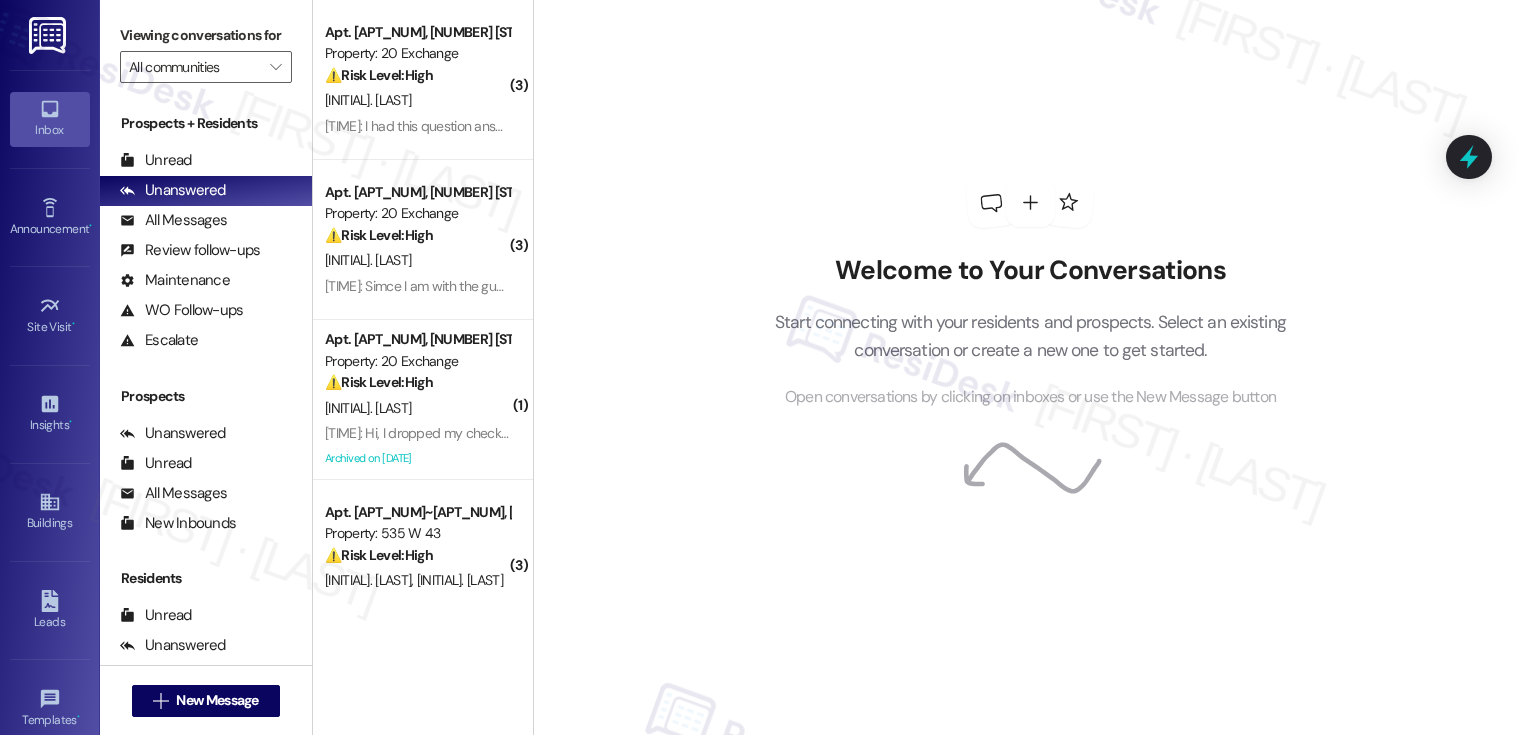 scroll, scrollTop: 0, scrollLeft: 0, axis: both 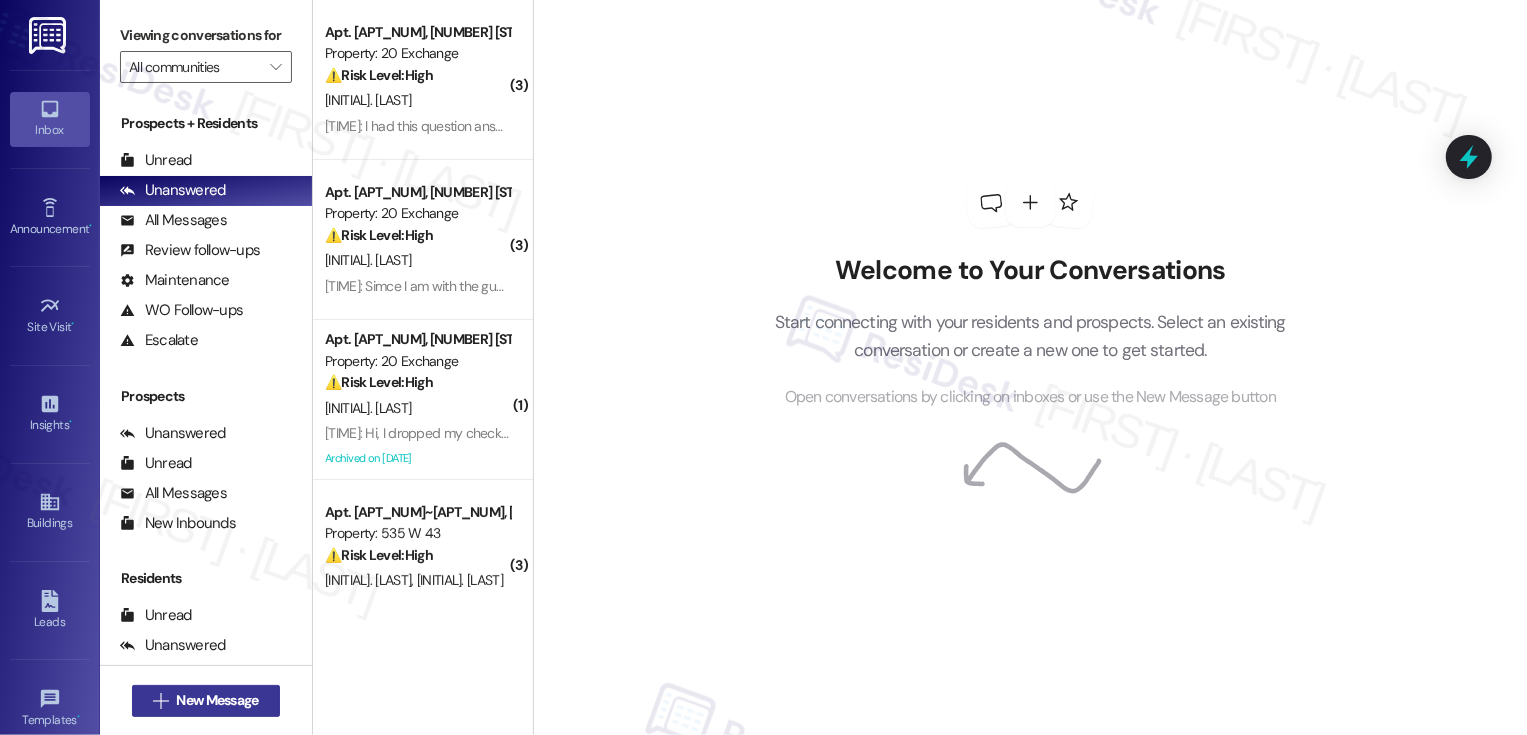 click on "New Message" at bounding box center [217, 700] 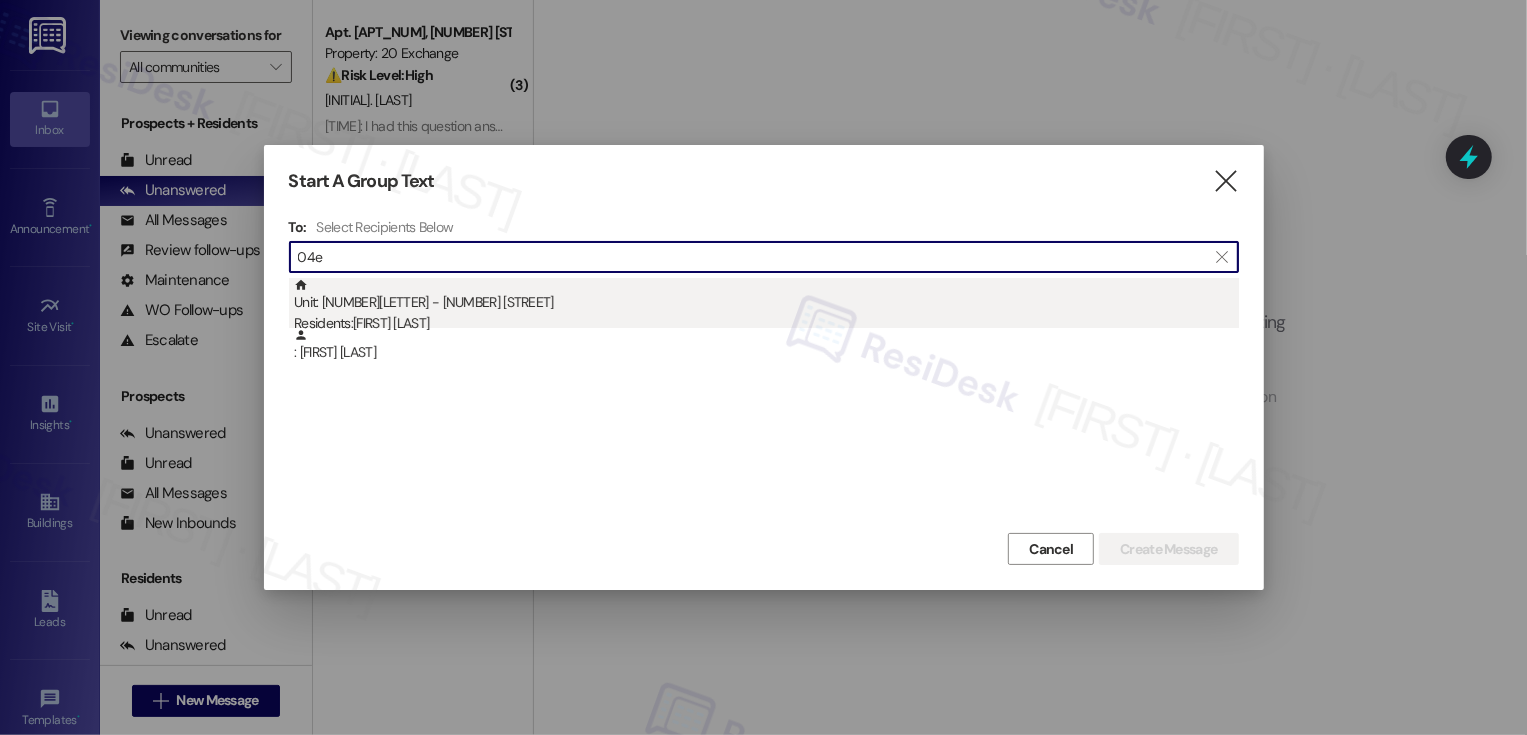 type on "04e" 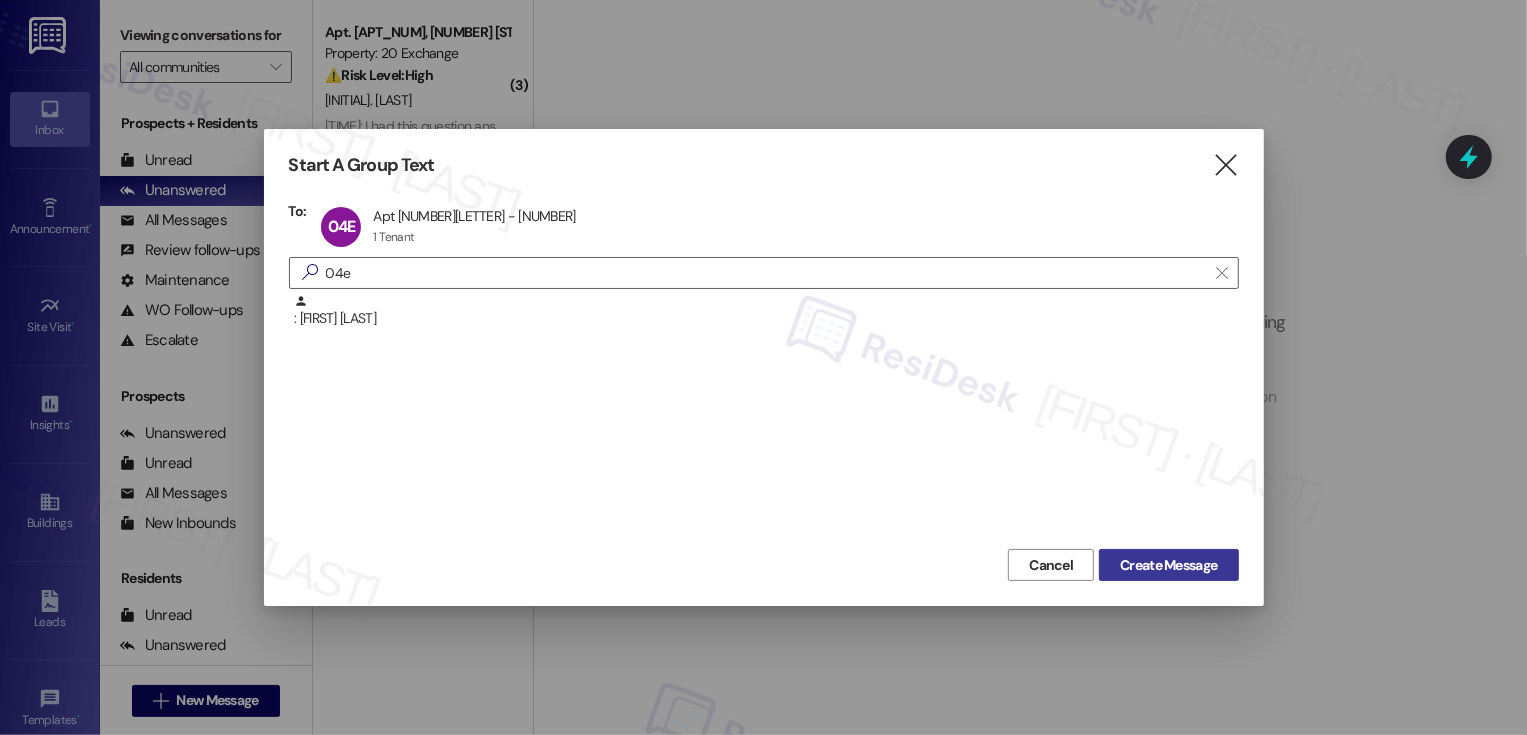 click on "Create Message" at bounding box center [1168, 565] 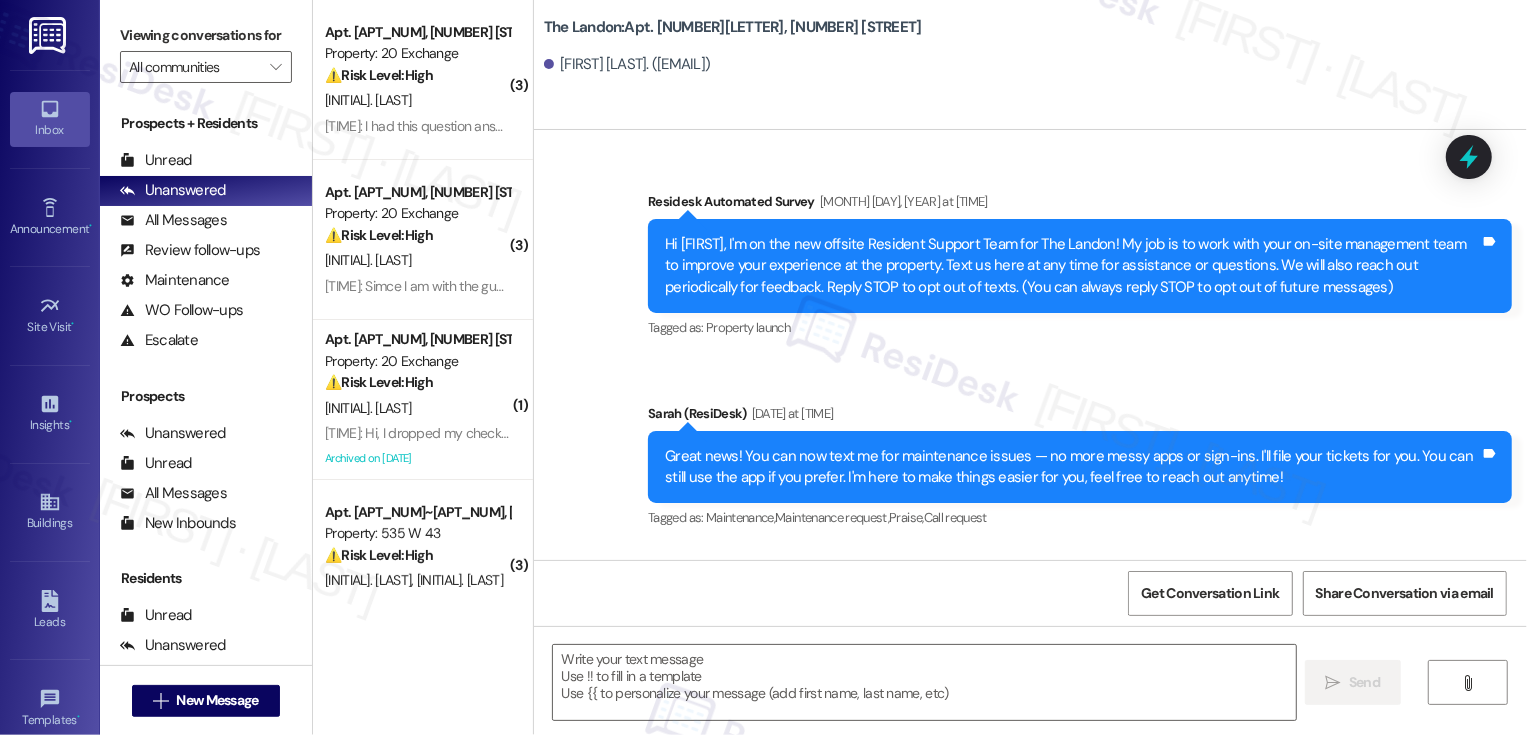 type on "Fetching suggested responses. Please feel free to read through the conversation in the meantime." 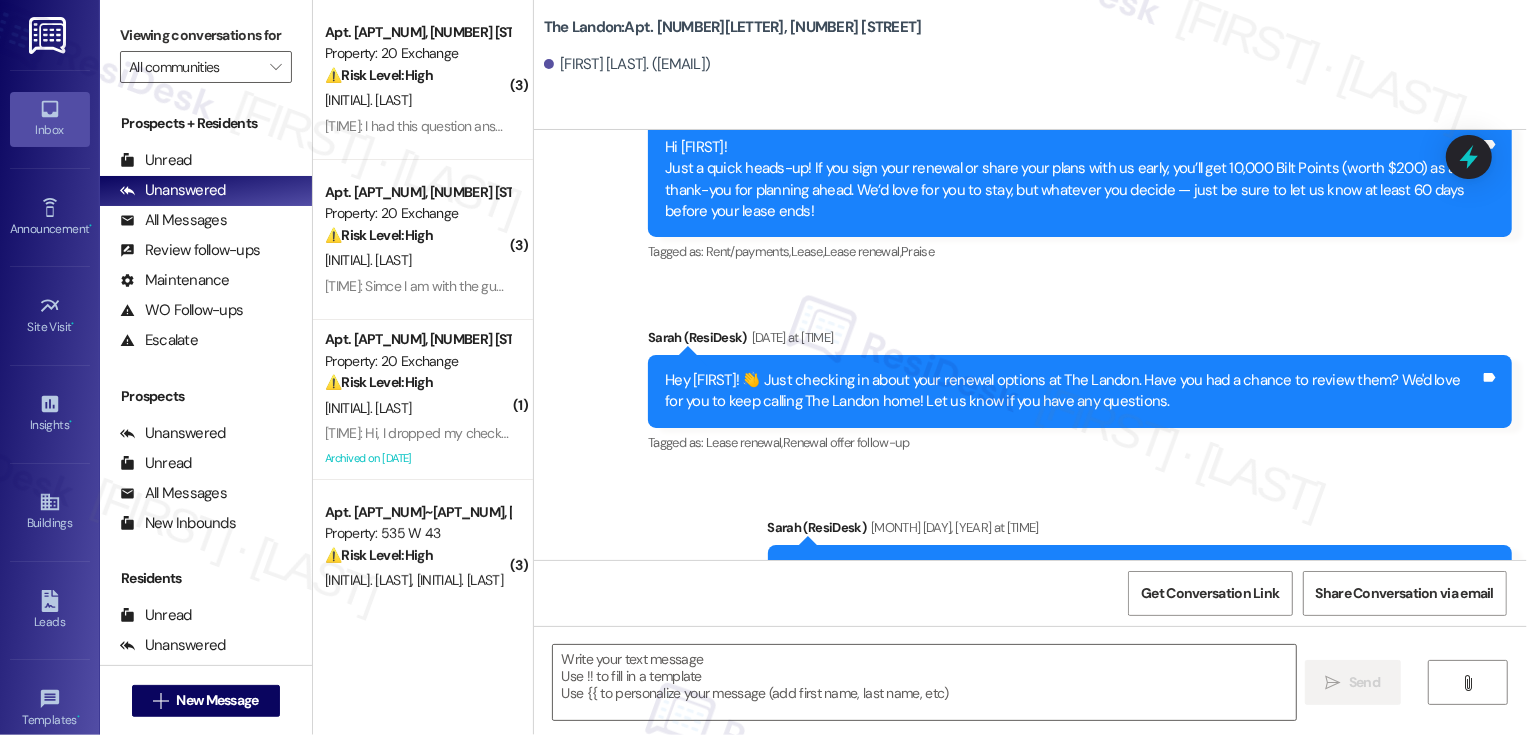 scroll, scrollTop: 7740, scrollLeft: 0, axis: vertical 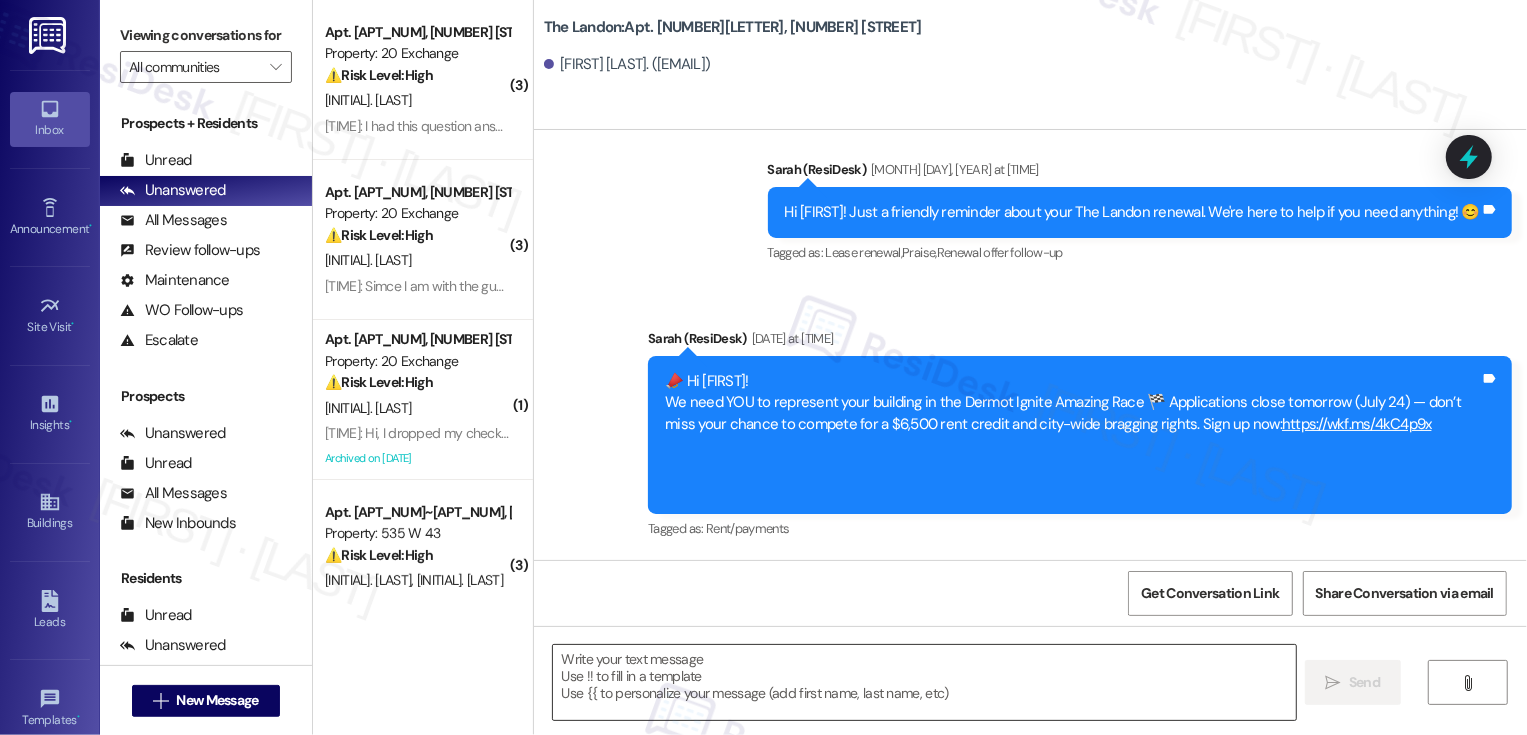 click at bounding box center (924, 682) 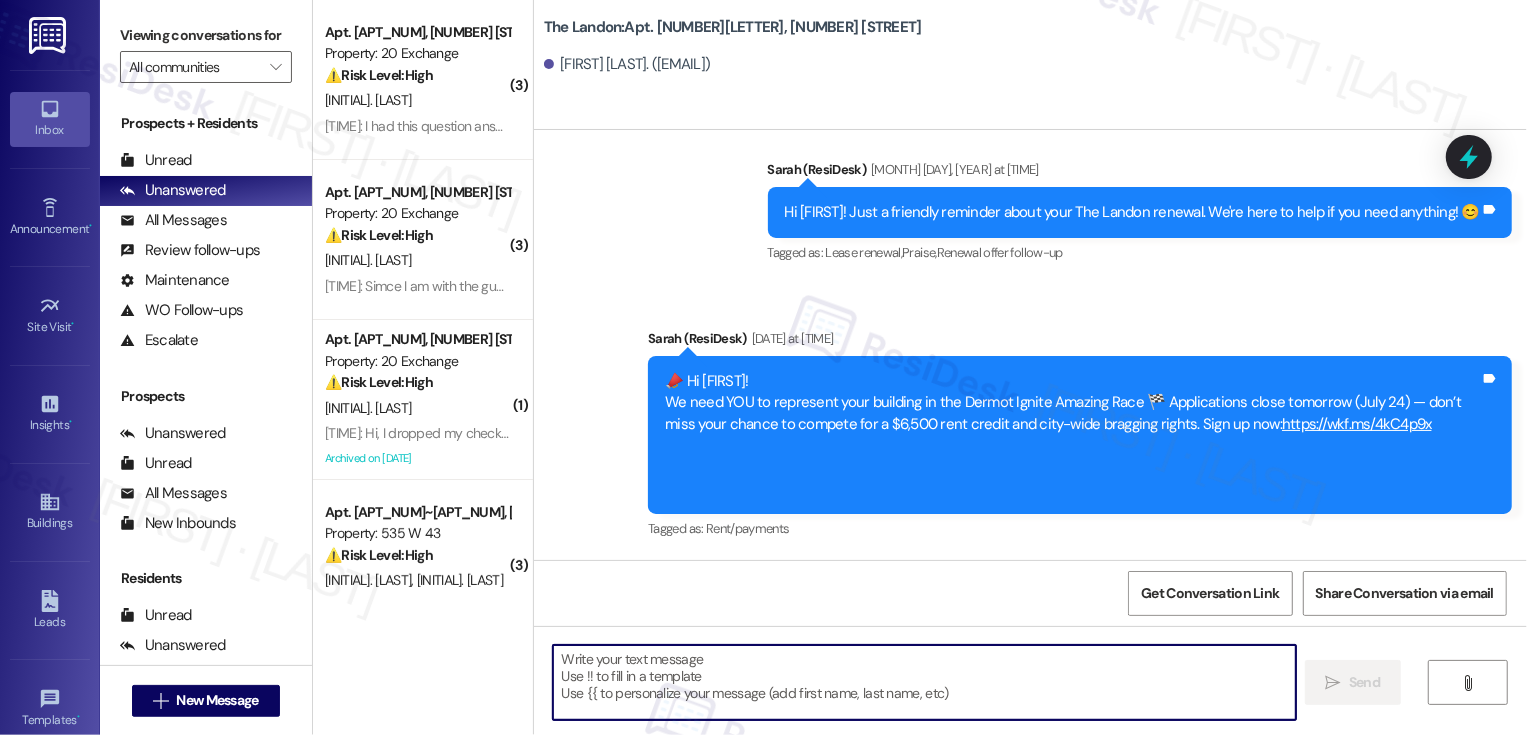 paste on "Hi {{first_name}}! Quick reminder about your {{property}} renewal - we want to make sure you don't miss out on securing your home. Can we help answer any questions about your options?" 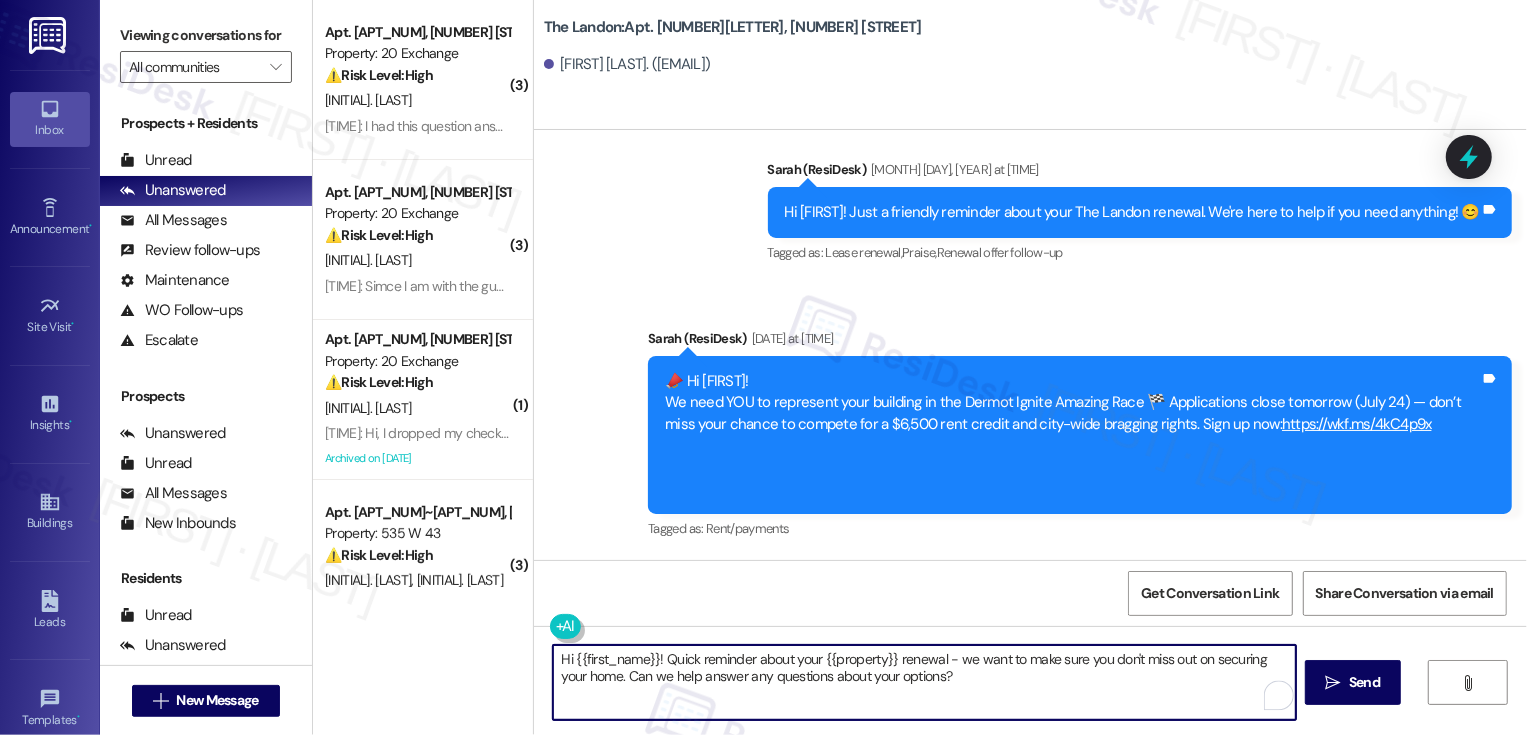 type on "Hi {{first_name}}! Quick reminder about your {{property}} renewal - we want to make sure you don't miss out on securing your home. Can we help answer any questions about your options?" 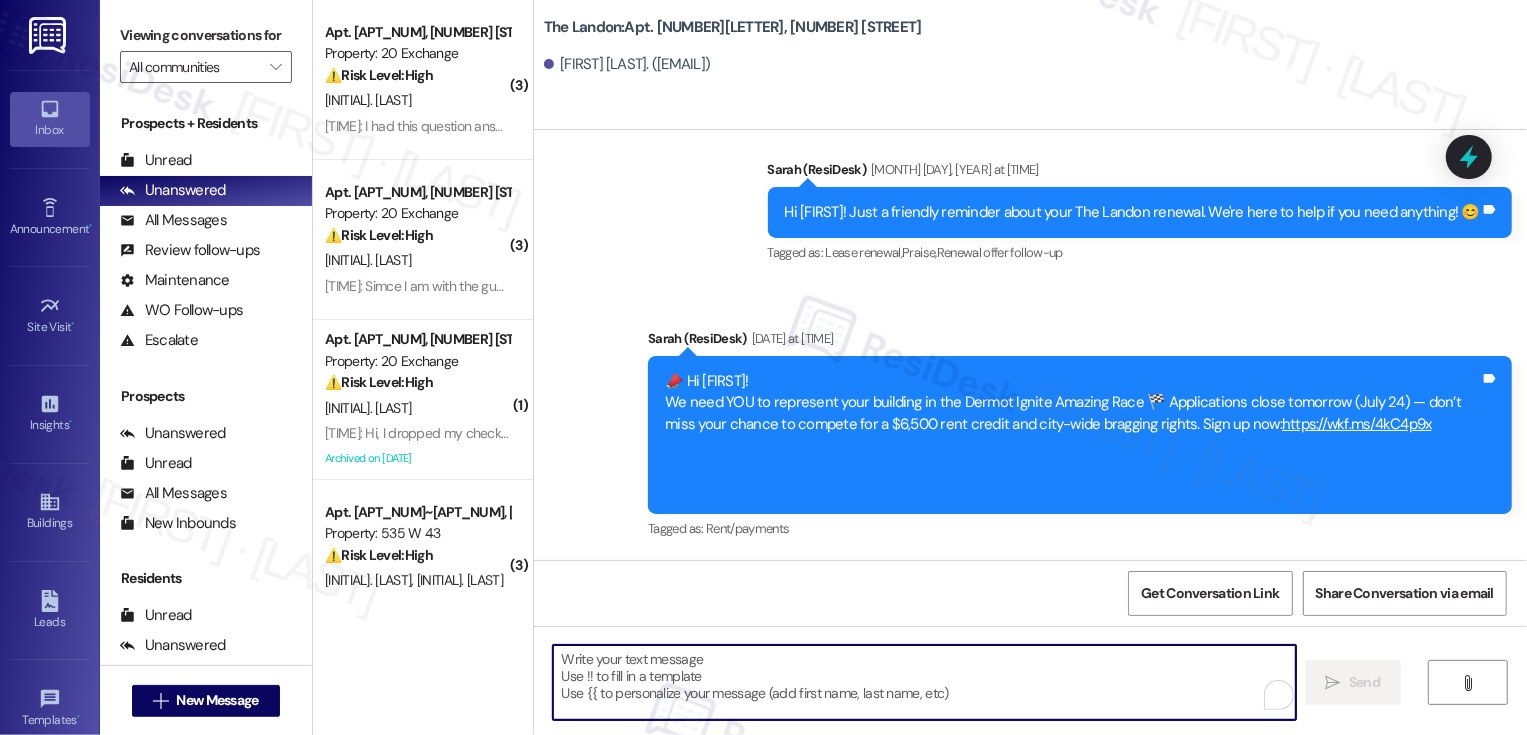 type 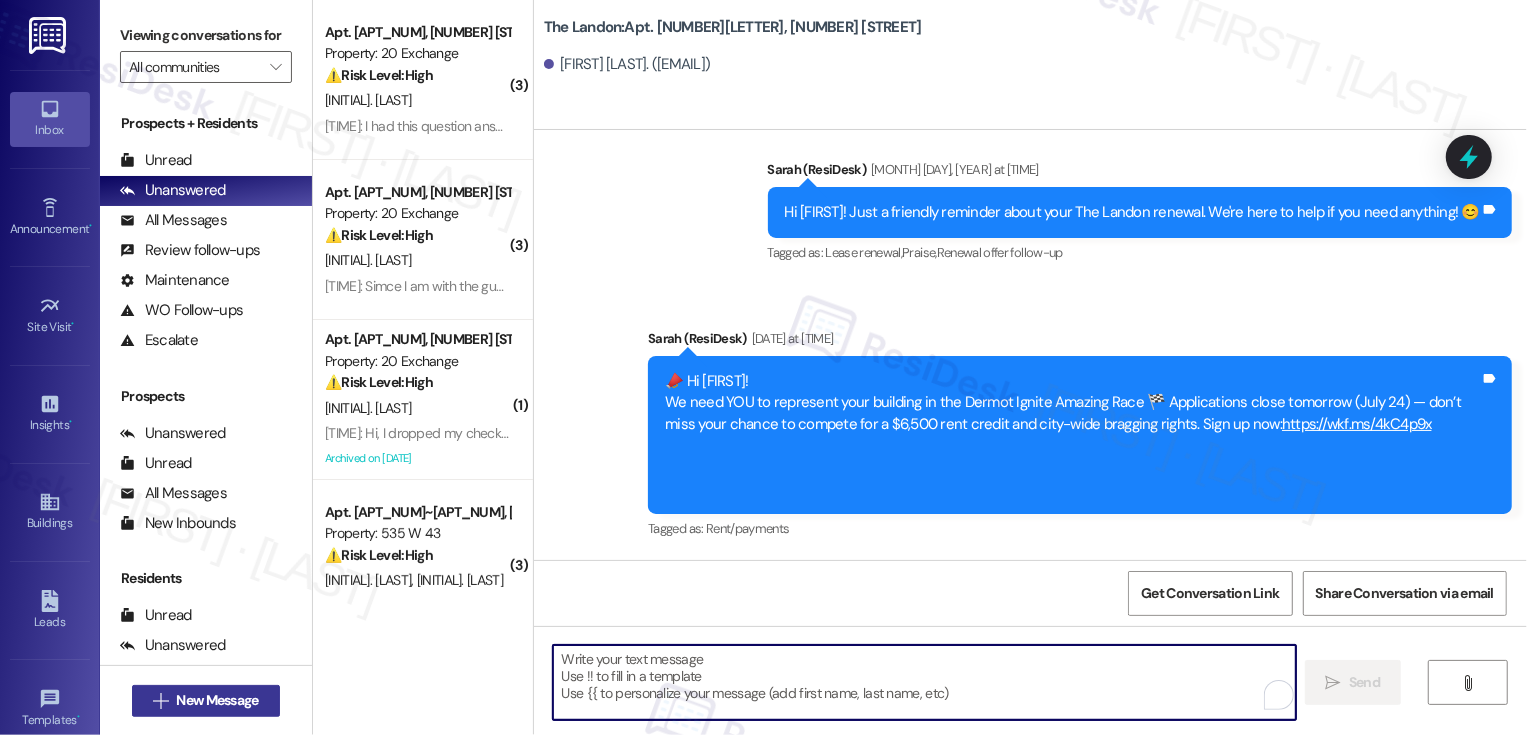 click on "New Message" at bounding box center (217, 700) 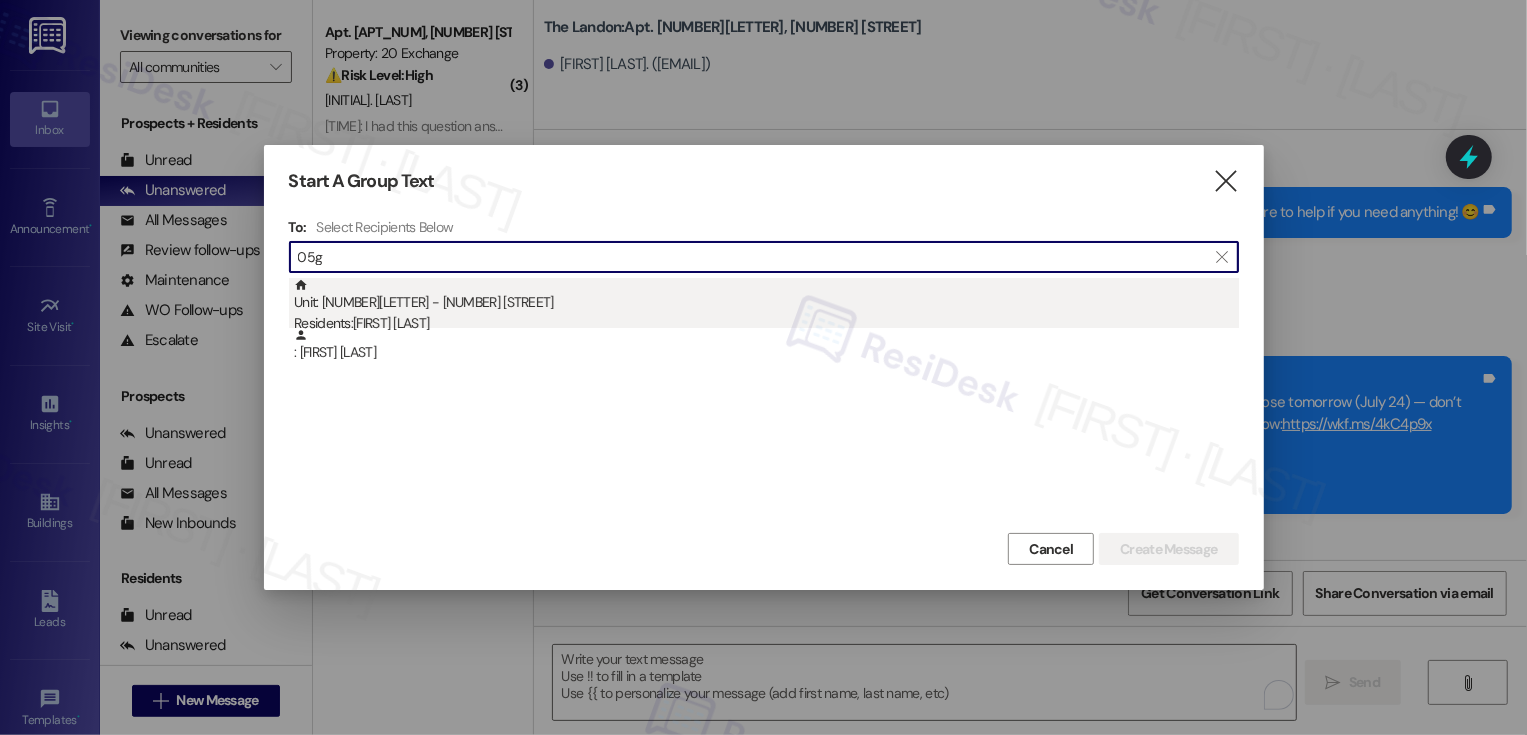 type on "05g" 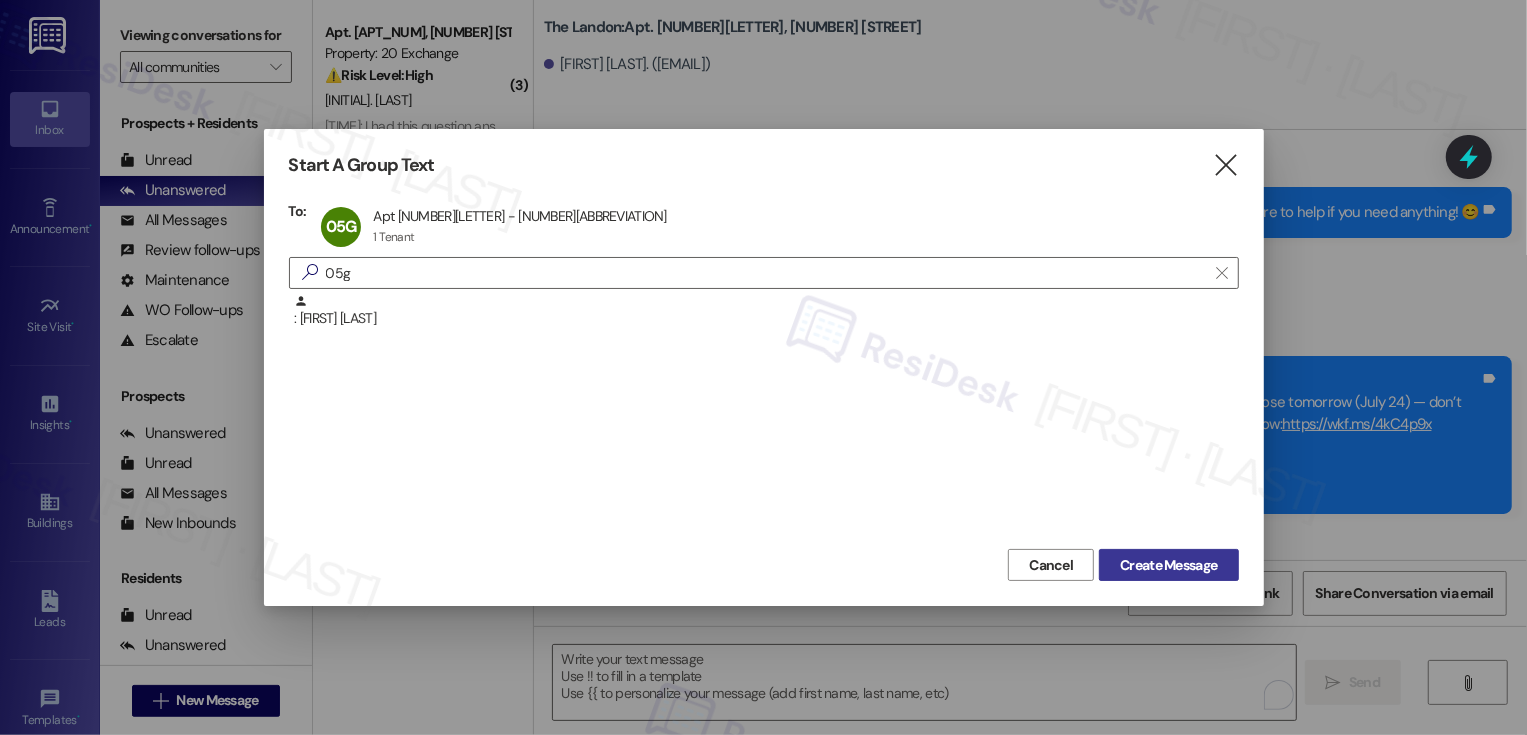 click on "Create Message" at bounding box center [1168, 565] 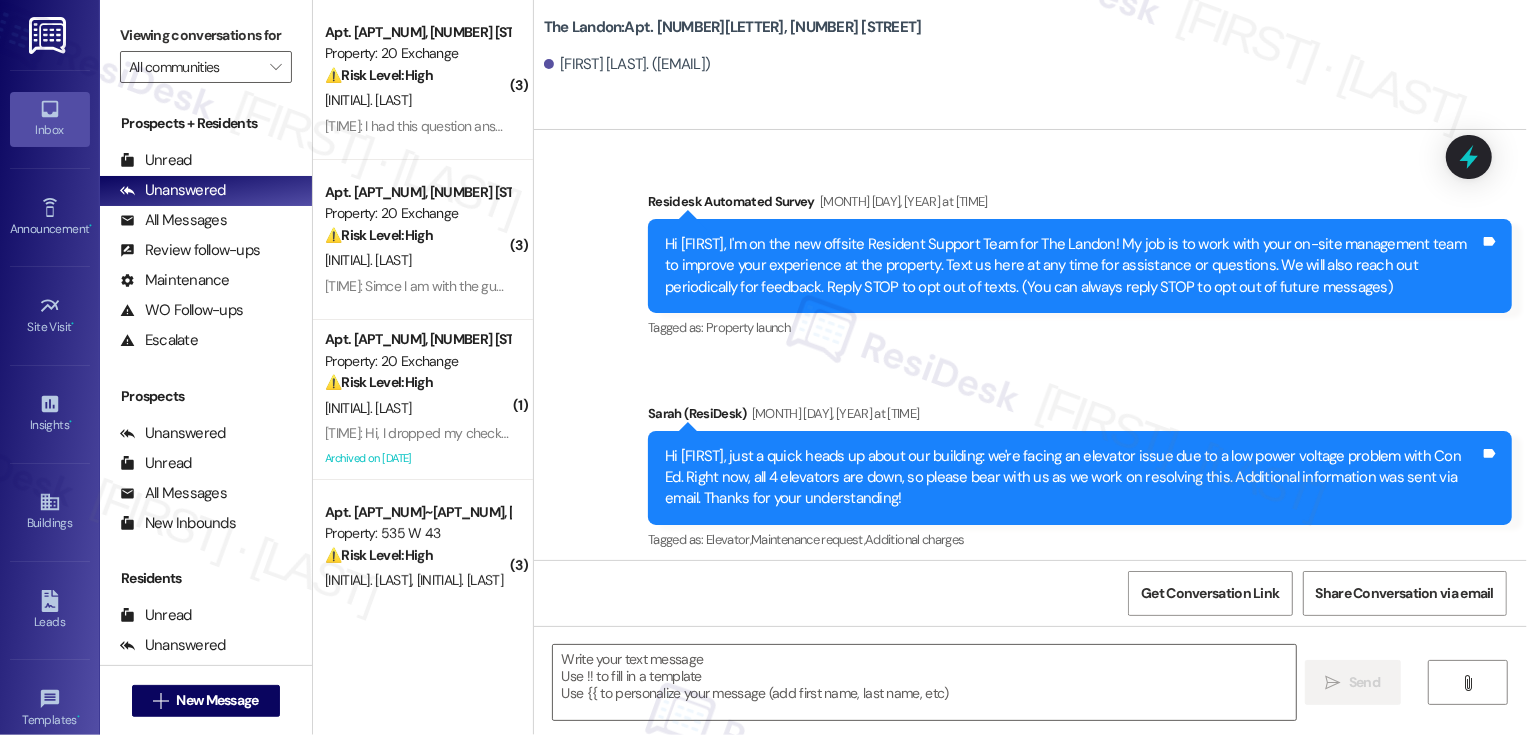 type on "Fetching suggested responses. Please feel free to read through the conversation in the meantime." 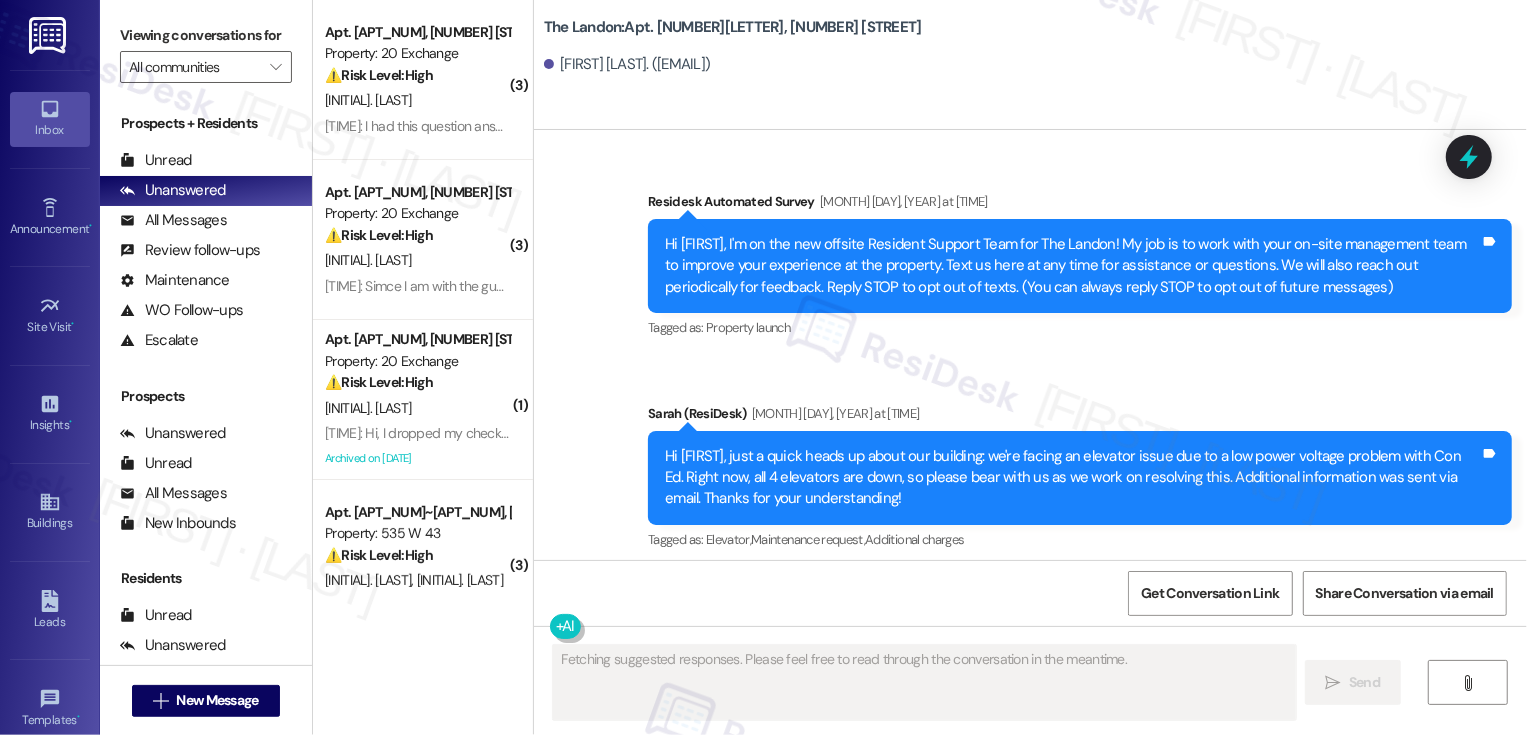 type 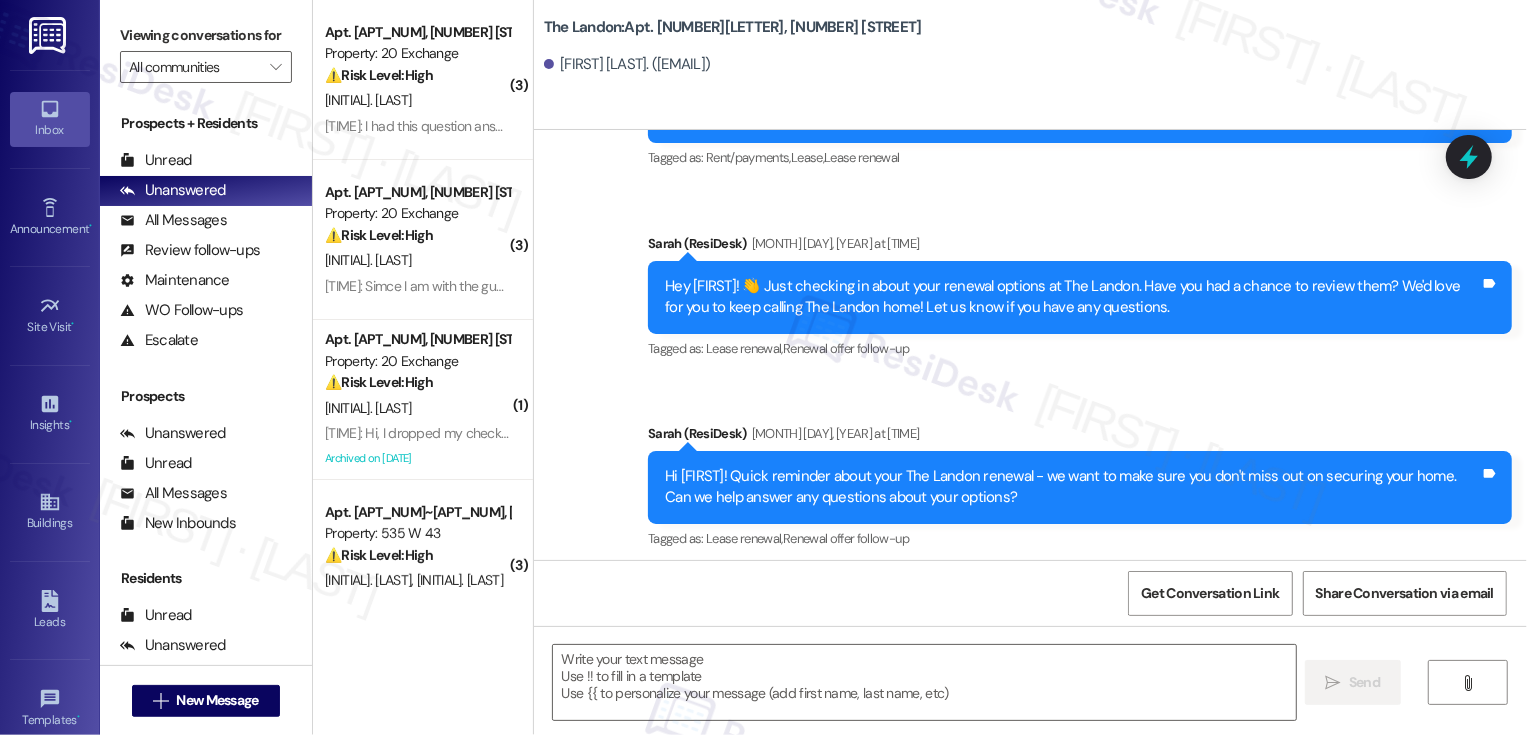 scroll, scrollTop: 7246, scrollLeft: 0, axis: vertical 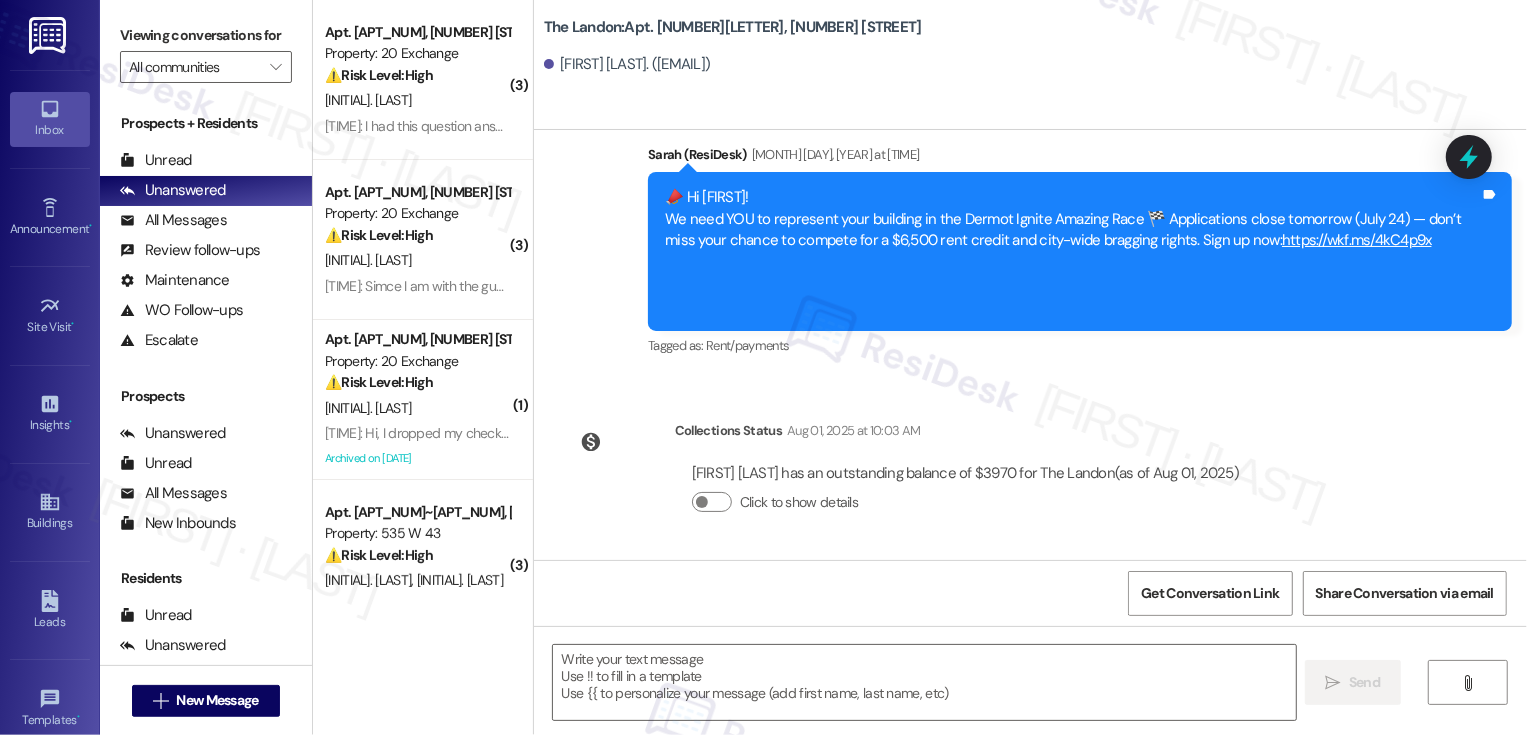 type 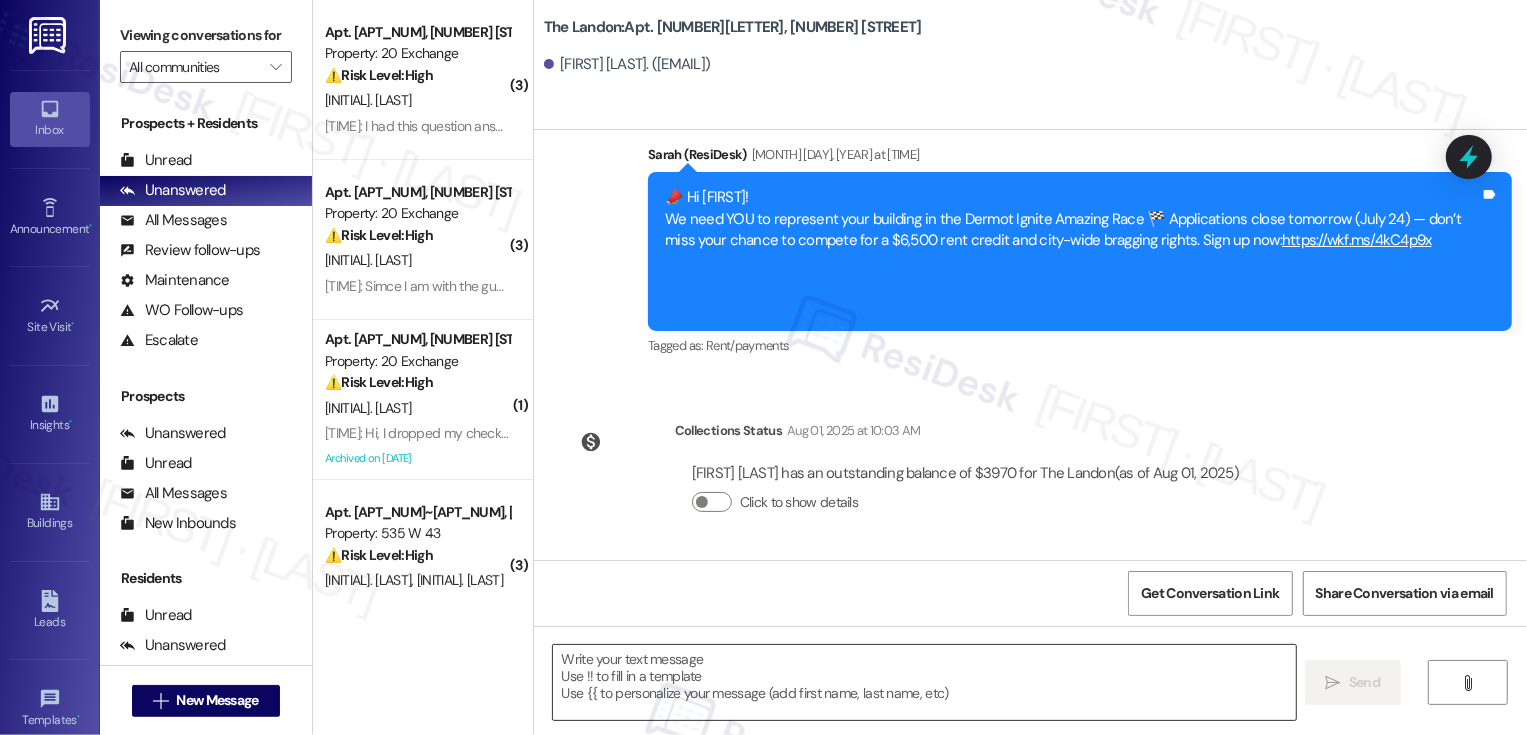 click at bounding box center (924, 682) 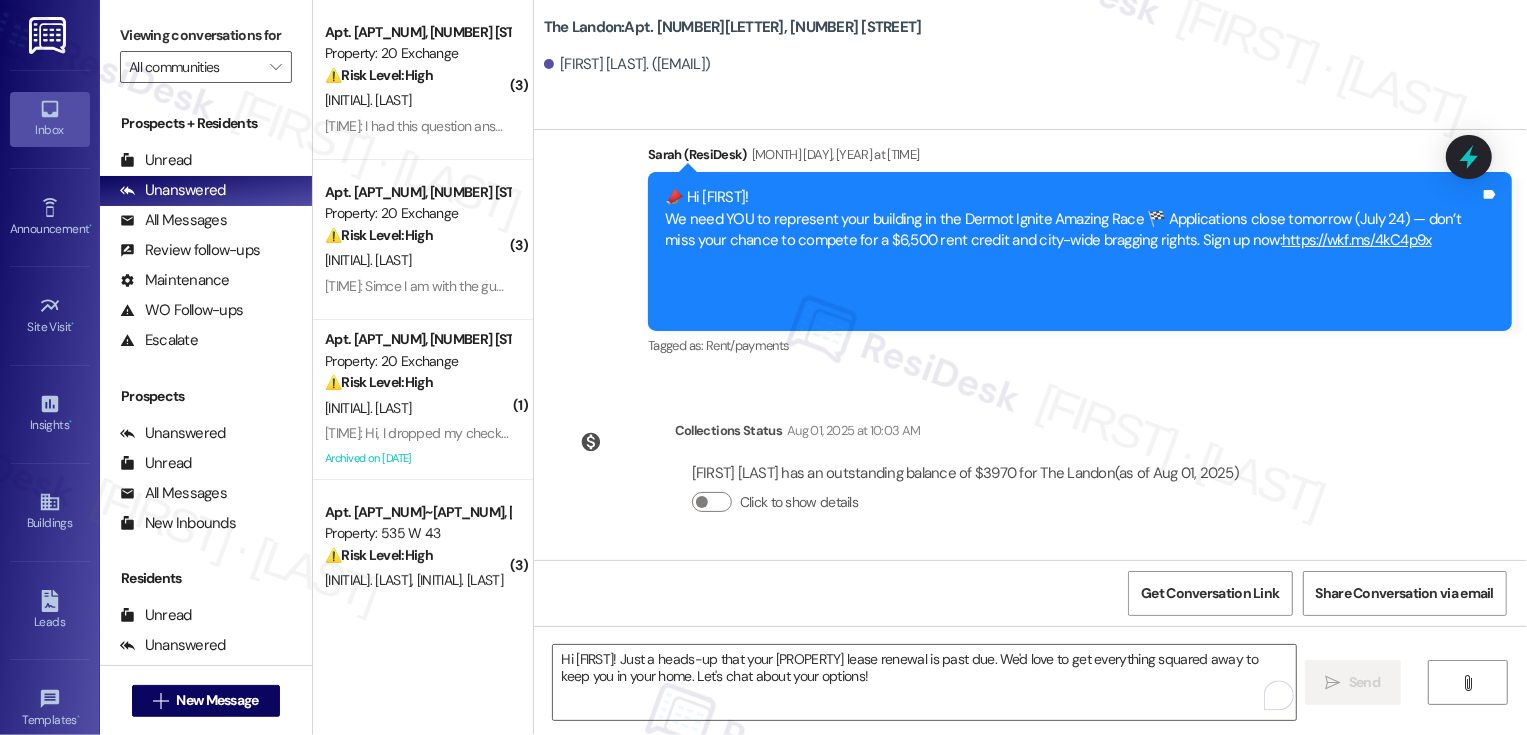 type 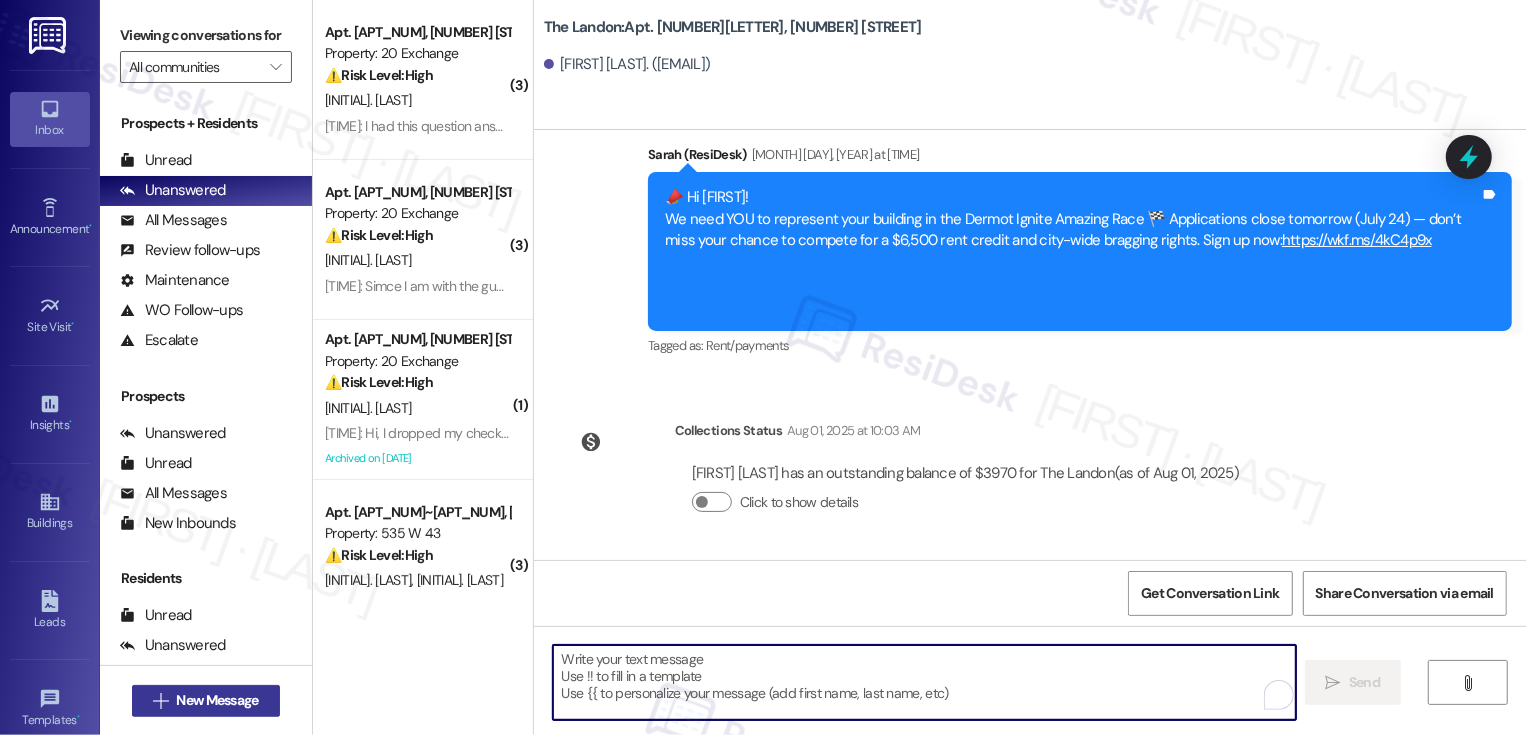 click on "New Message" at bounding box center (217, 700) 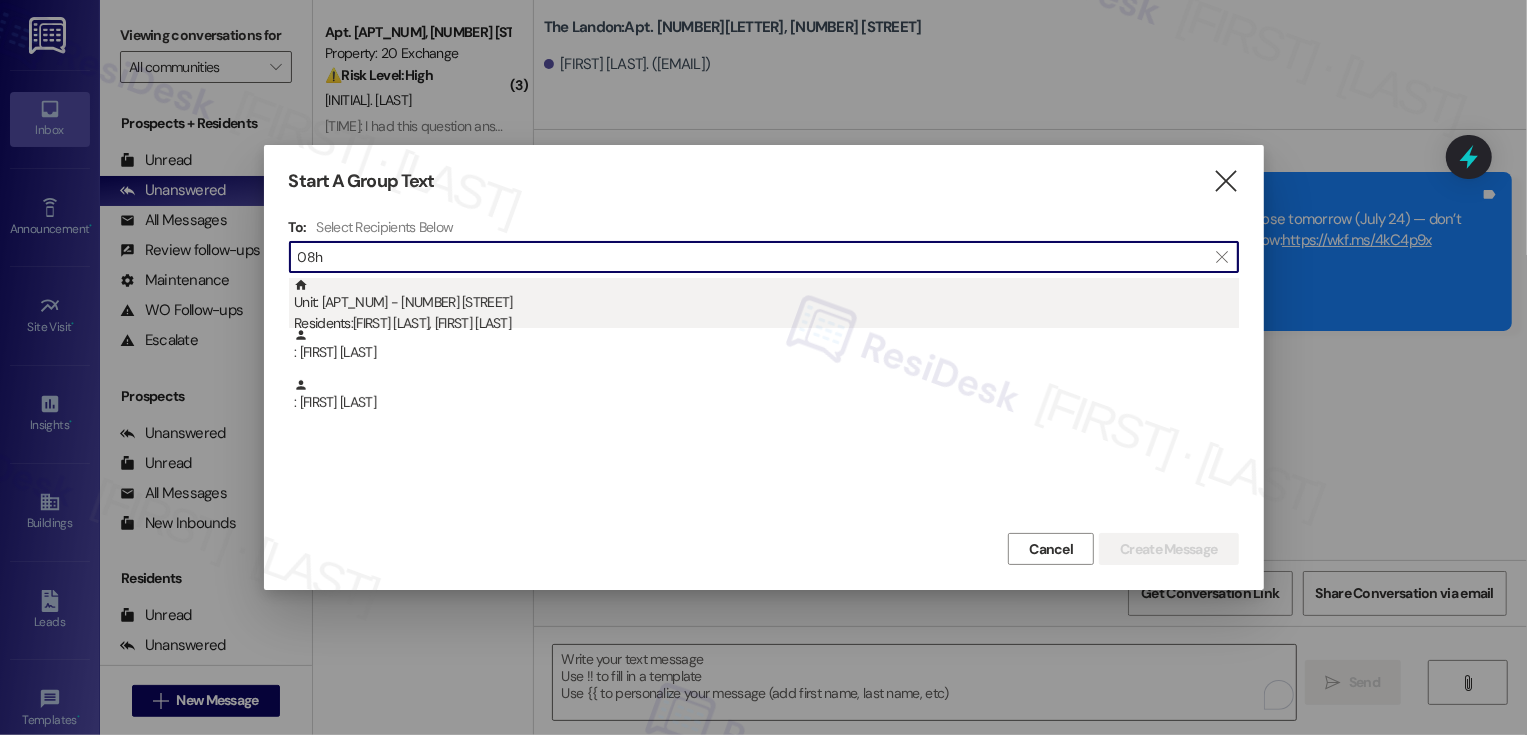 type on "08h" 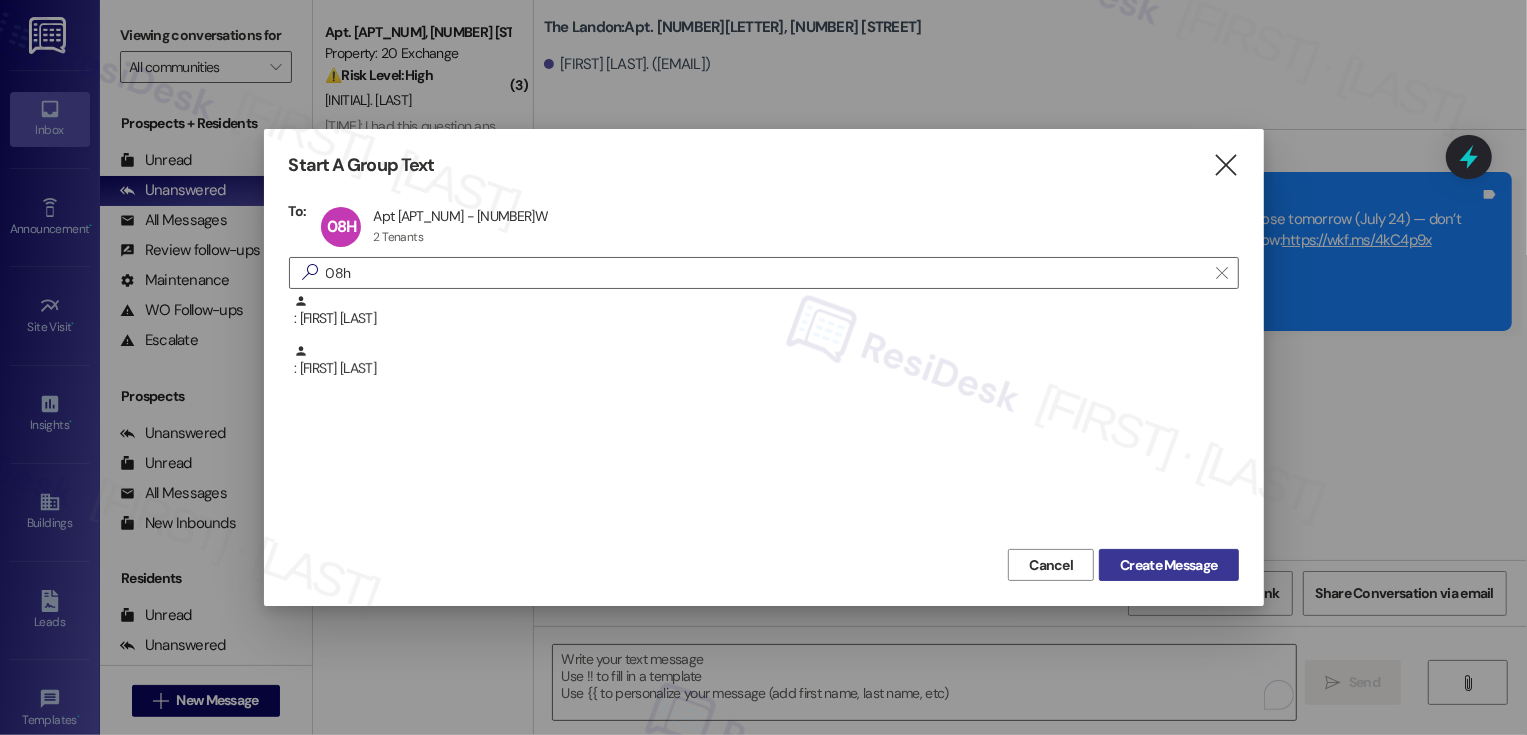 click on "Create Message" at bounding box center [1168, 565] 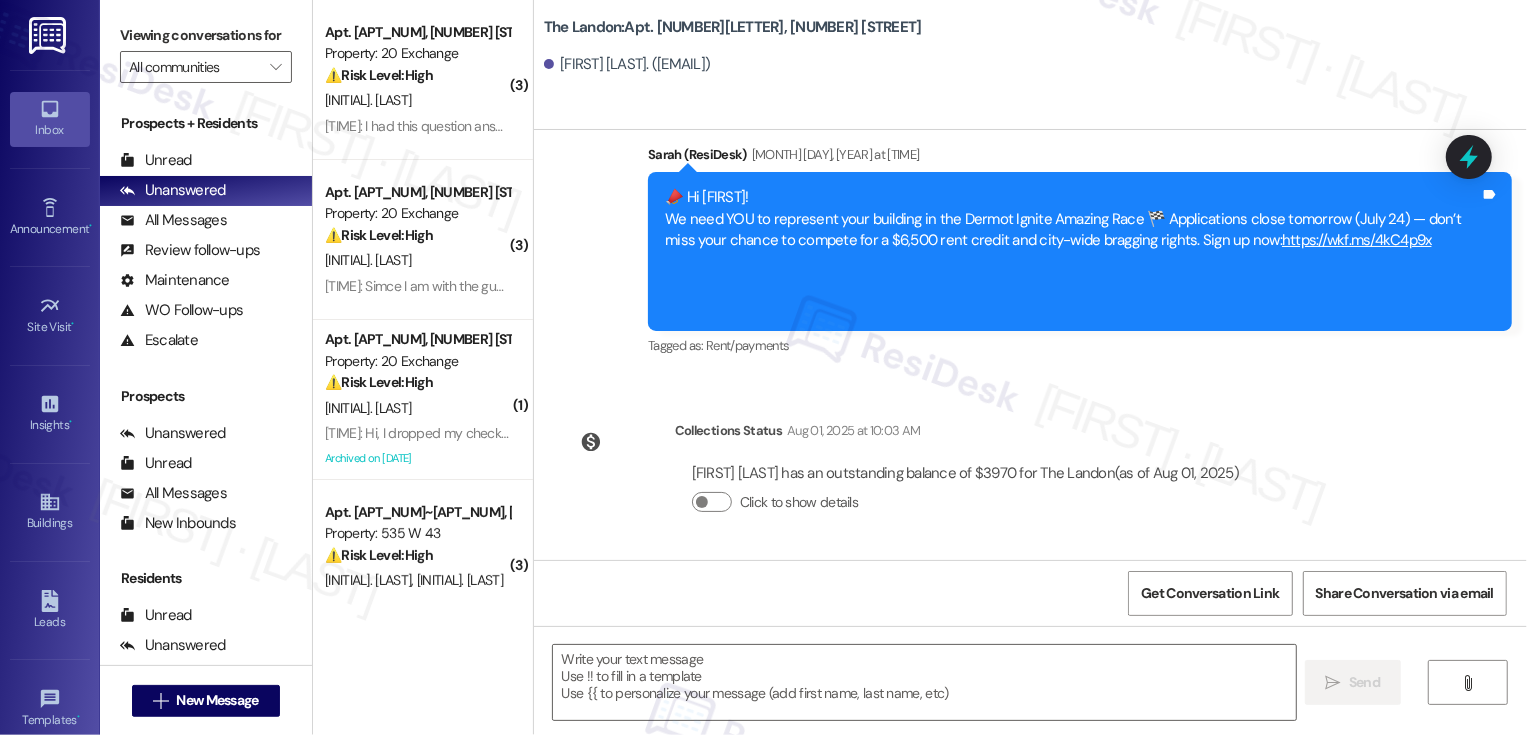 type on "Fetching suggested responses. Please feel free to read through the conversation in the meantime." 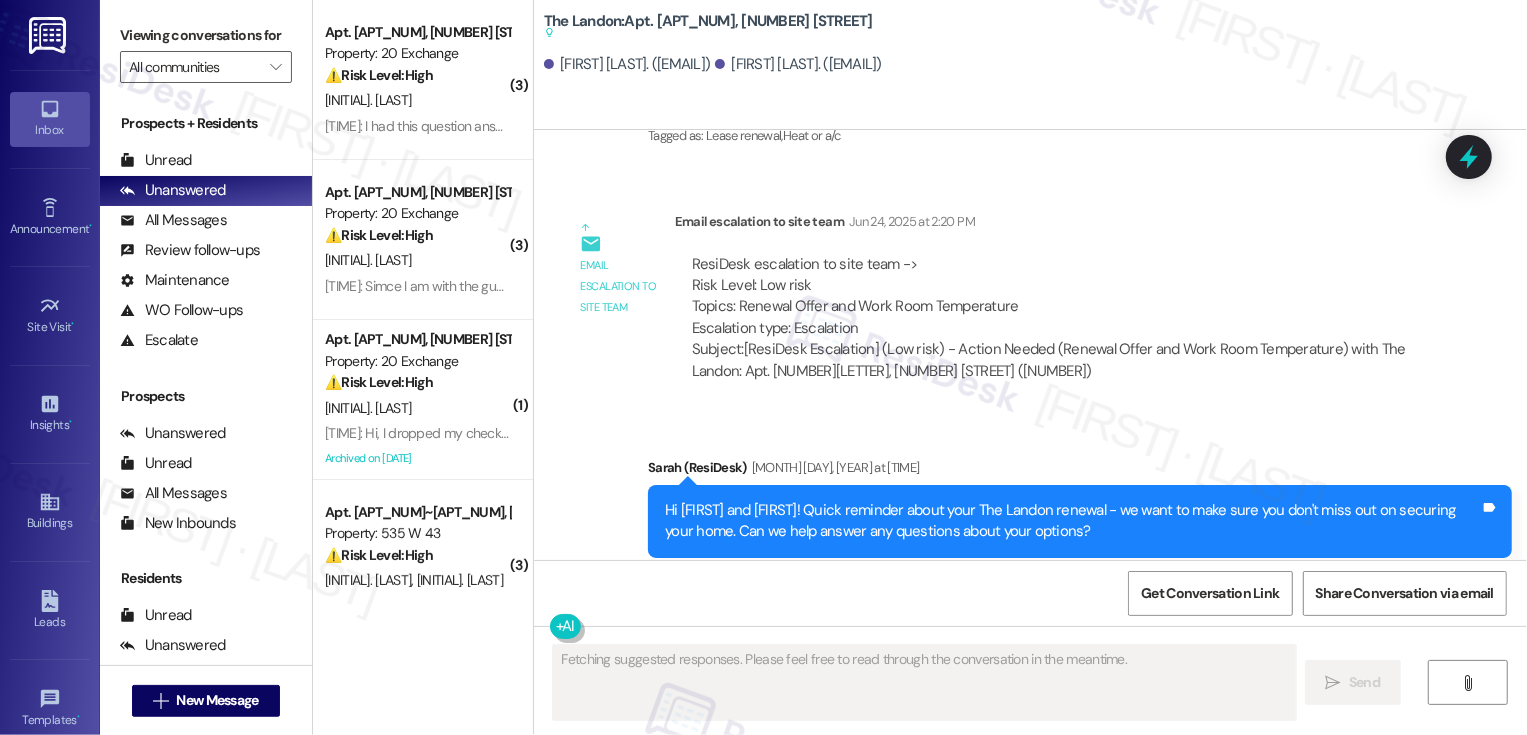scroll, scrollTop: 12540, scrollLeft: 0, axis: vertical 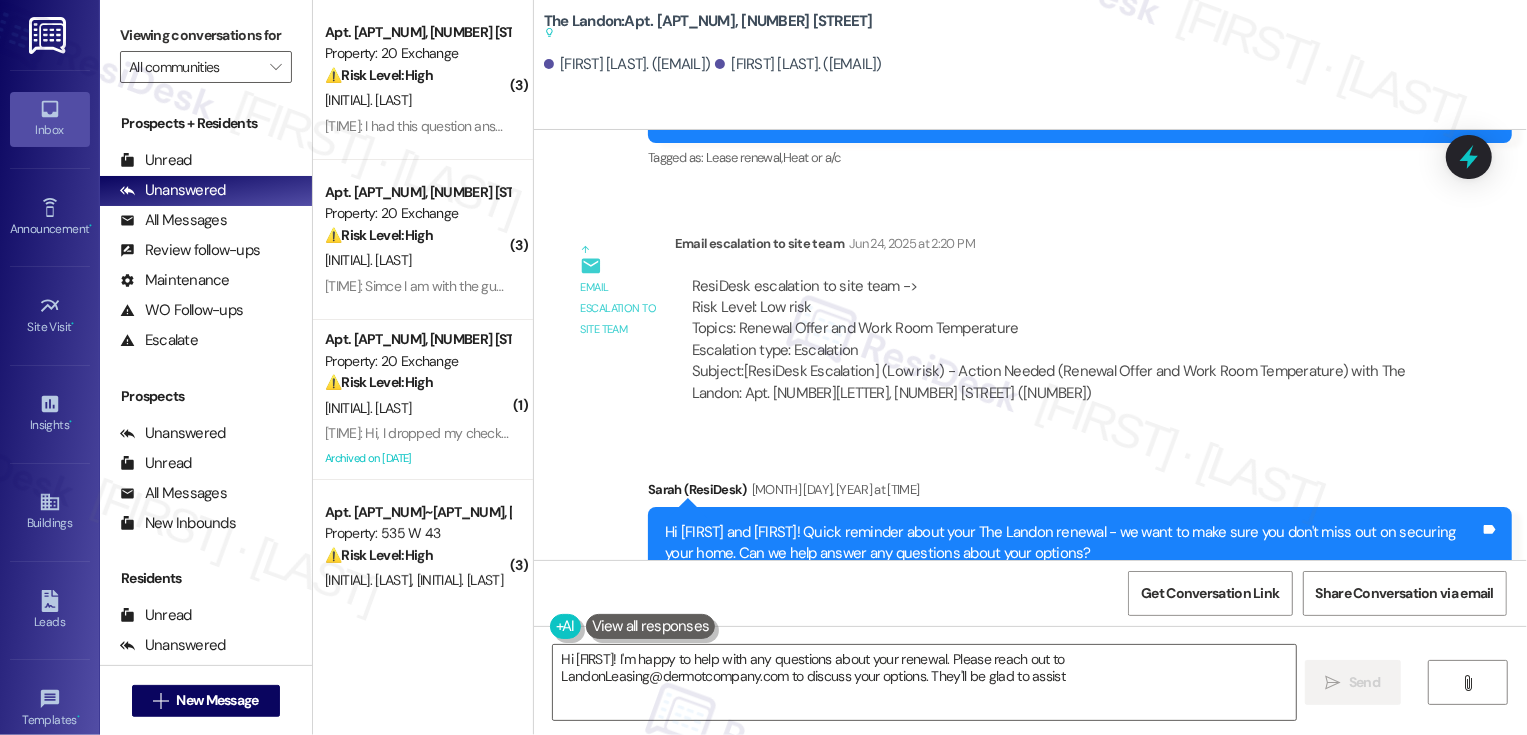 type on "Hi [FIRST]! I'm happy to help with any questions about your renewal. Please reach out to LandonLeasing@dermotcompany.com to discuss your options. They'll be glad to assist!" 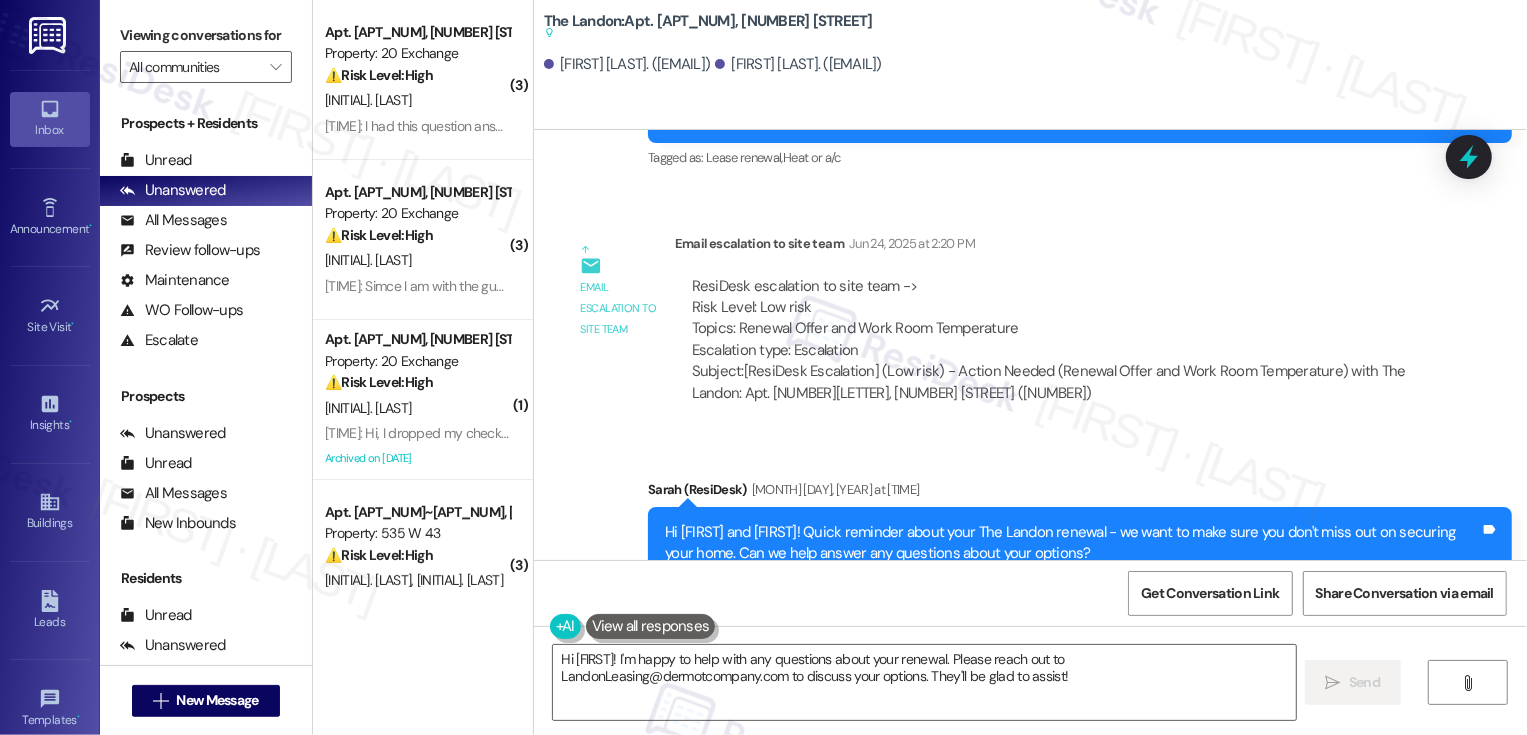 scroll, scrollTop: 12957, scrollLeft: 0, axis: vertical 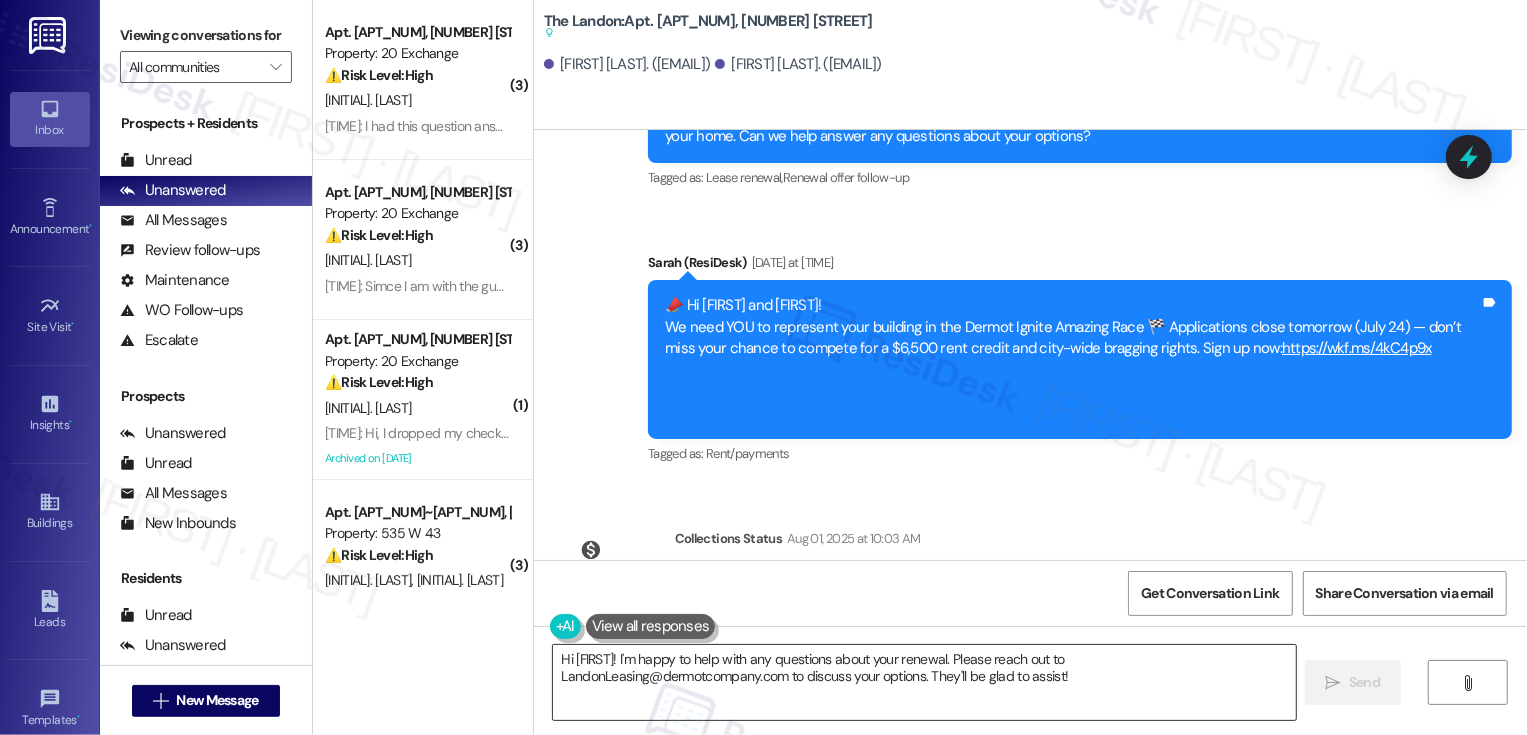 click on "Hi [FIRST]! I'm happy to help with any questions about your renewal. Please reach out to LandonLeasing@dermotcompany.com to discuss your options. They'll be glad to assist!" at bounding box center [924, 682] 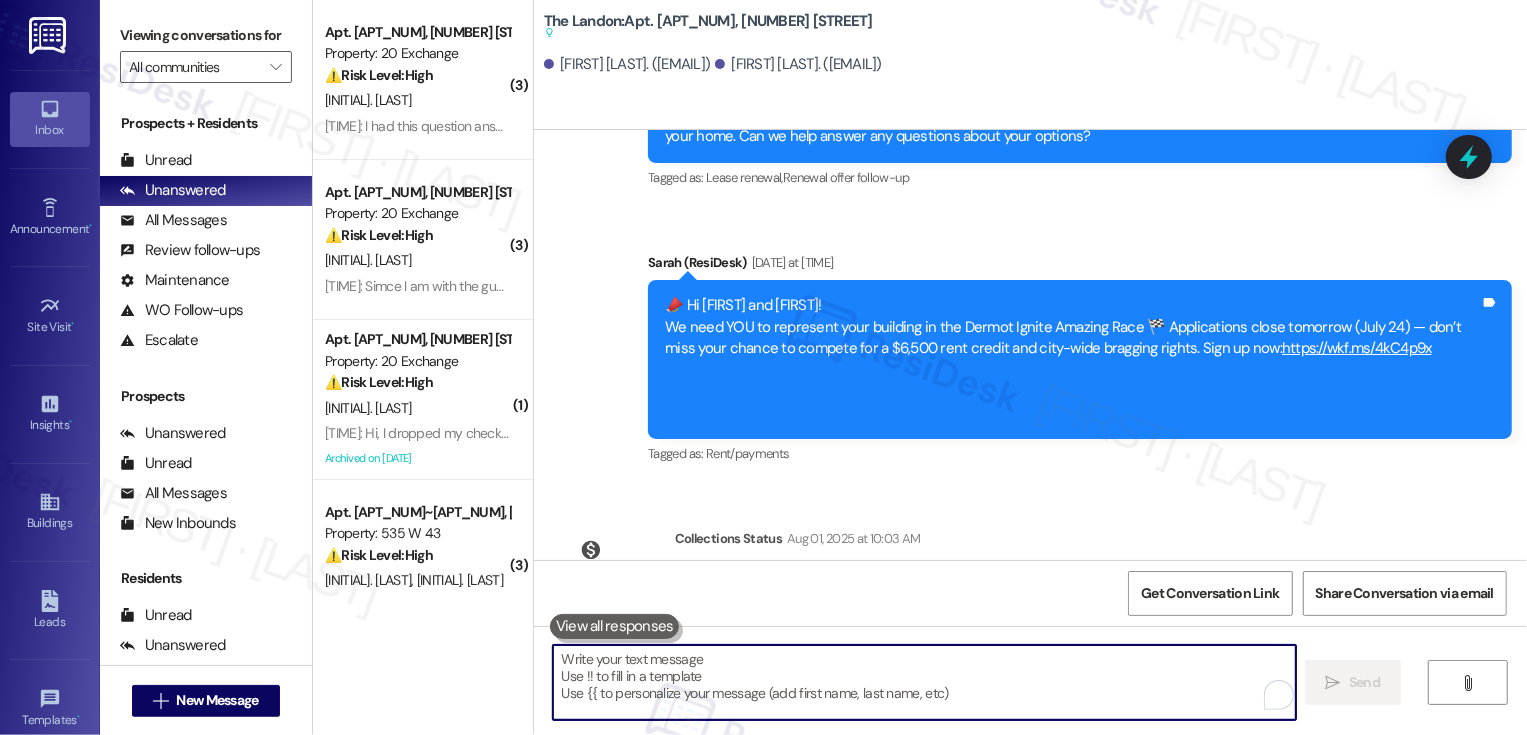 paste on "30" 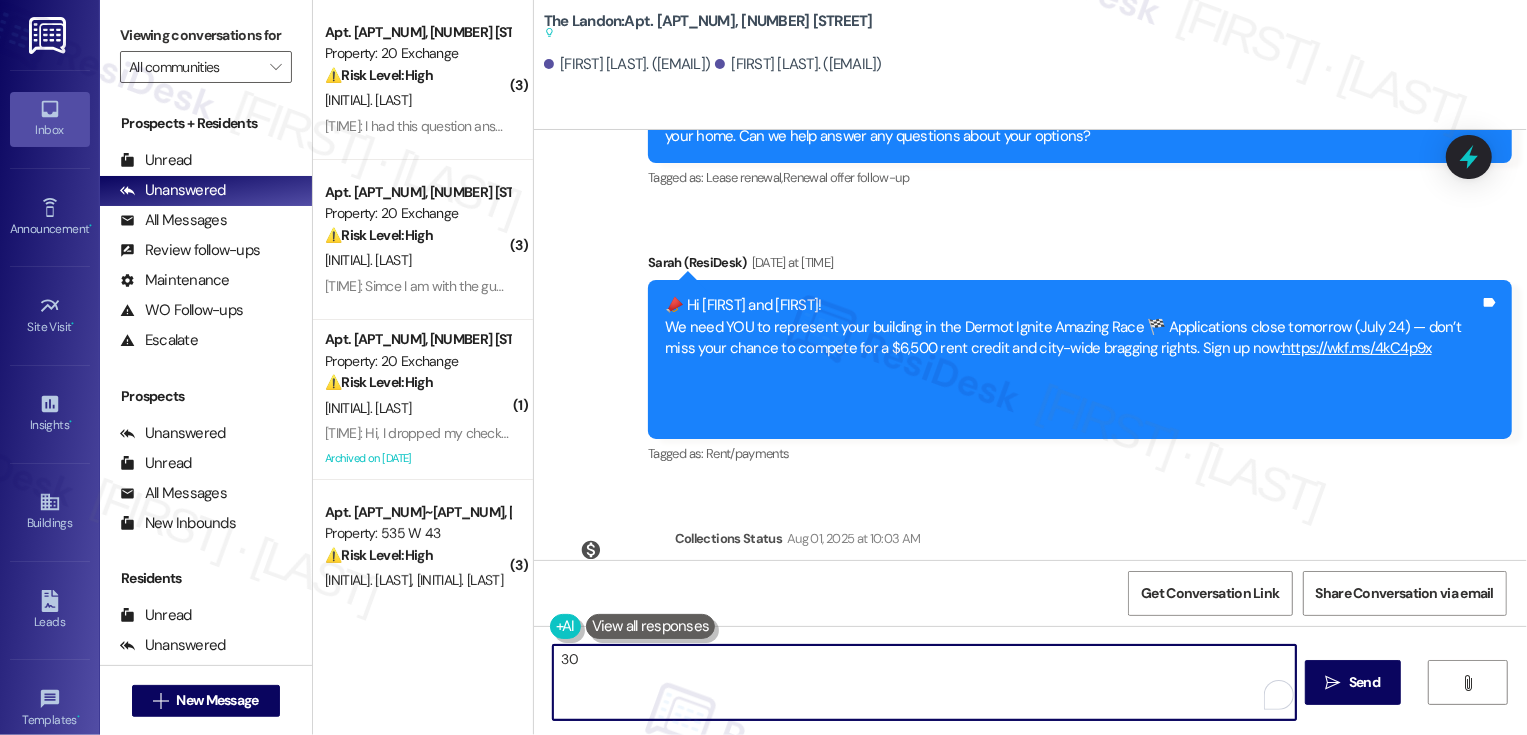 type on "3" 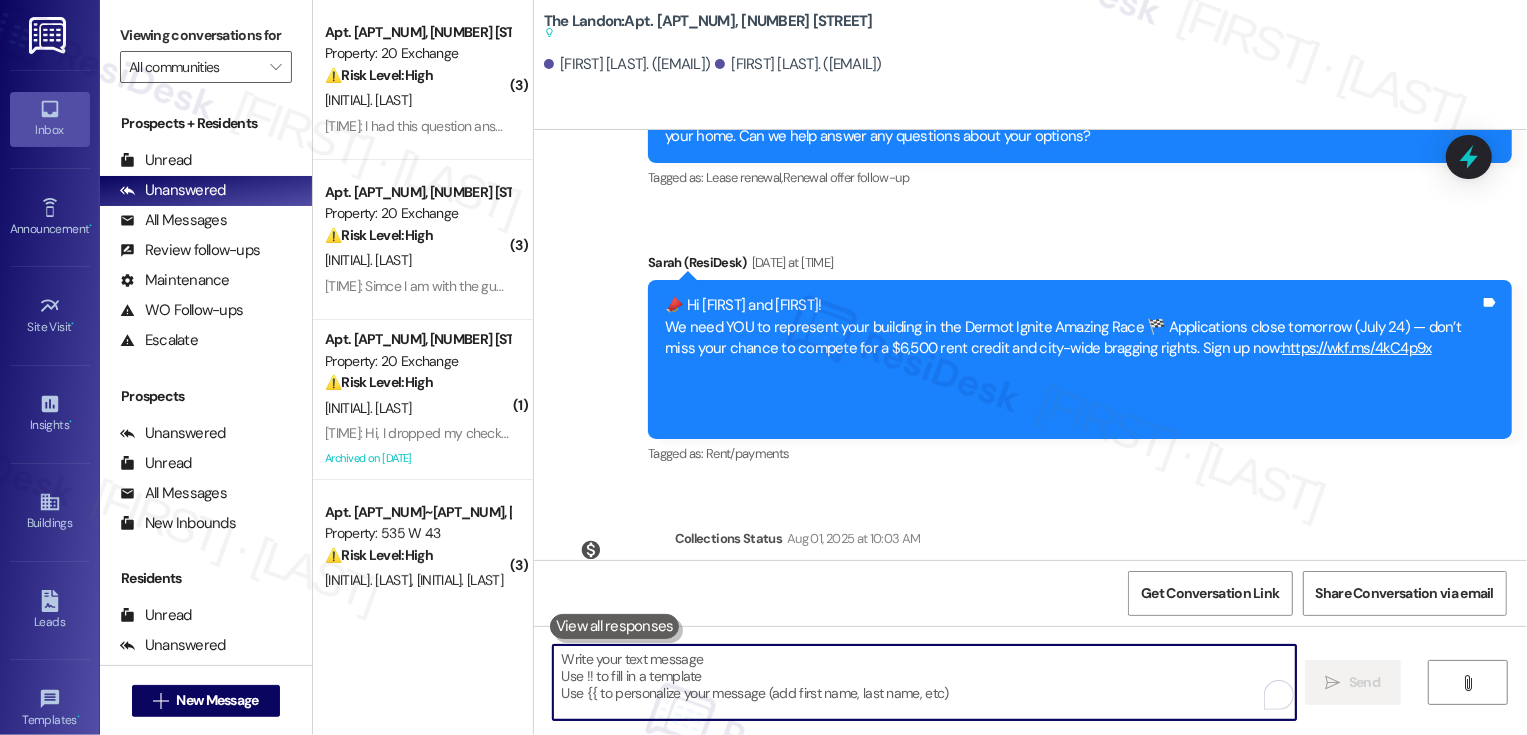 paste on "Hi [FIRST]! Just a heads-up that your [PROPERTY] lease renewal is past due. We'd love to get everything squared away to keep you in your home. Let's chat about your options!" 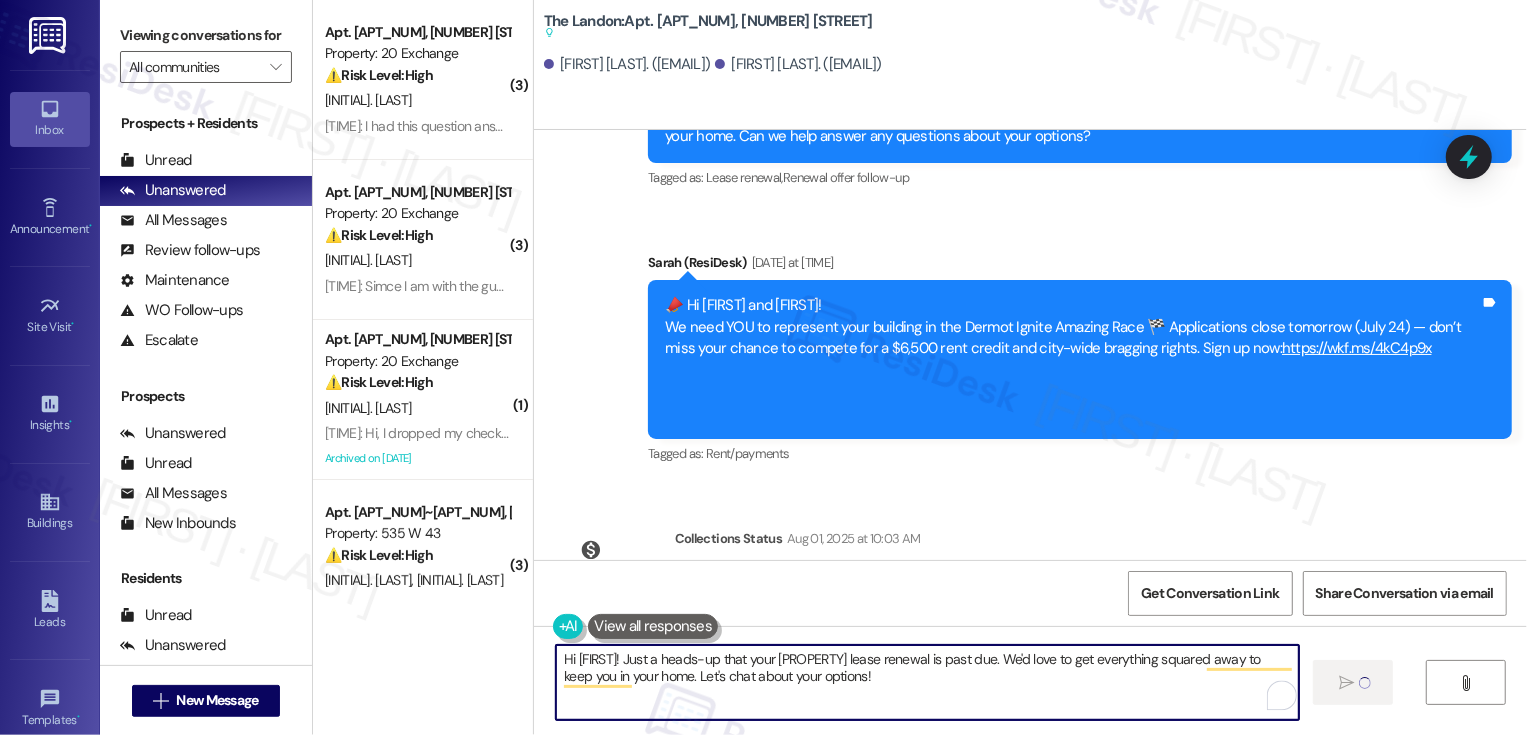 type 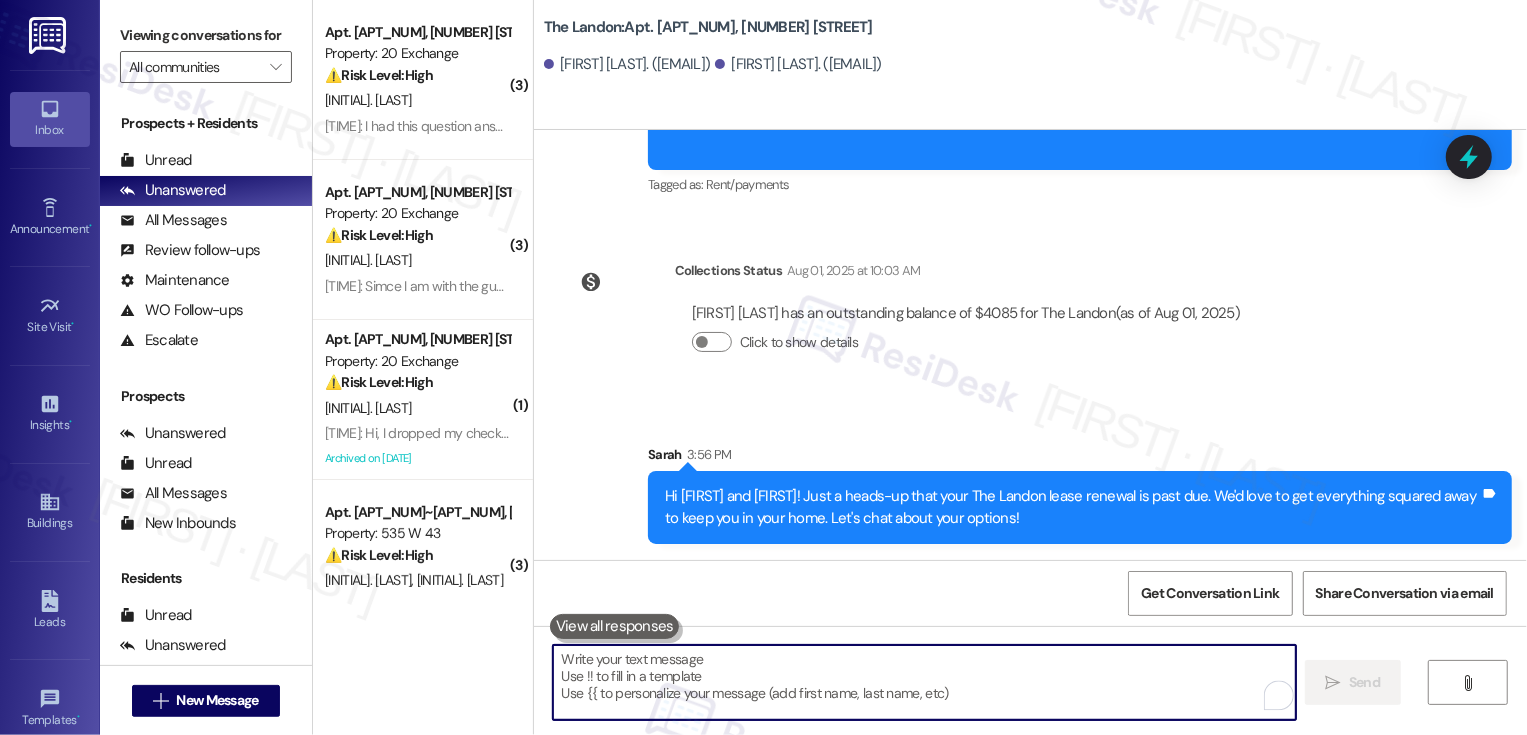 scroll, scrollTop: 11321, scrollLeft: 0, axis: vertical 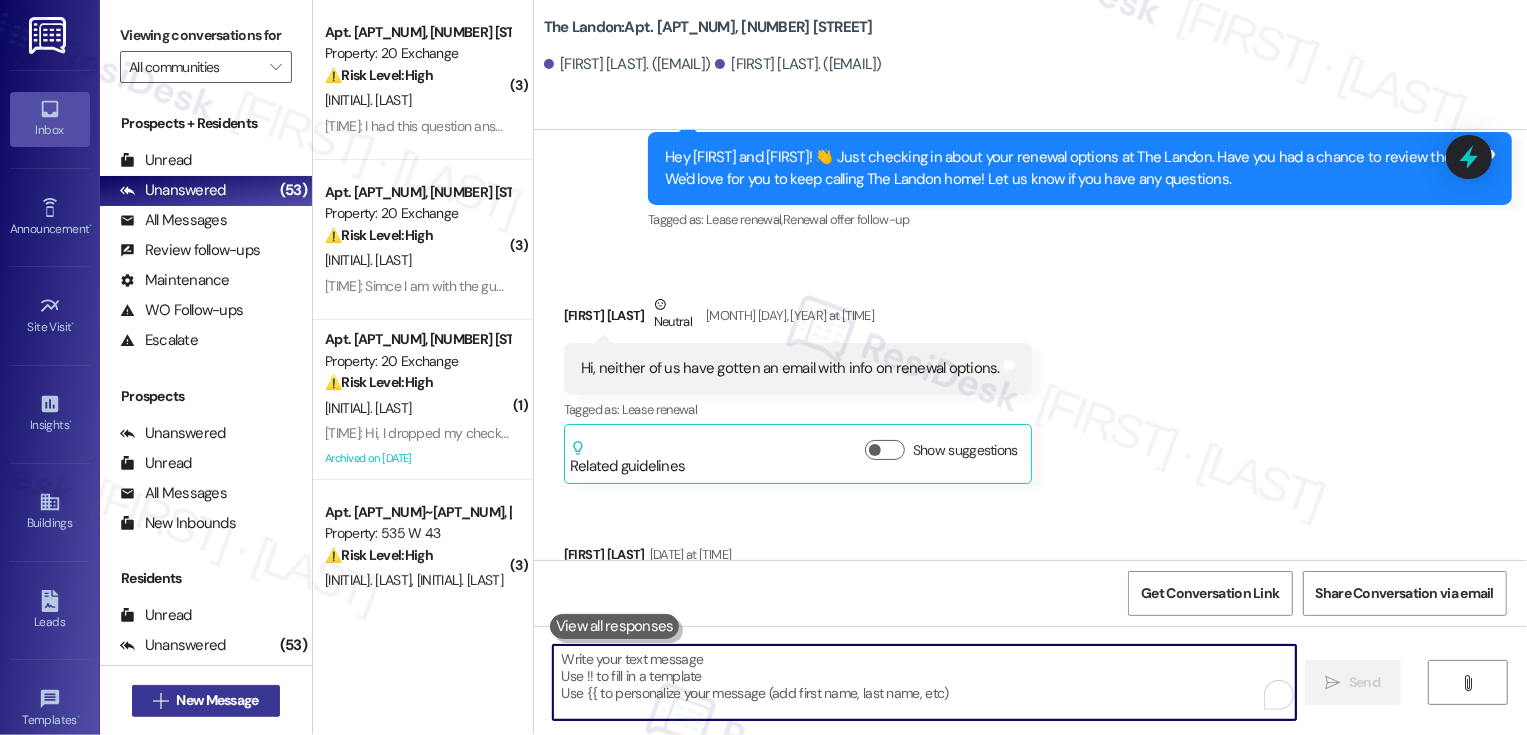 click on "New Message" at bounding box center [217, 700] 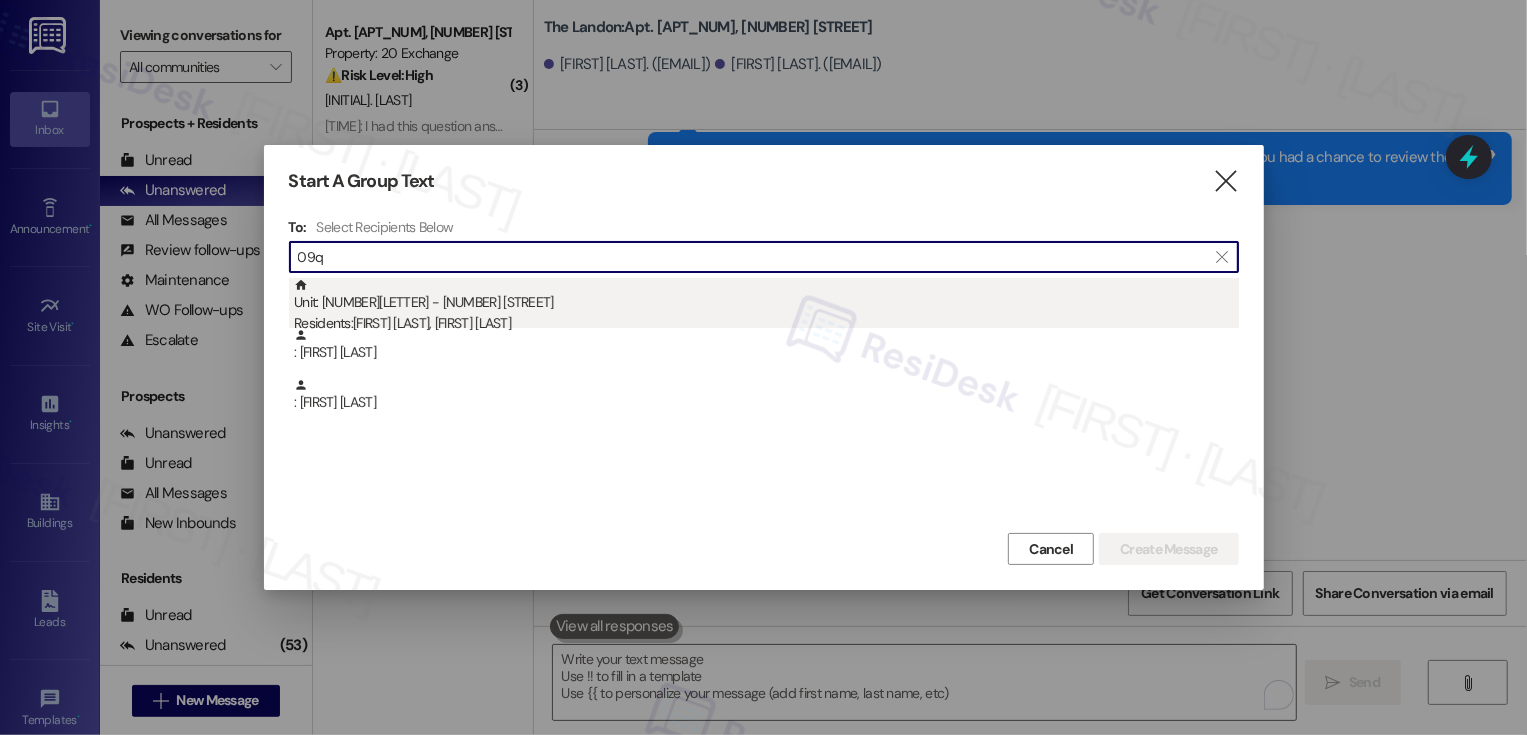 type on "09q" 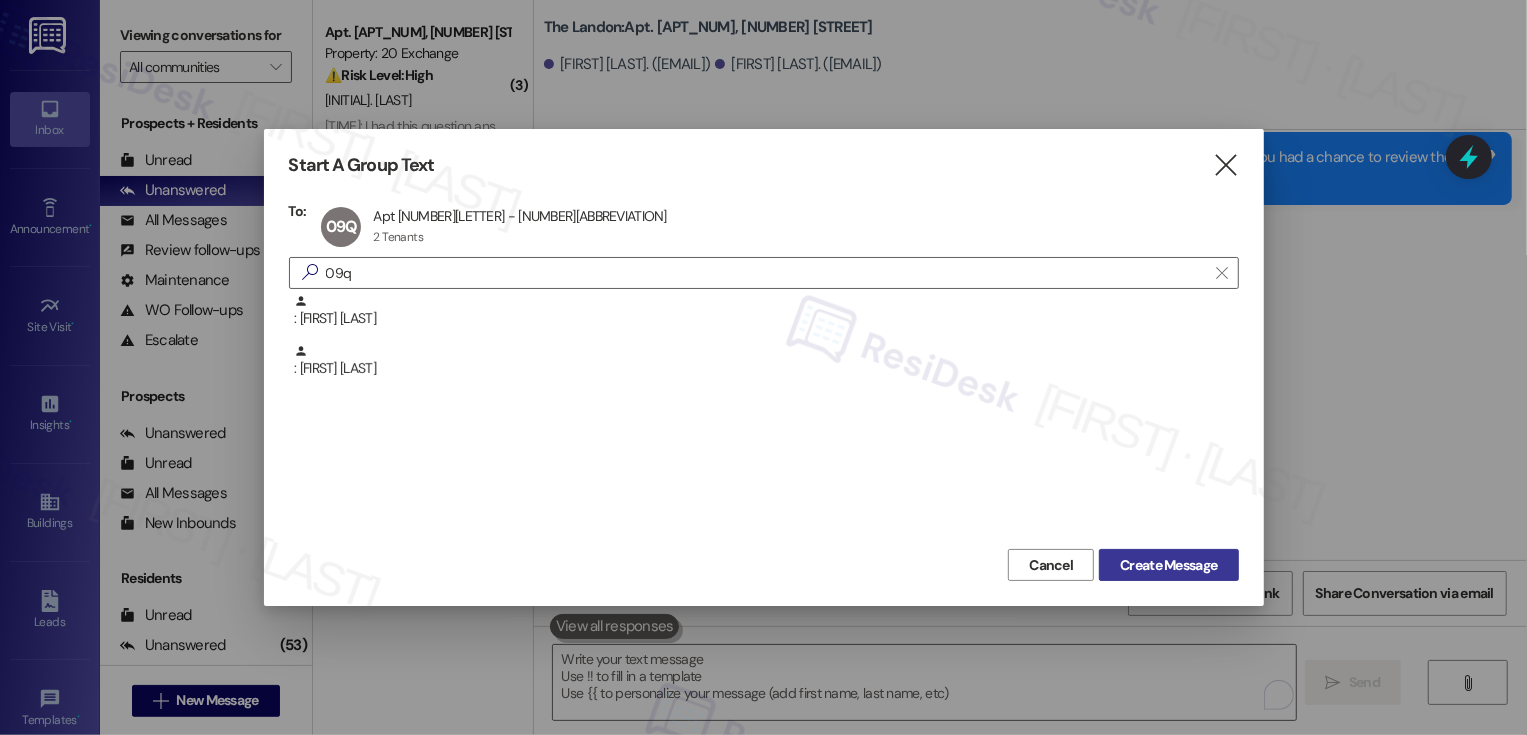 click on "Create Message" at bounding box center (1168, 565) 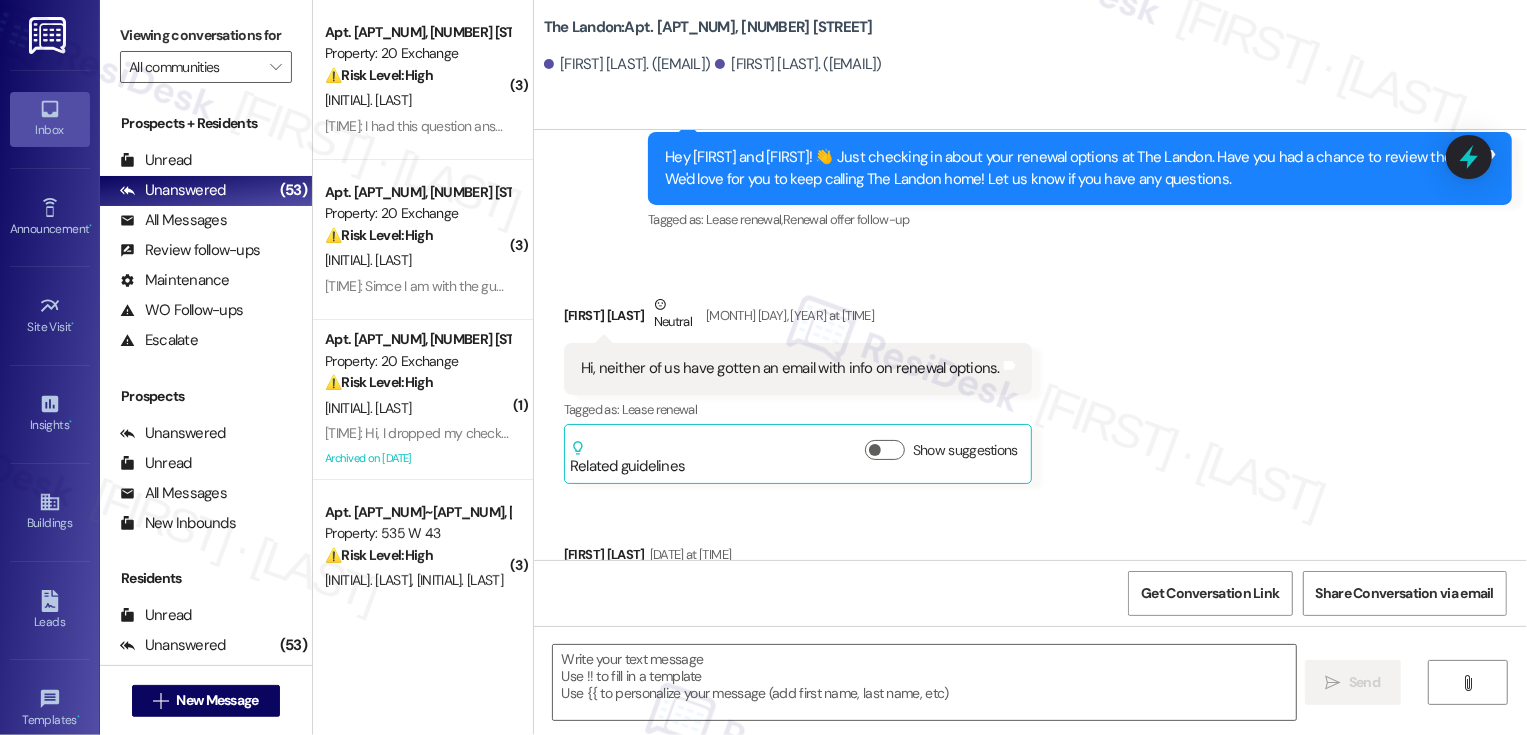 type on "Fetching suggested responses. Please feel free to read through the conversation in the meantime." 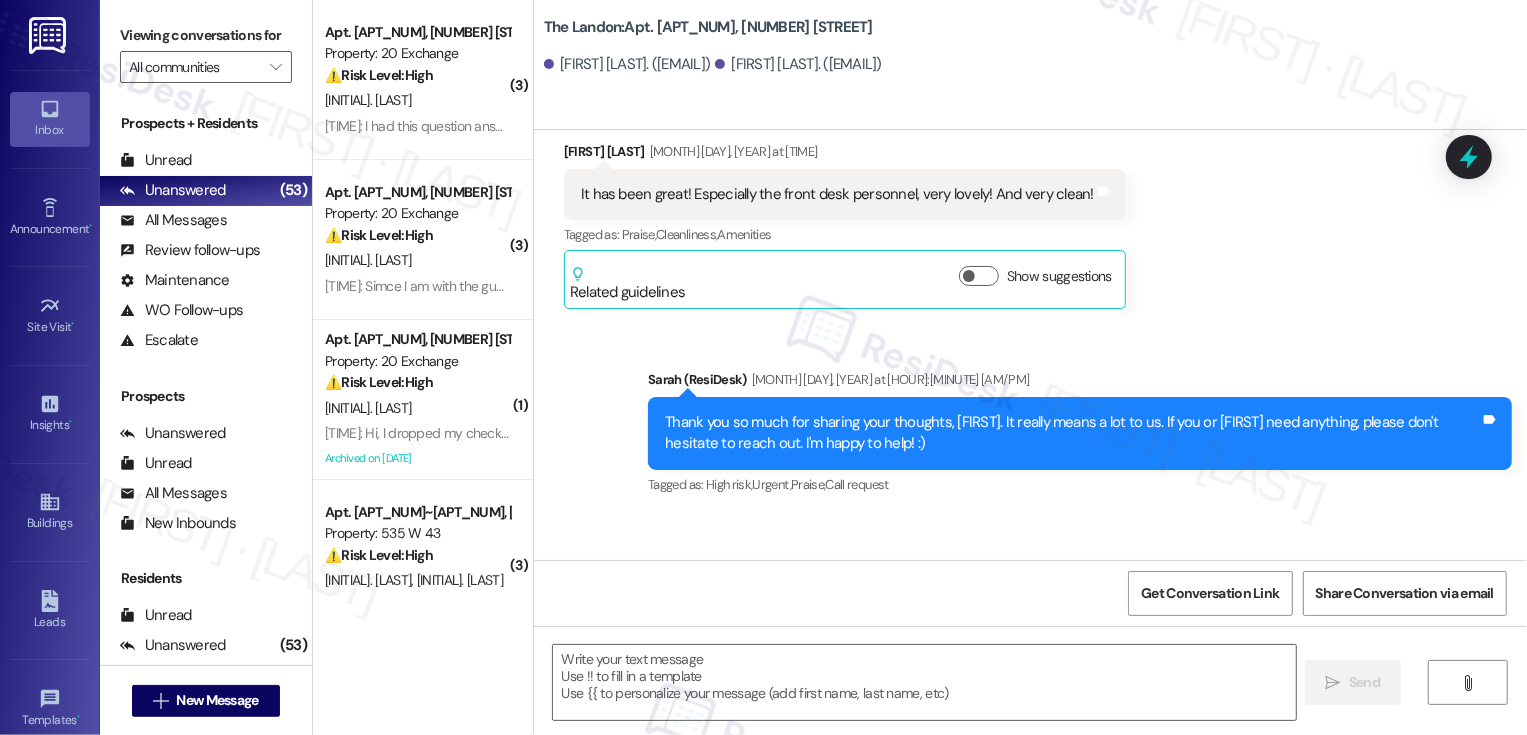 type on "Fetching suggested responses. Please feel free to read through the conversation in the meantime." 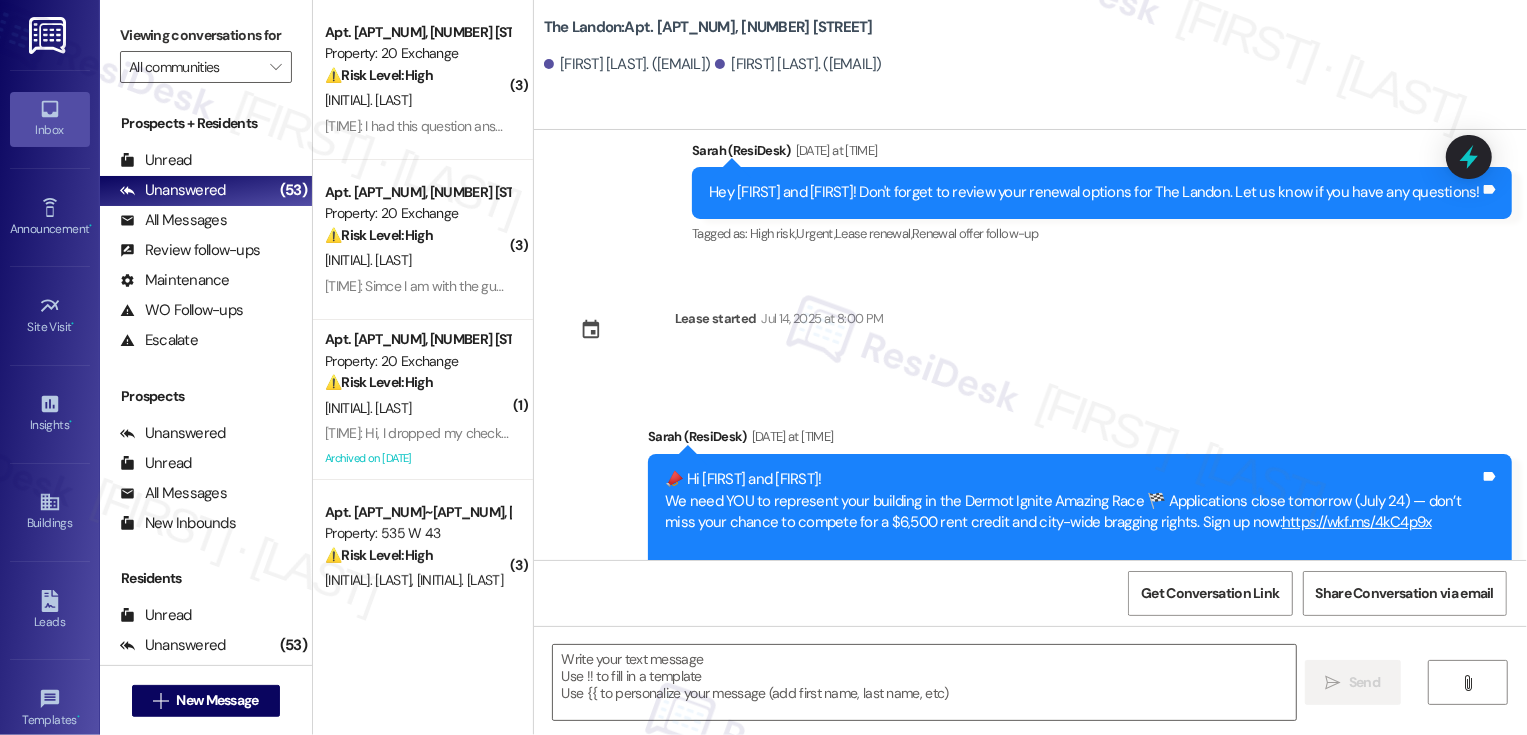 scroll, scrollTop: 9105, scrollLeft: 0, axis: vertical 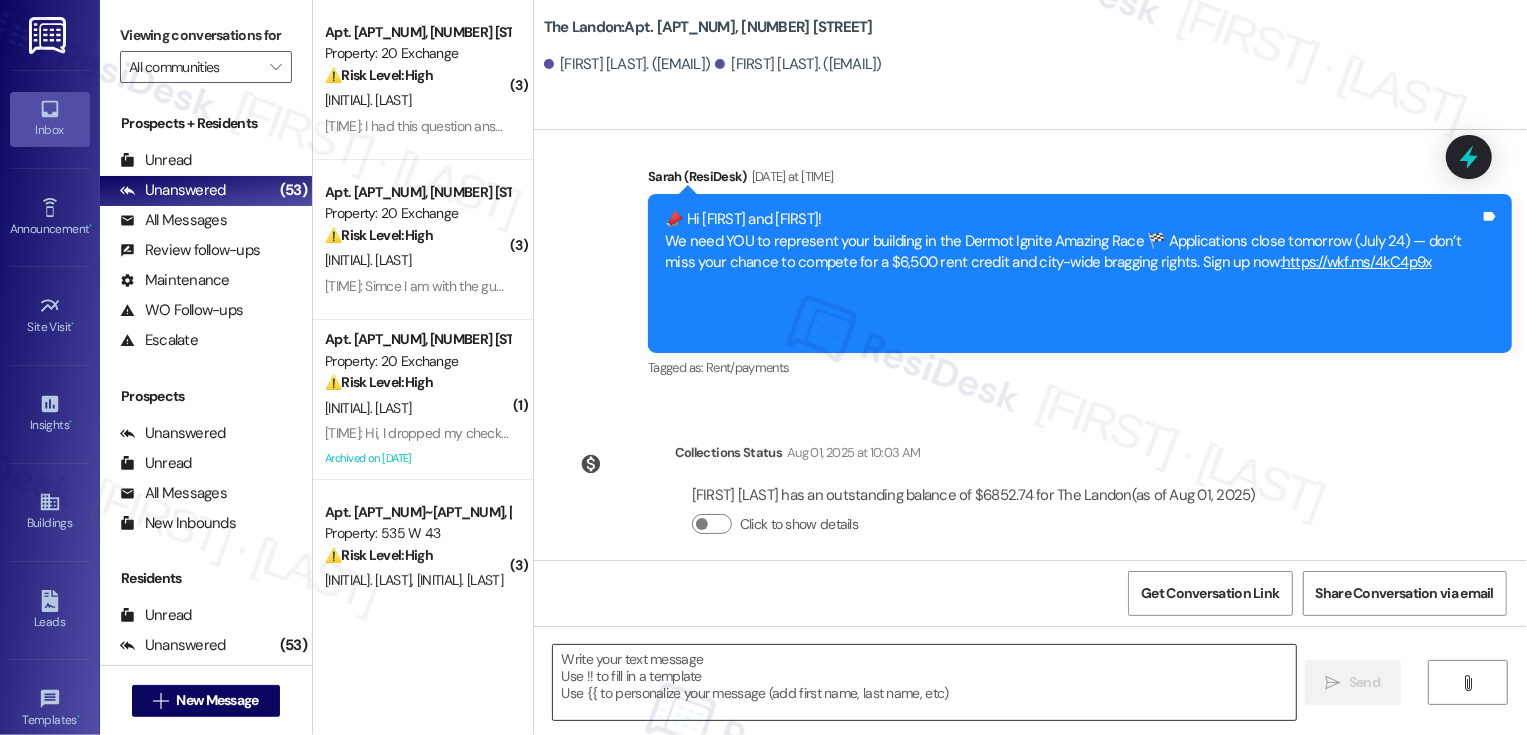 click at bounding box center (924, 682) 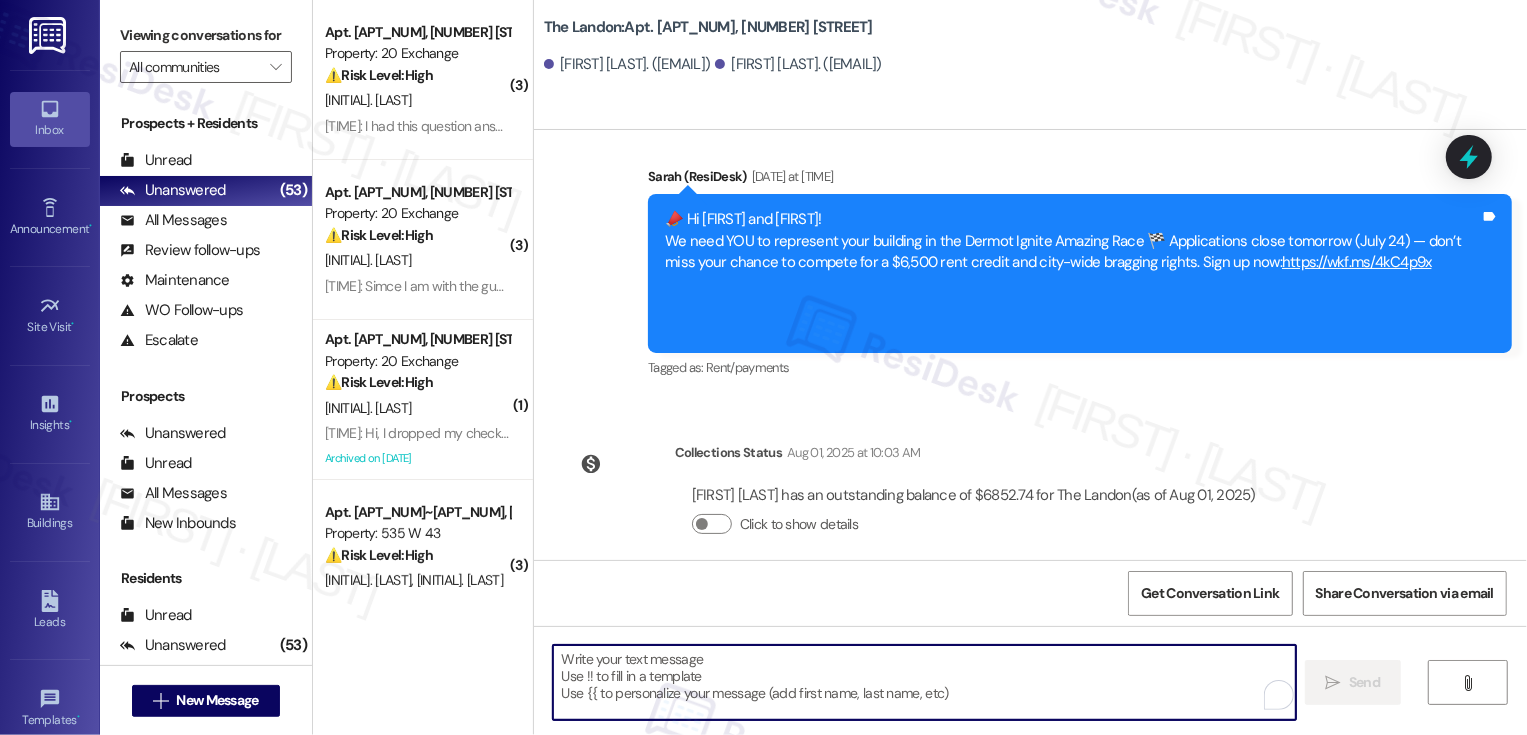 paste on "Hi {{first_name}}! Quick reminder about your {{property}} renewal - we want to make sure you don't miss out on securing your home. Can we help answer any questions about your options?" 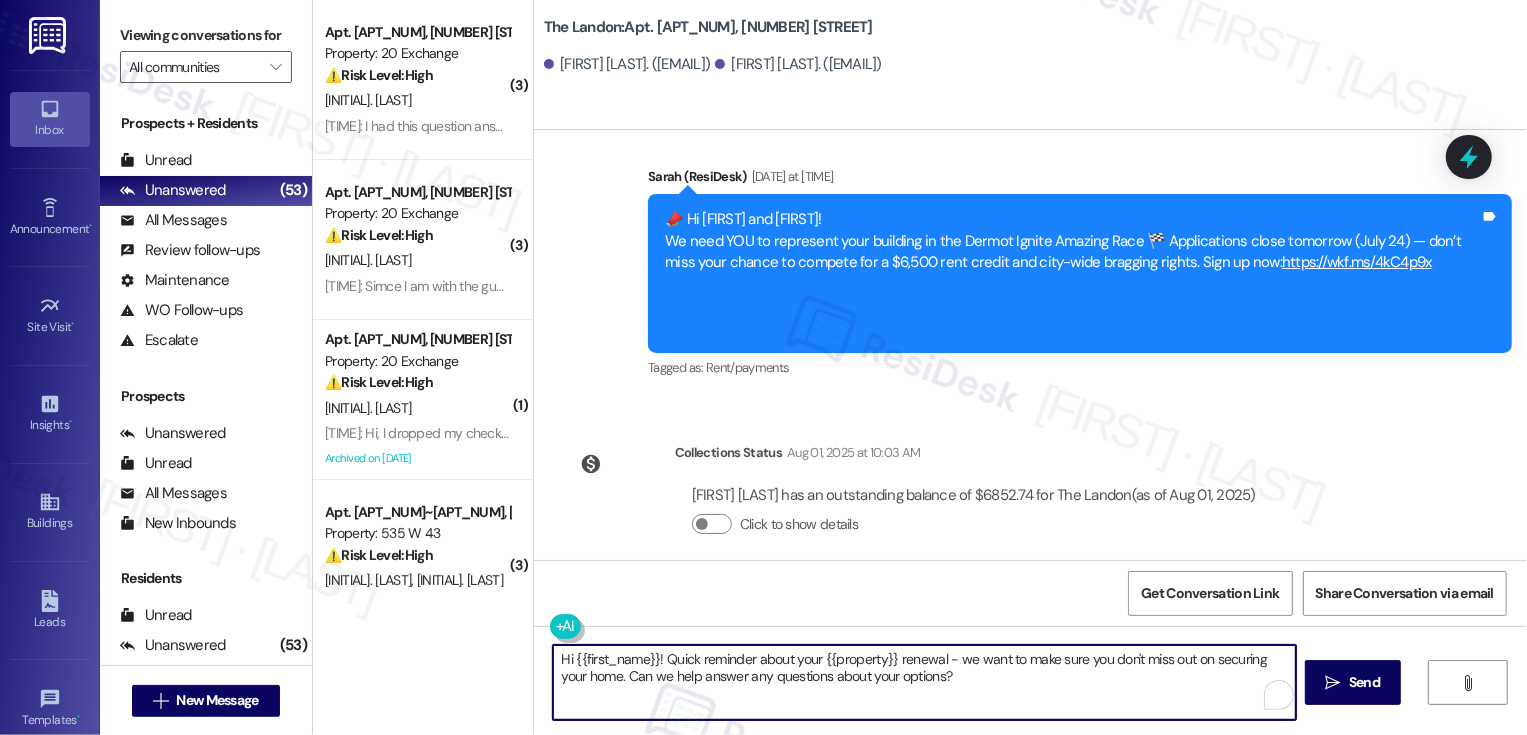 type on "Hi {{first_name}}! Quick reminder about your {{property}} renewal - we want to make sure you don't miss out on securing your home. Can we help answer any questions about your options?" 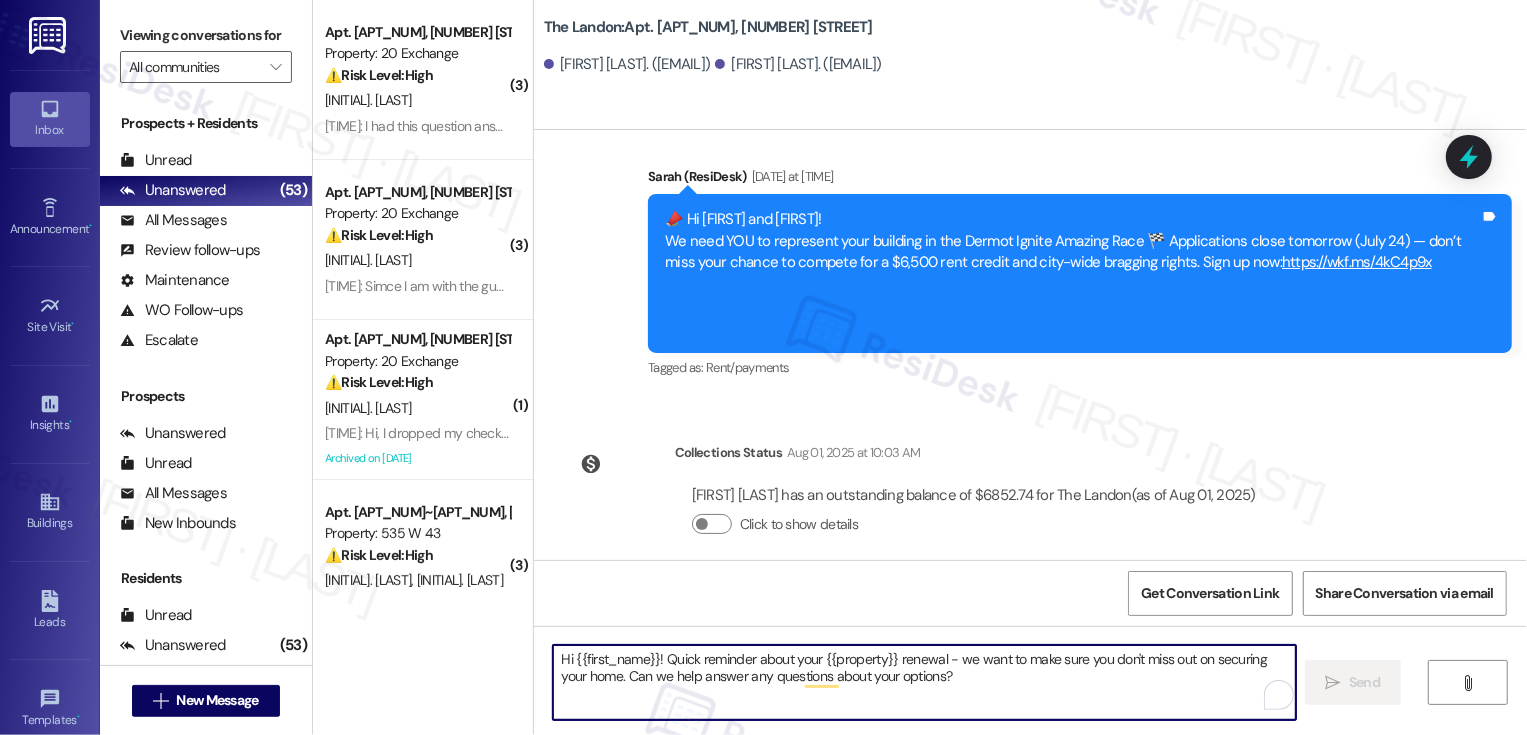 type 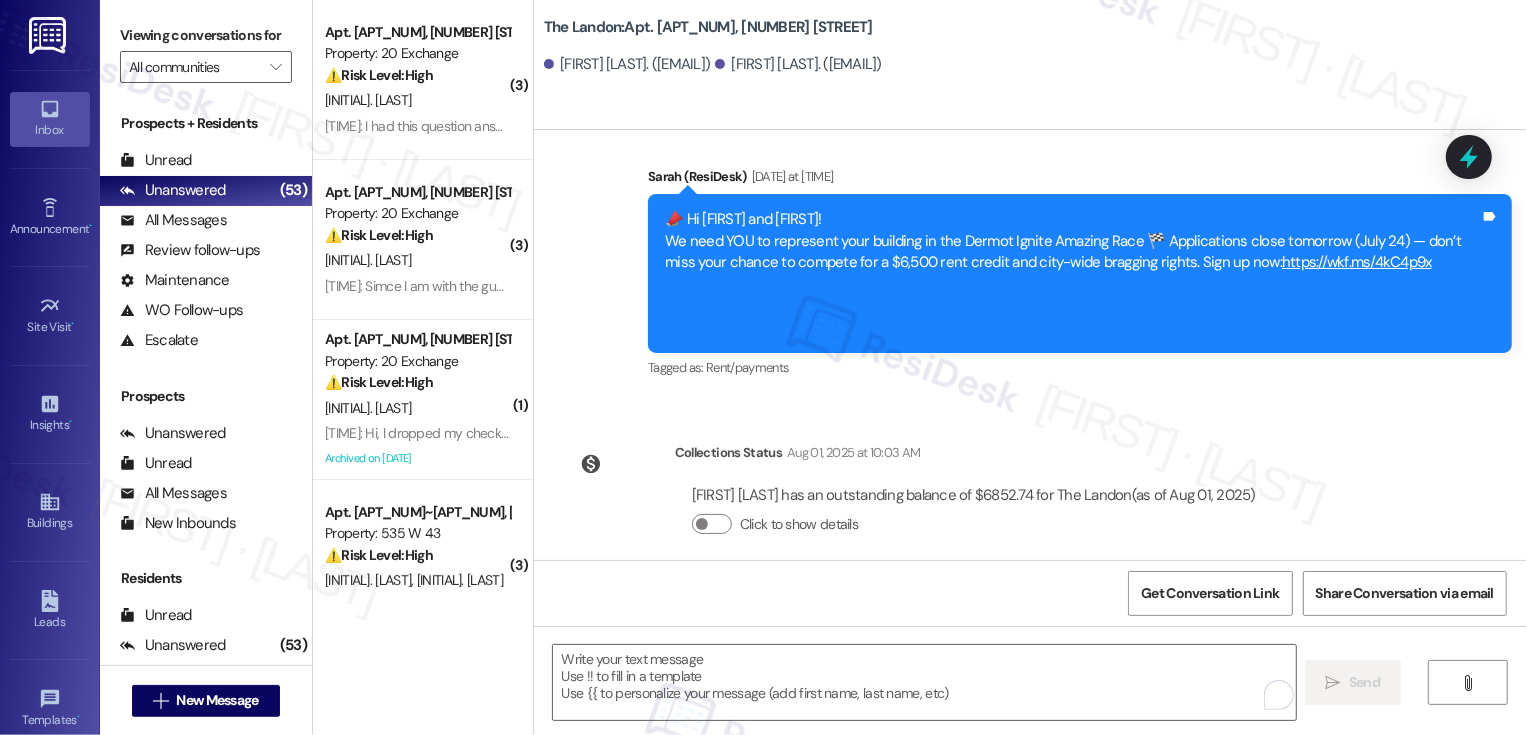scroll, scrollTop: 7109, scrollLeft: 0, axis: vertical 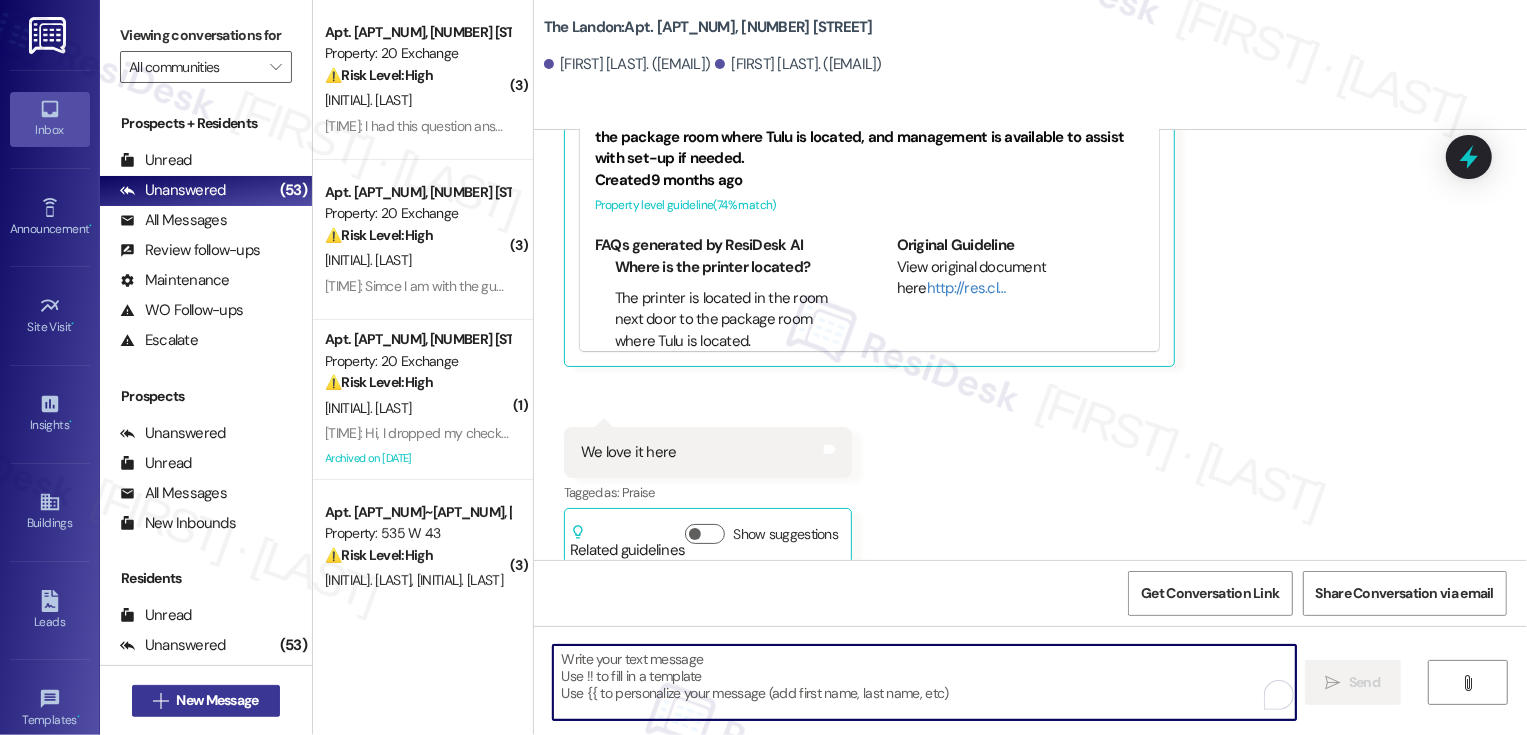 click on "New Message" at bounding box center (217, 700) 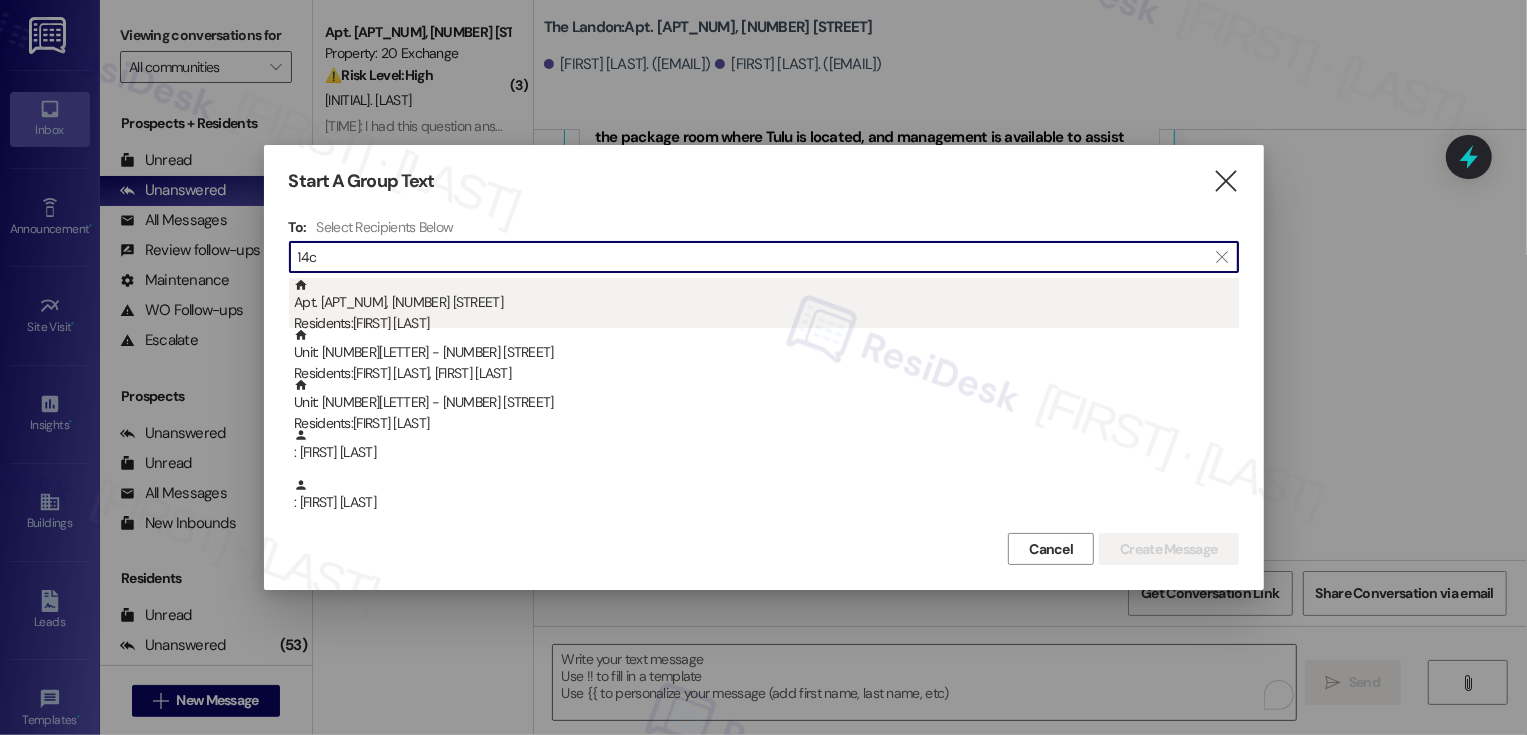 type on "14c" 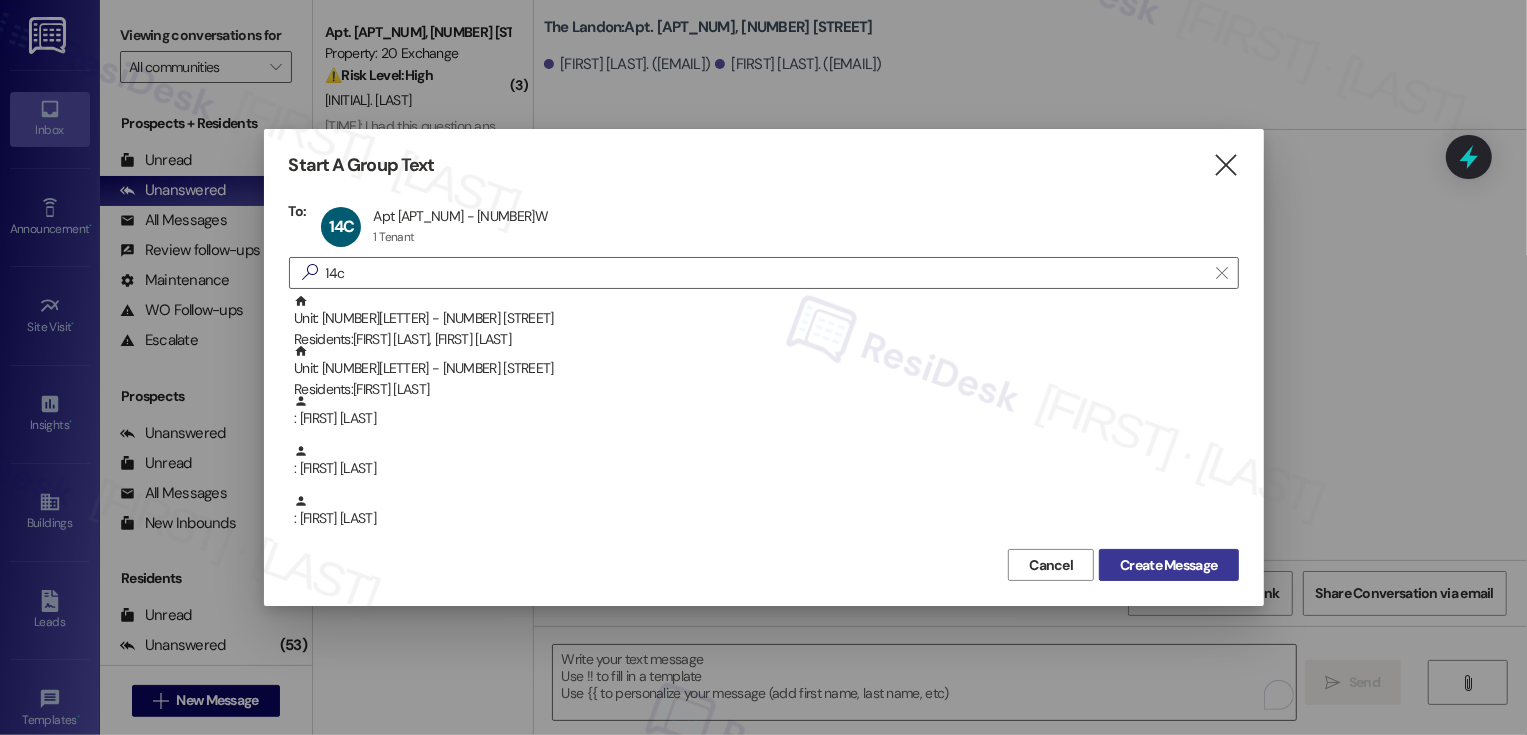 click on "Create Message" at bounding box center (1168, 565) 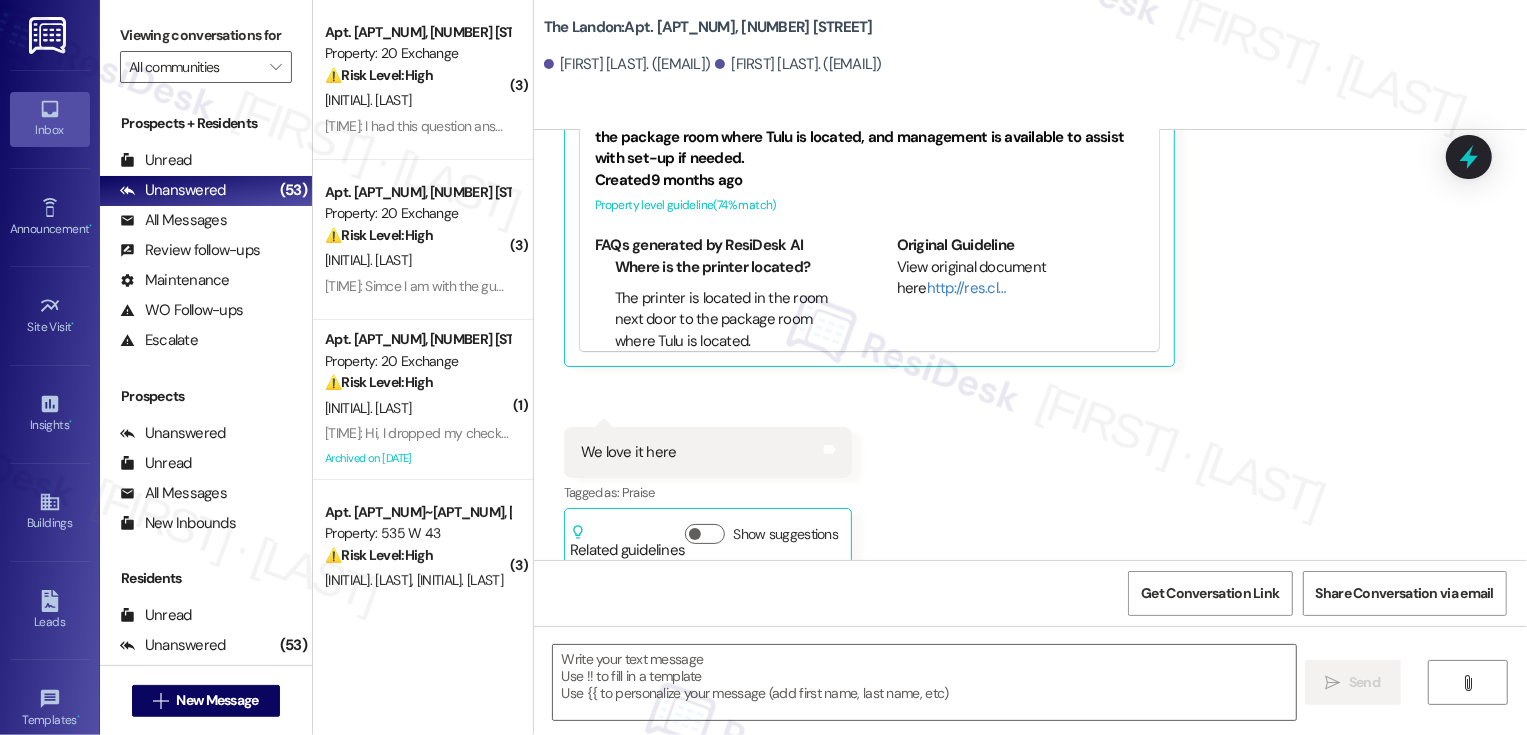type on "Fetching suggested responses. Please feel free to read through the conversation in the meantime." 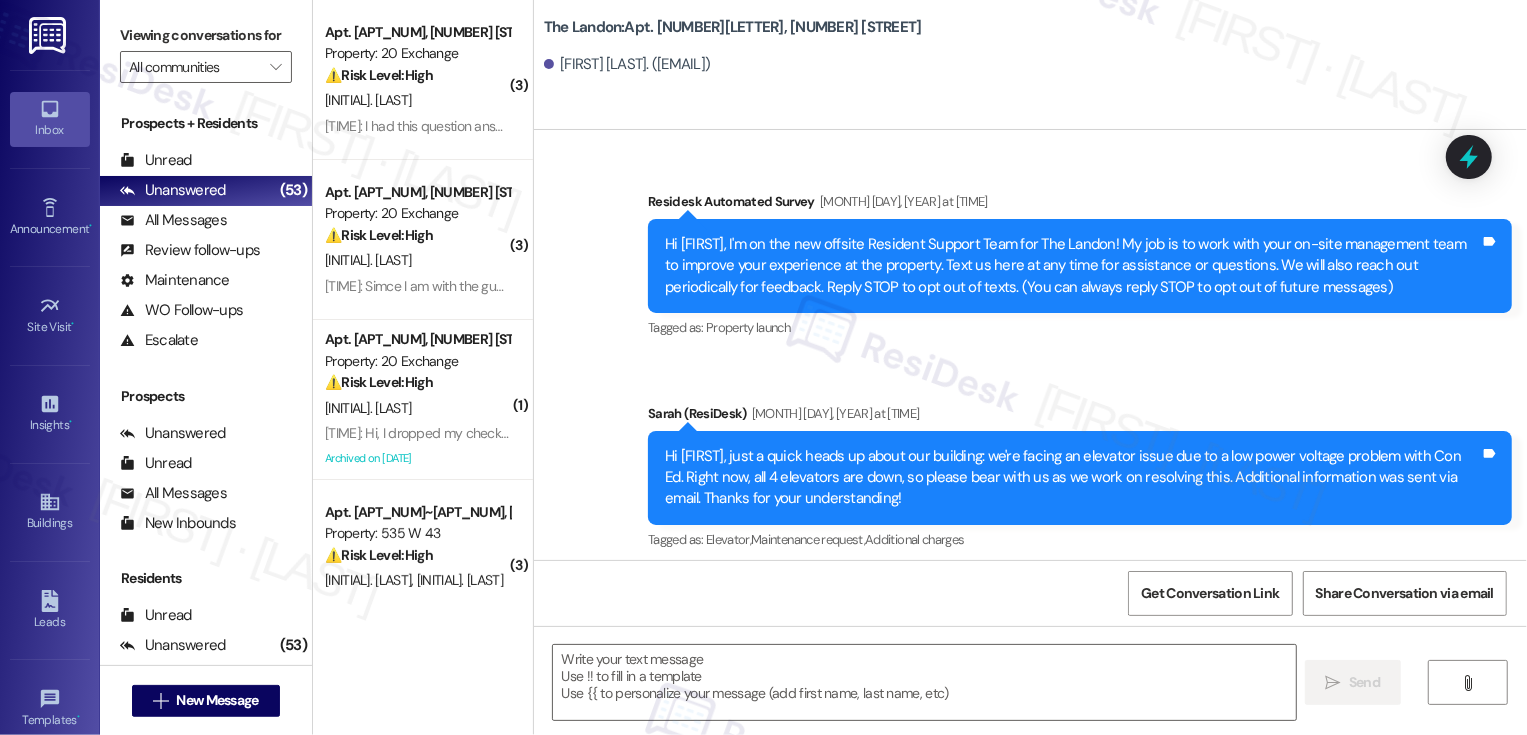 type on "Fetching suggested responses. Please feel free to read through the conversation in the meantime." 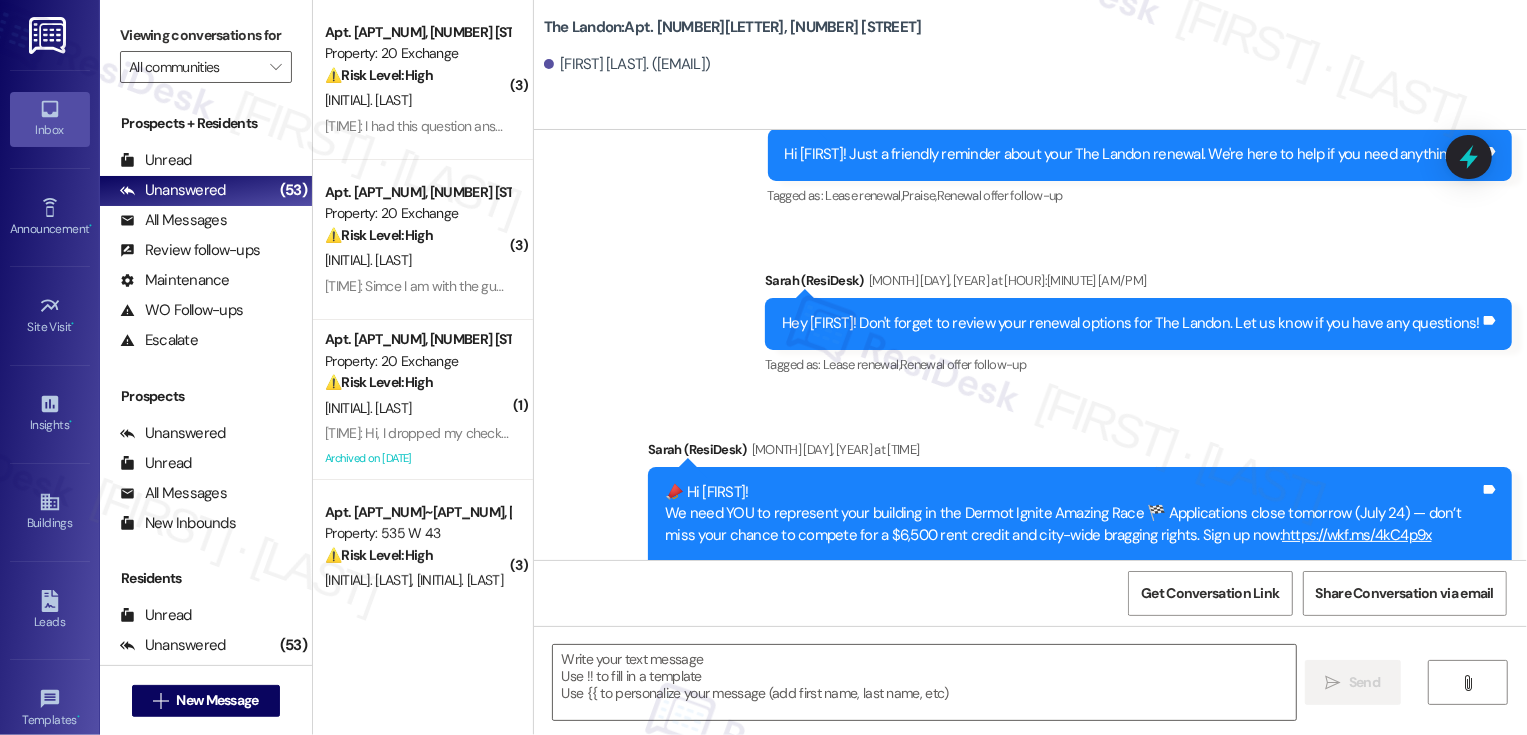 scroll, scrollTop: 9266, scrollLeft: 0, axis: vertical 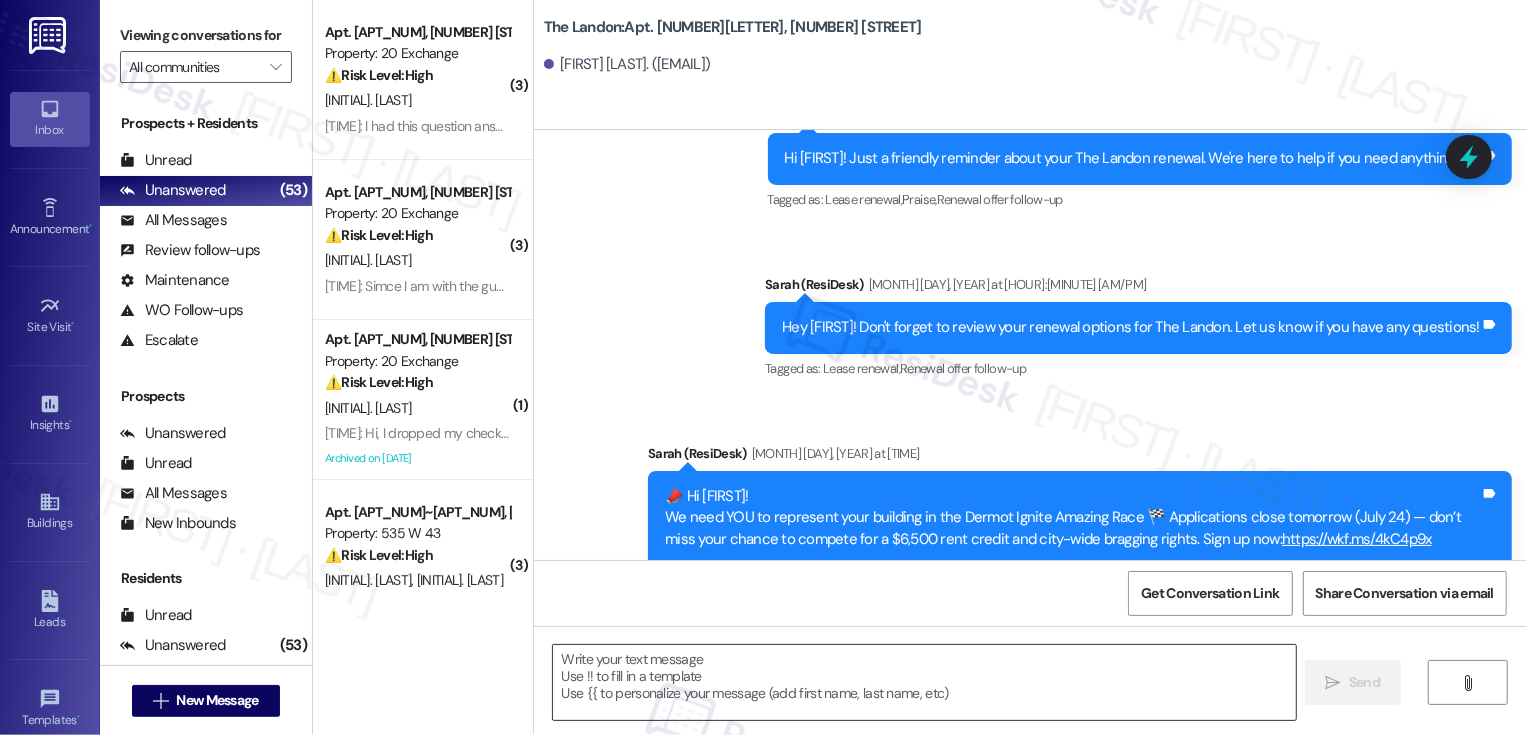 click at bounding box center (924, 682) 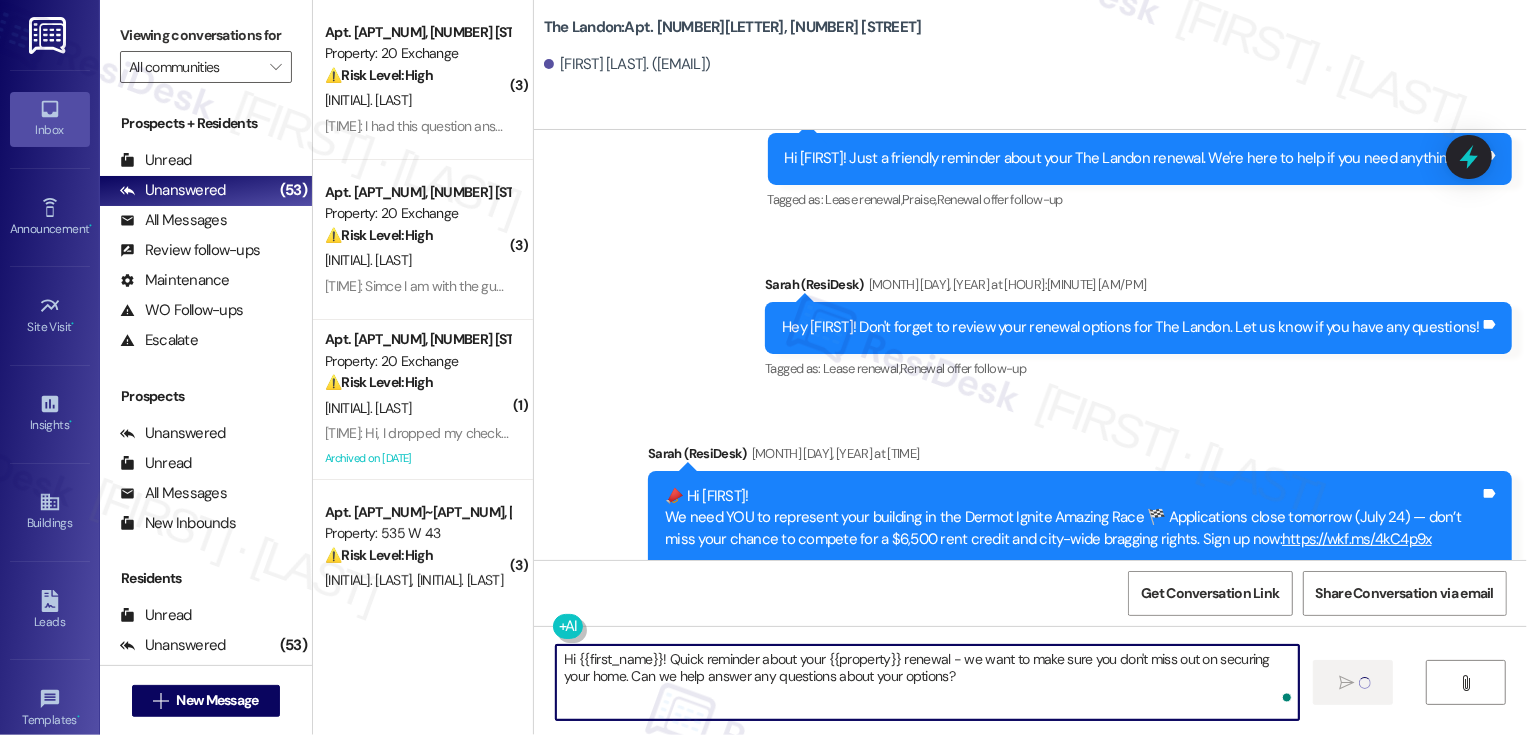type on "Hi {{first_name}}! Quick reminder about your {{property}} renewal - we want to make sure you don't miss out on securing your home. Can we help answer any questions about your options?" 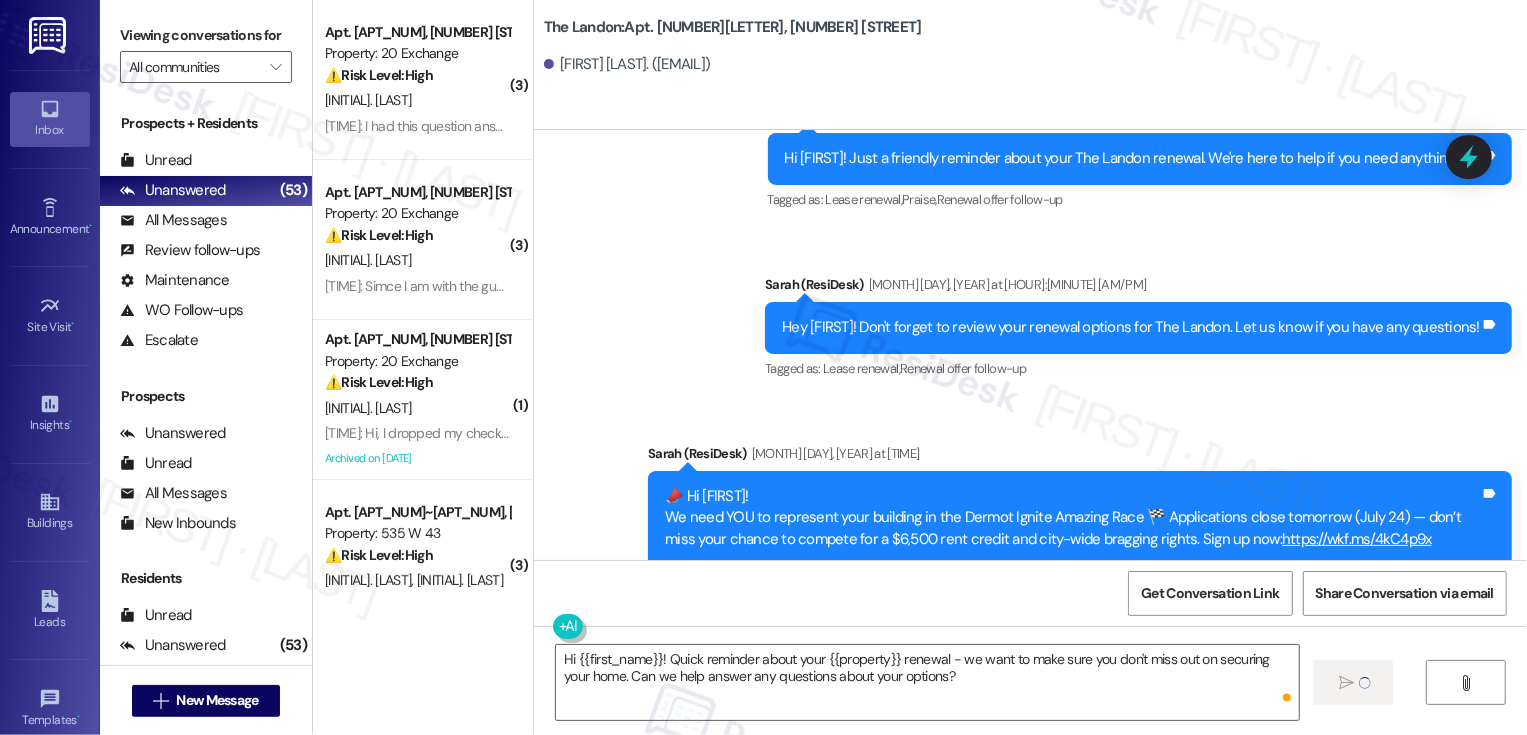 type 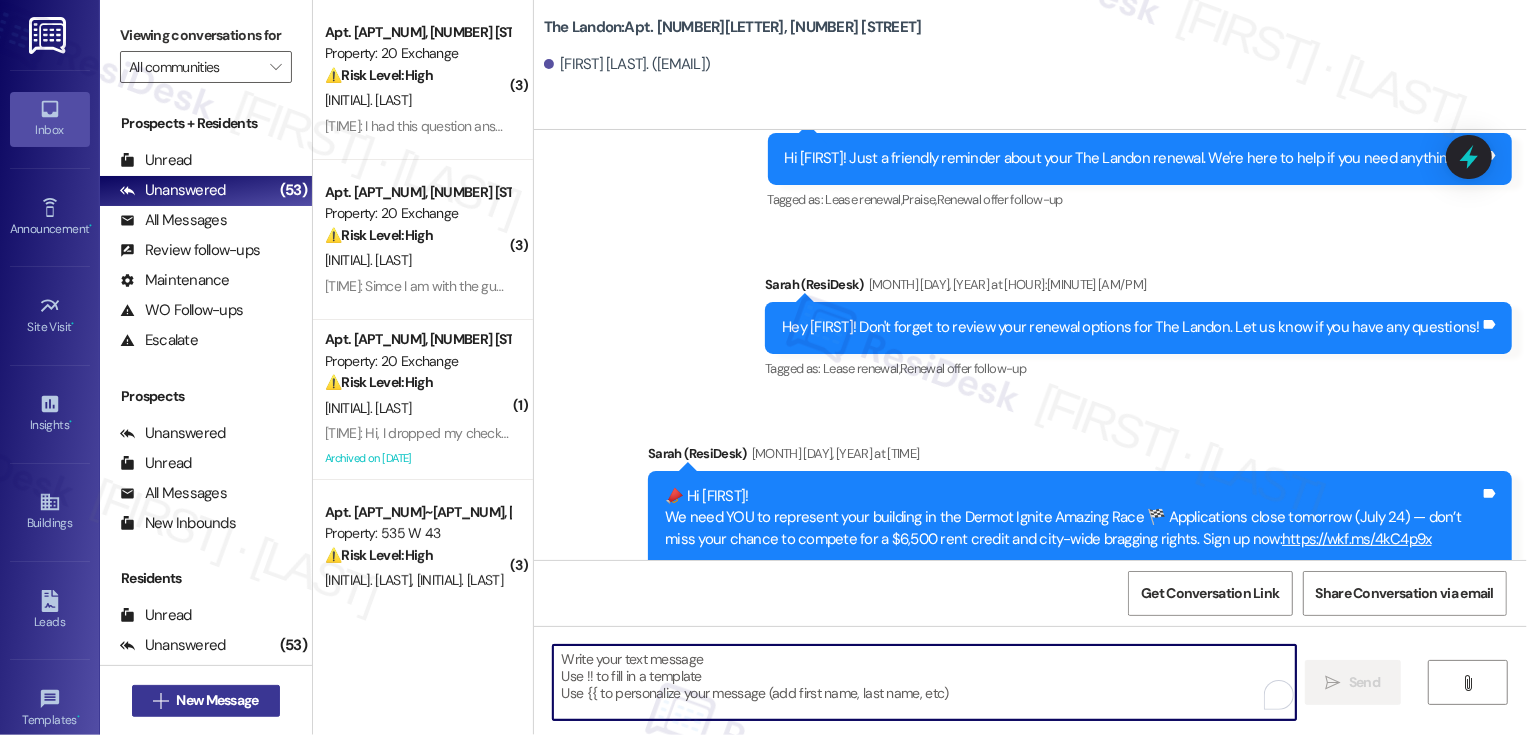 click on "New Message" at bounding box center [217, 700] 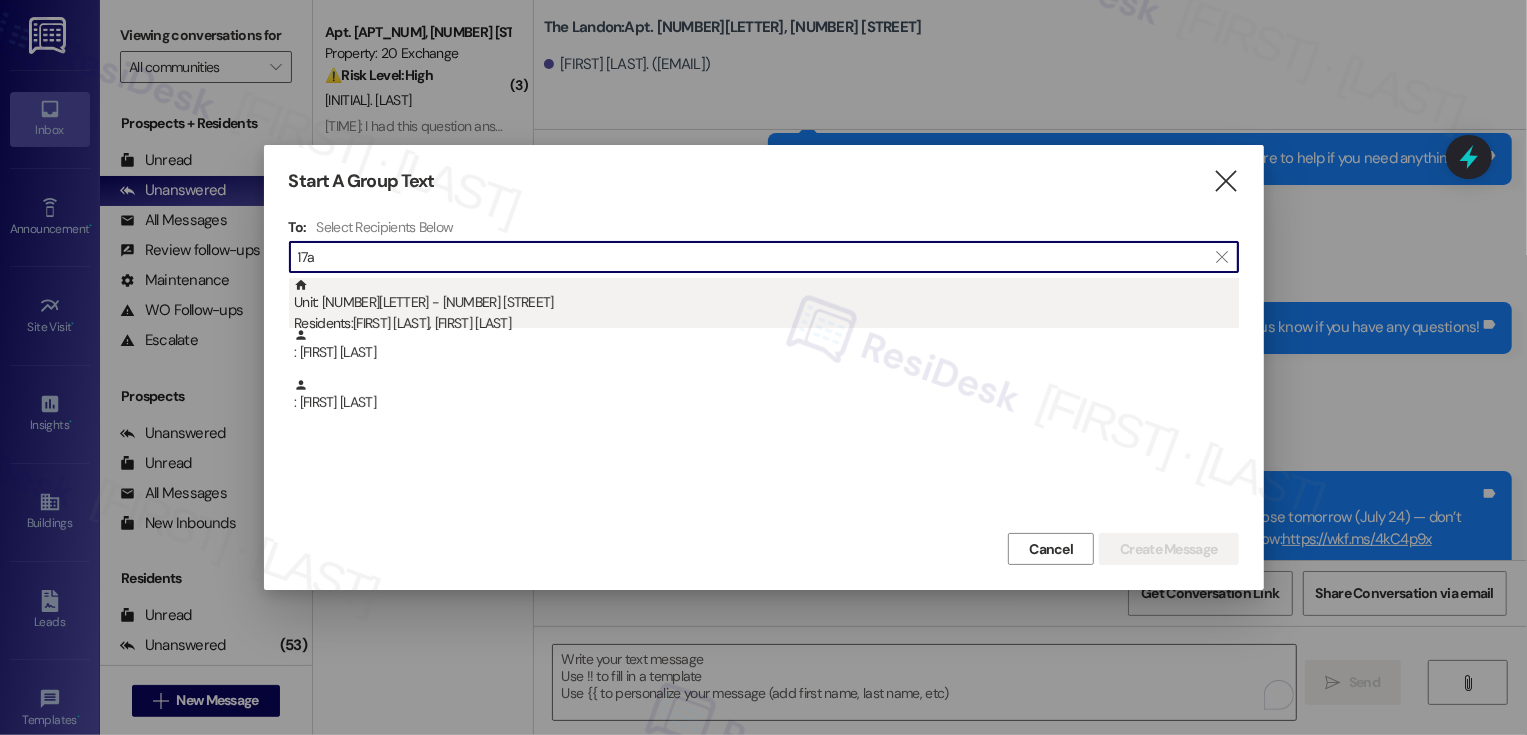 type on "17a" 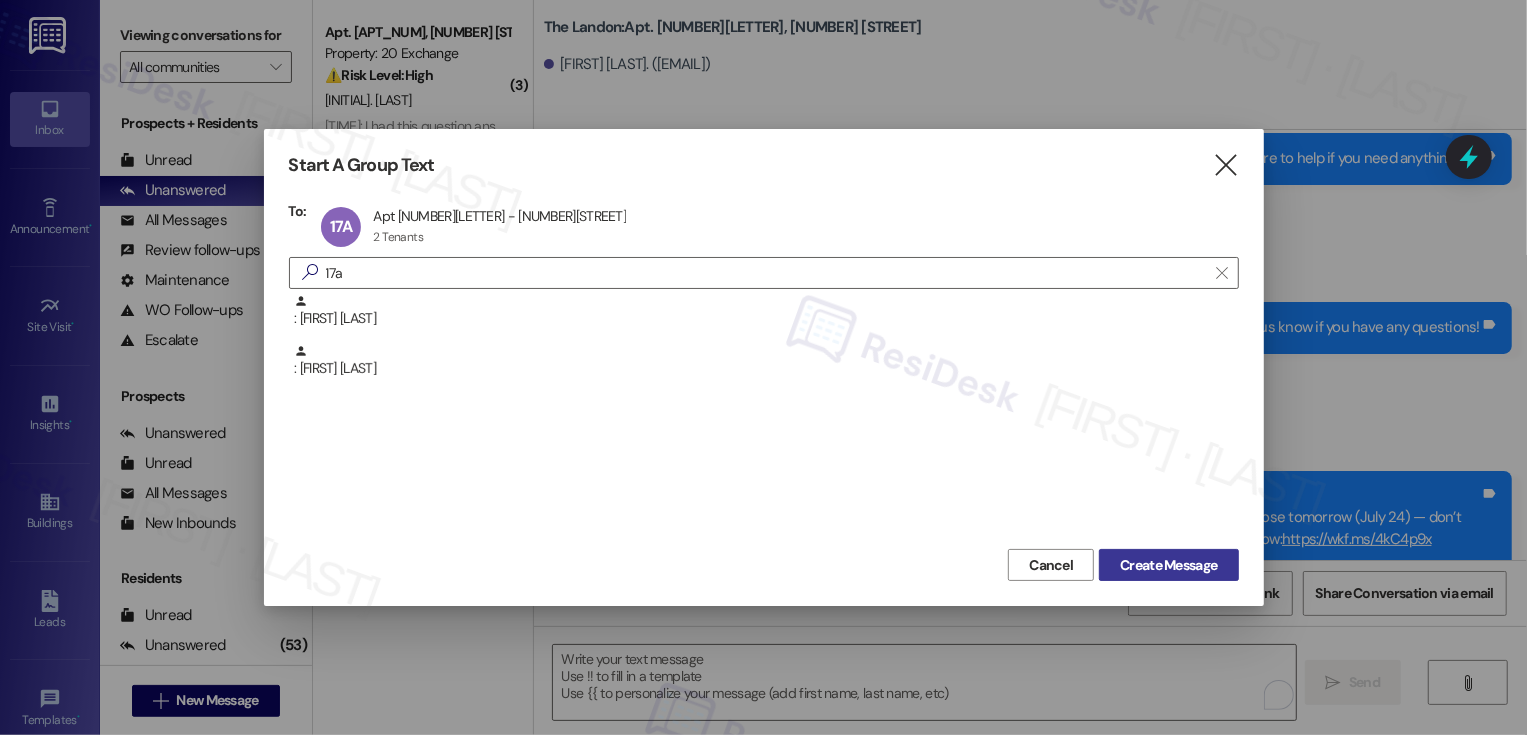 click on "Create Message" at bounding box center [1168, 565] 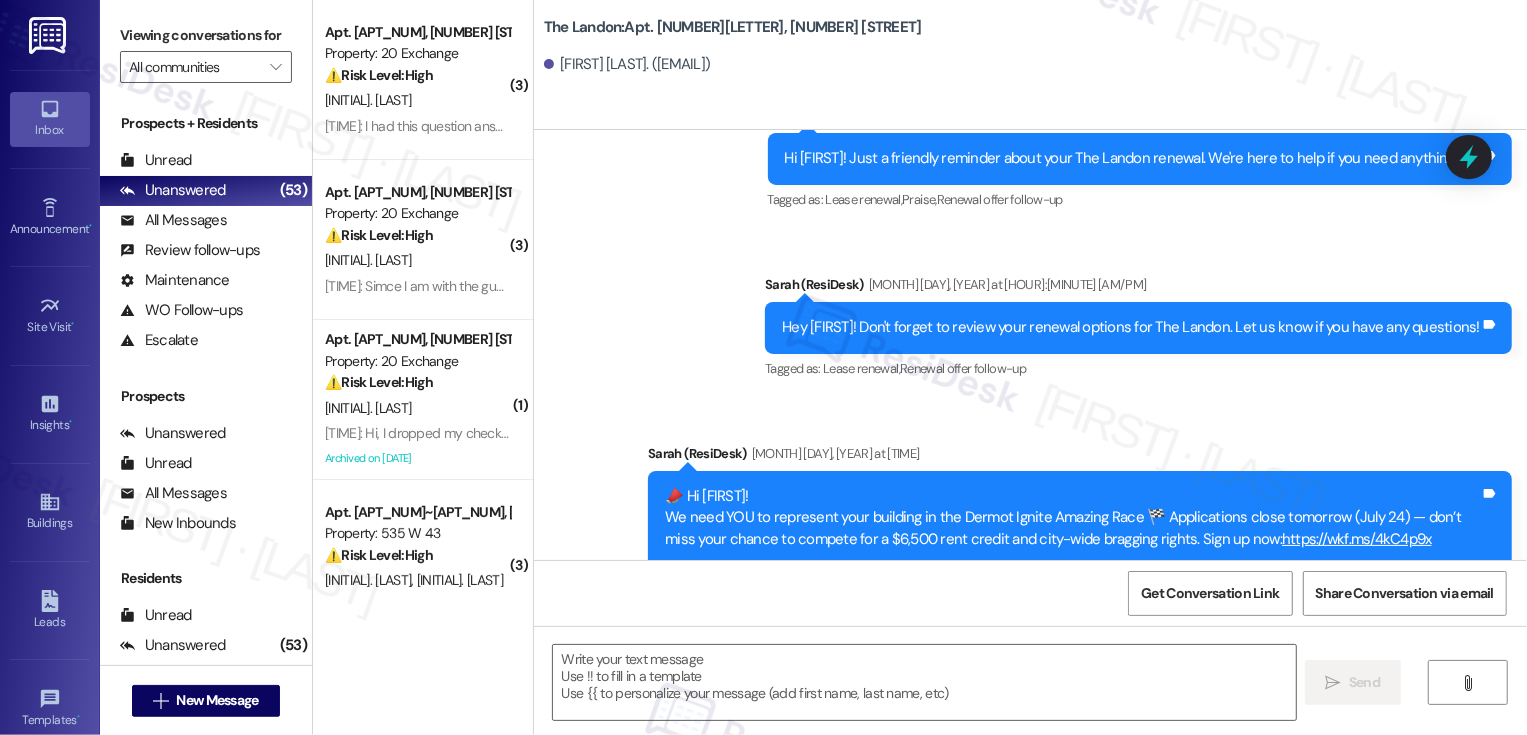 type on "Fetching suggested responses. Please feel free to read through the conversation in the meantime." 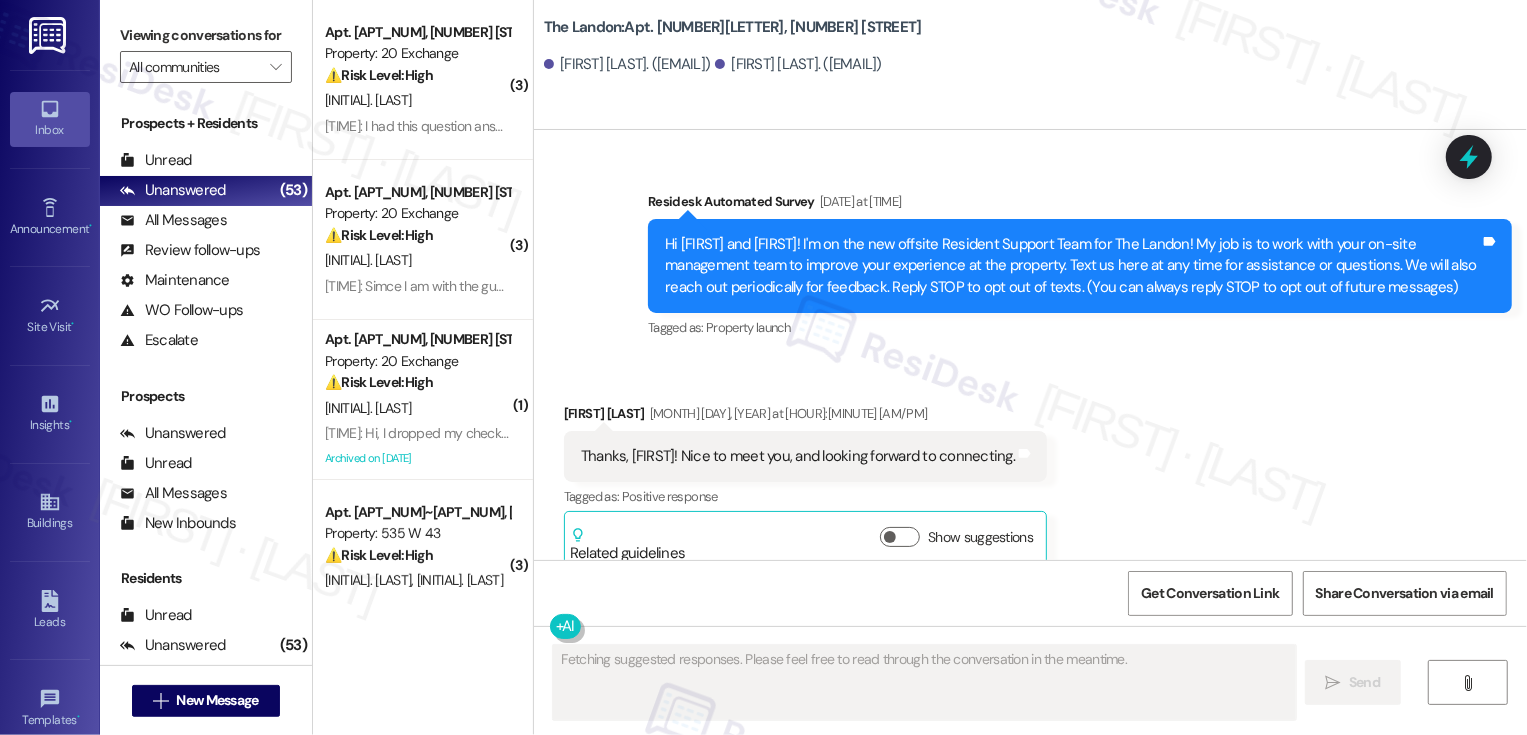 type on "Fetching suggested responses. Please feel free to read through the conversation in the meantime." 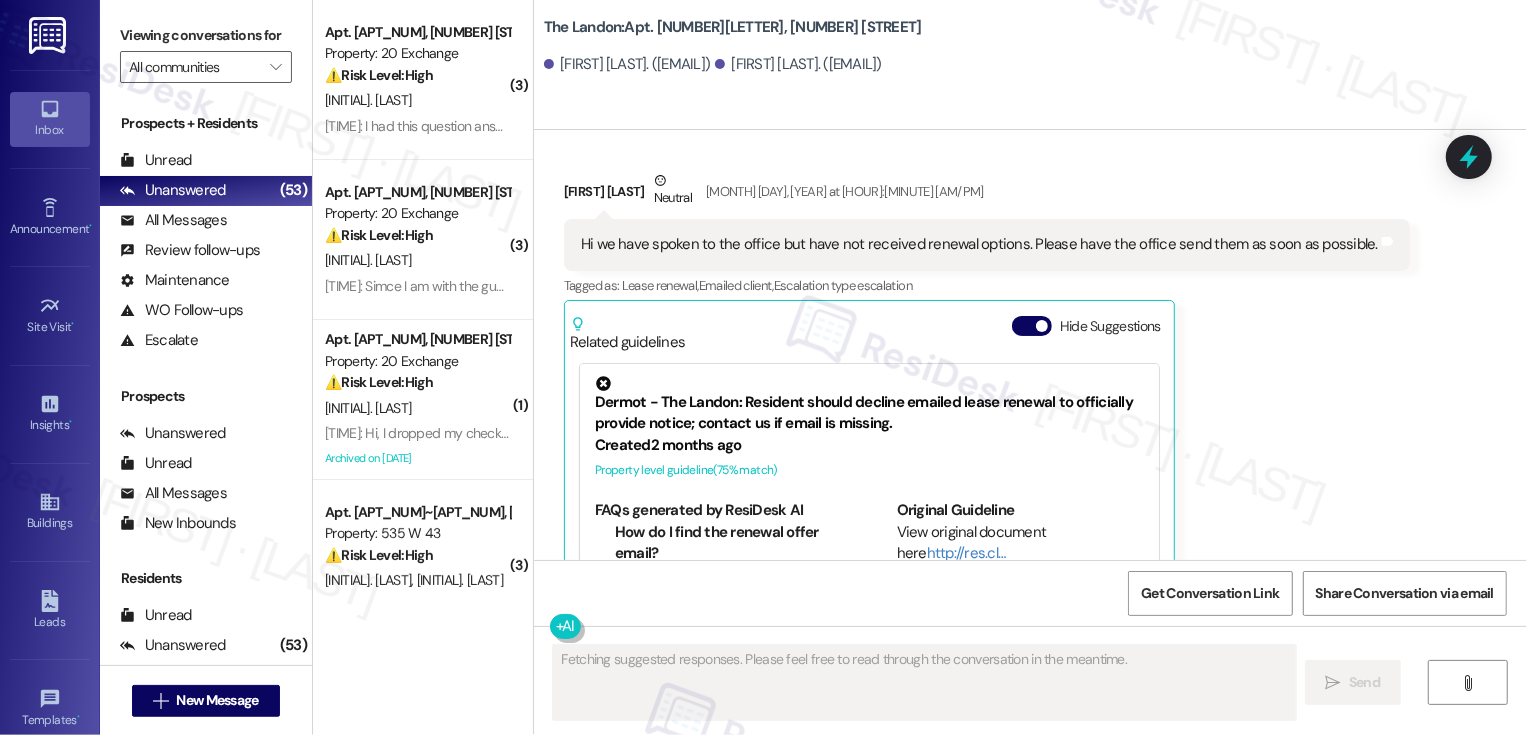 scroll, scrollTop: 7303, scrollLeft: 0, axis: vertical 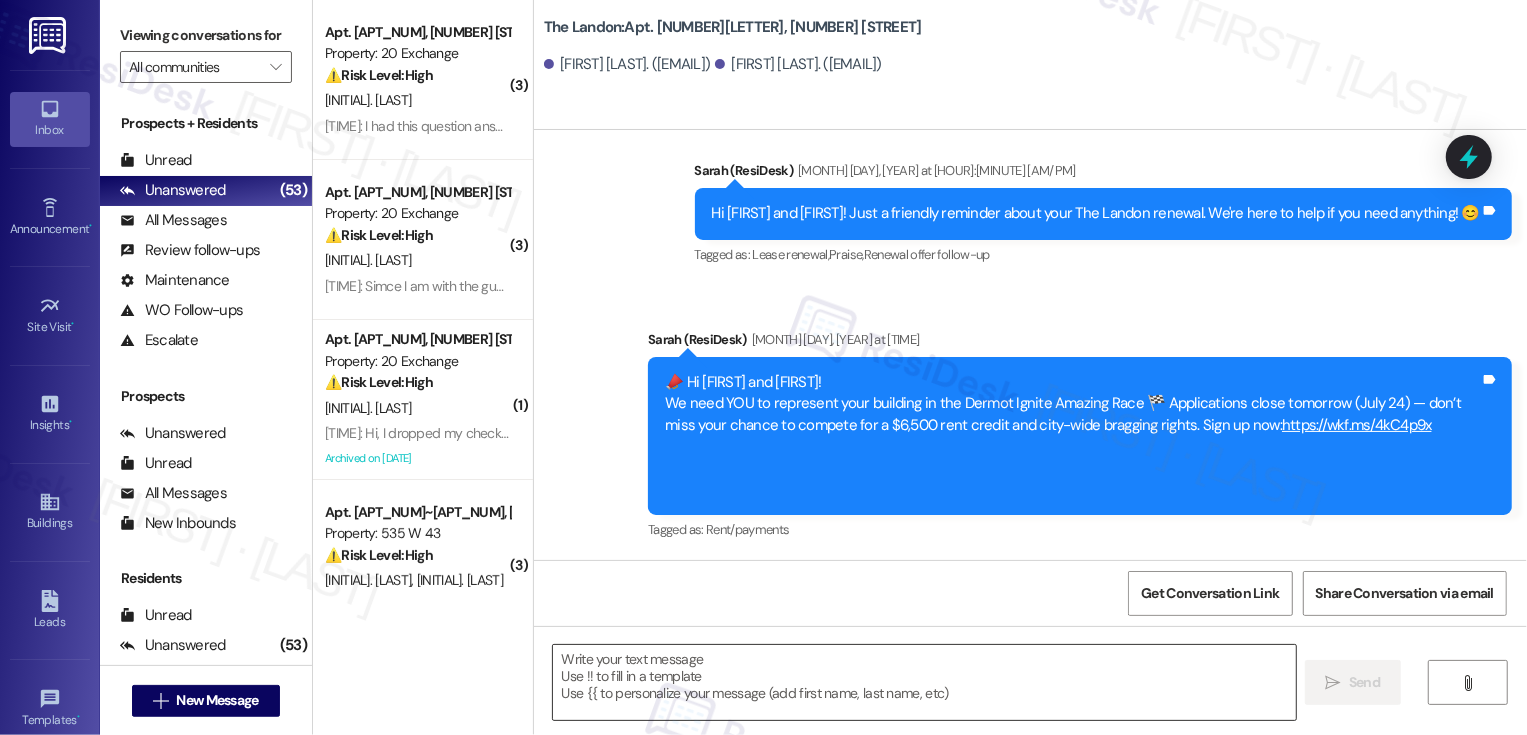 click at bounding box center [924, 682] 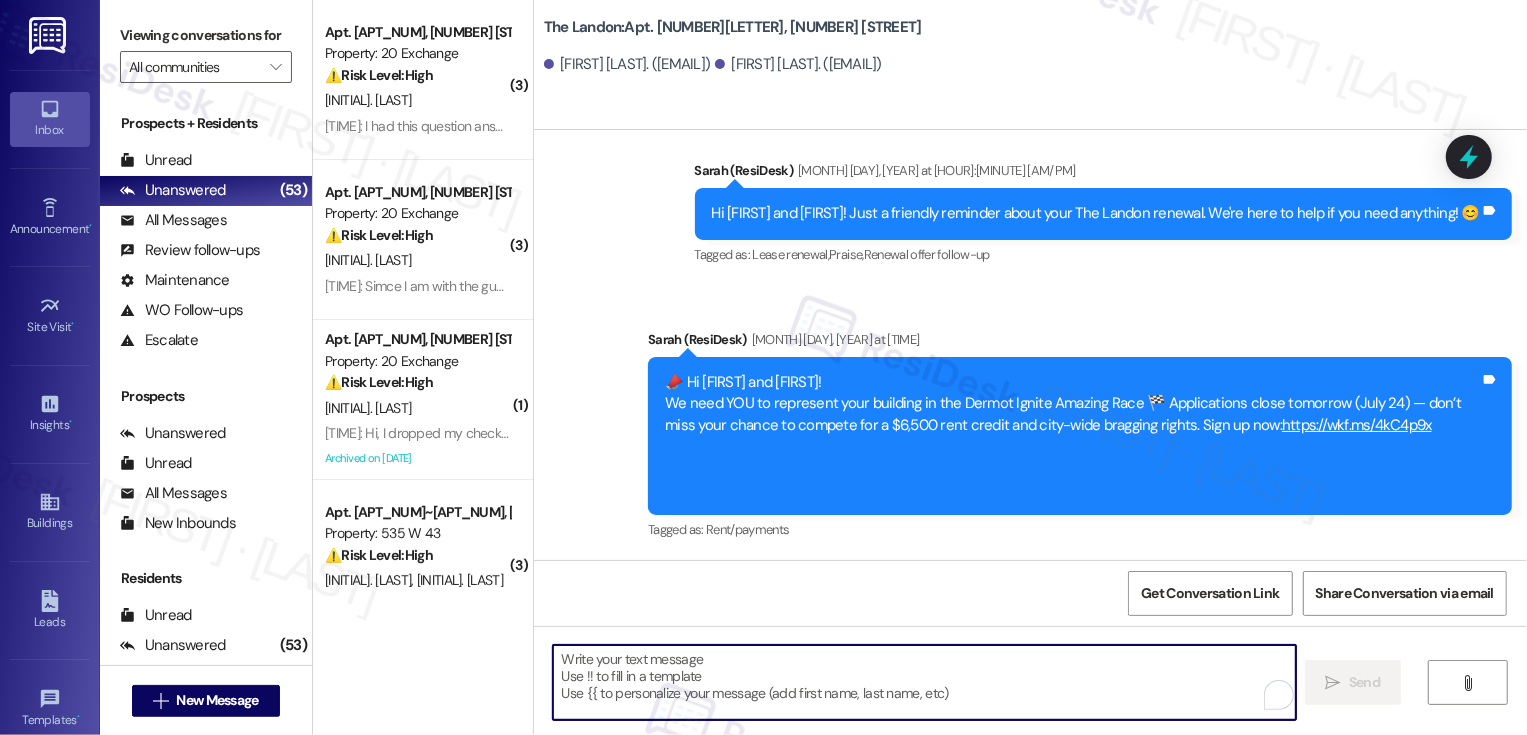 paste on "Hi {{first_name}}! Quick reminder about your {{property}} renewal - we want to make sure you don't miss out on securing your home. Can we help answer any questions about your options?" 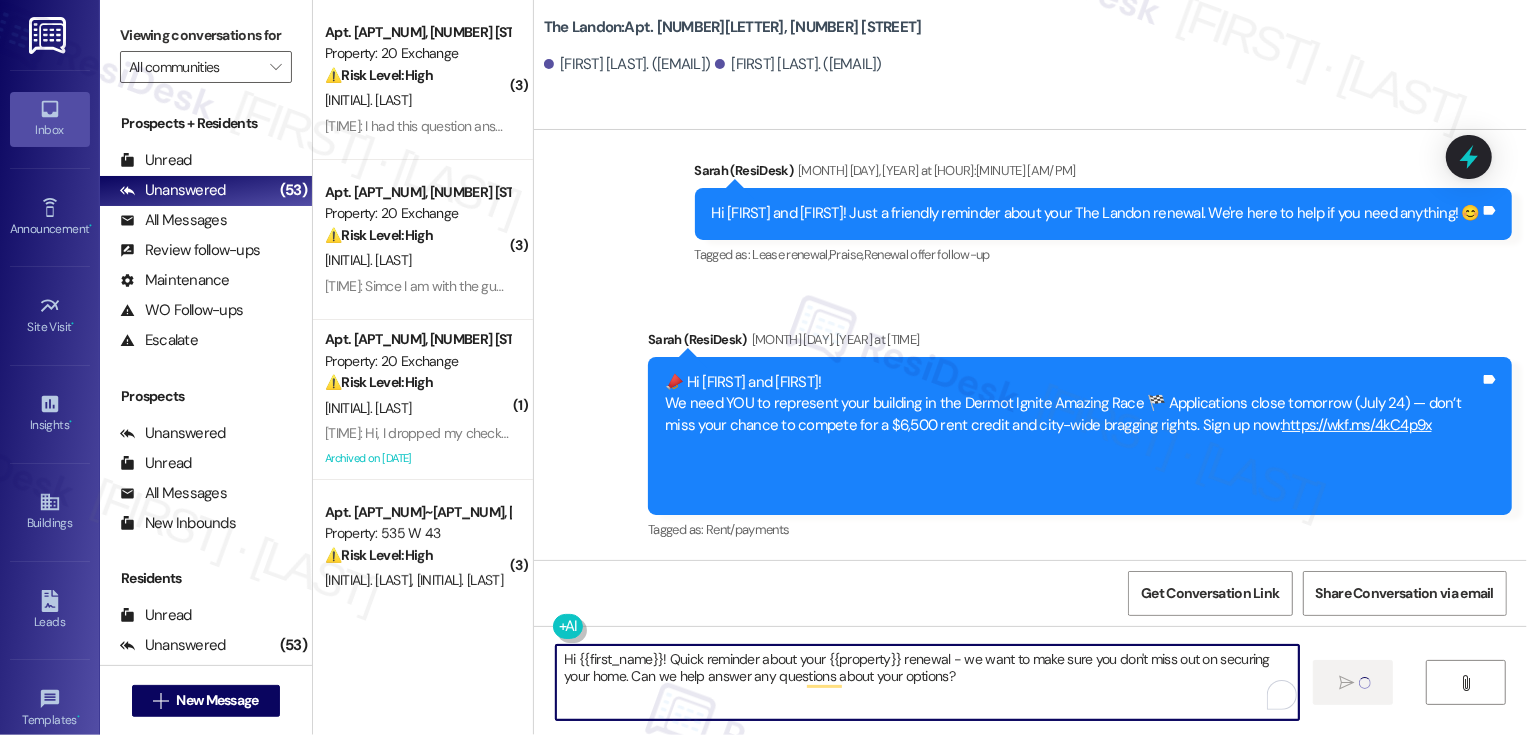 type on "Hi {{first_name}}! Quick reminder about your {{property}} renewal - we want to make sure you don't miss out on securing your home. Can we help answer any questions about your options?" 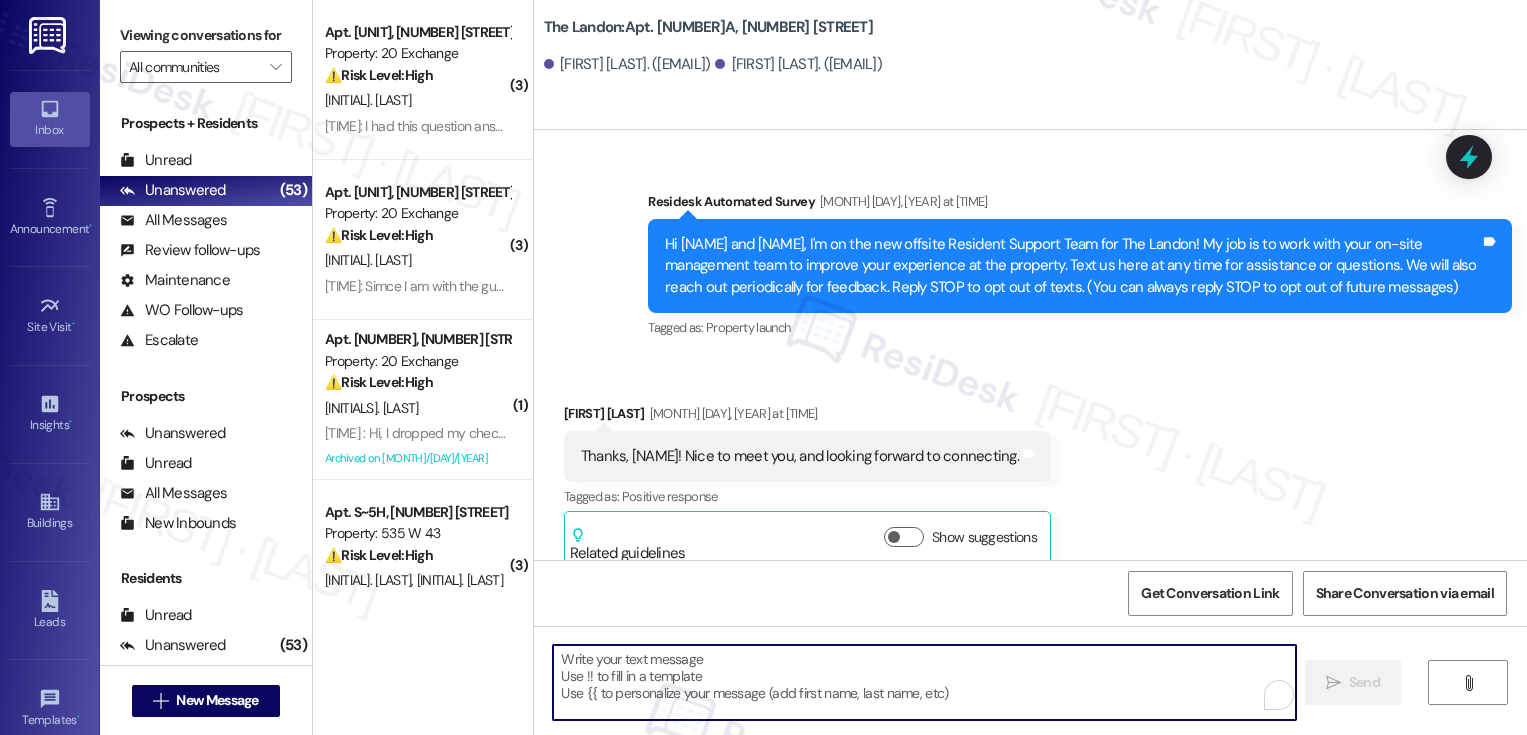 scroll, scrollTop: 0, scrollLeft: 0, axis: both 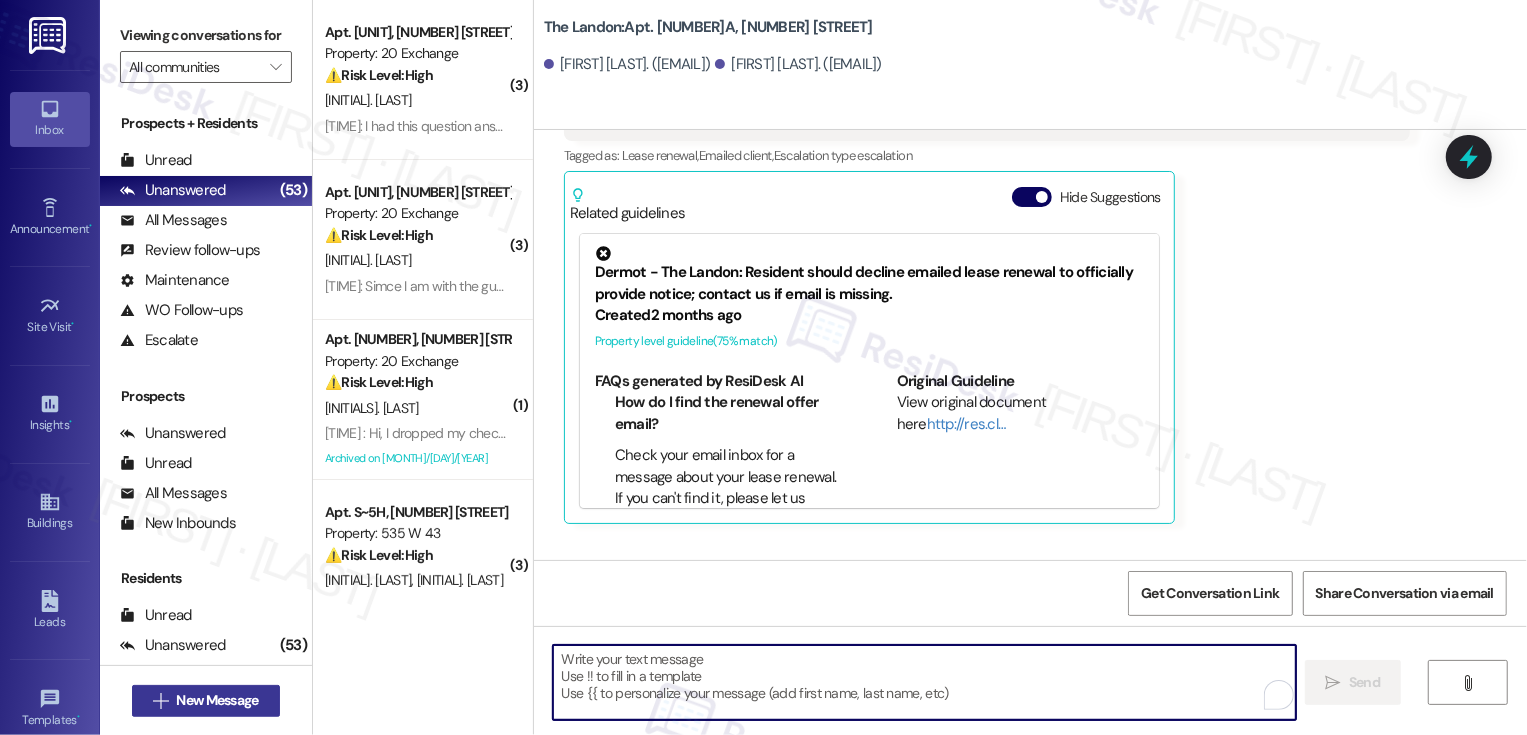 click on "New Message" at bounding box center [217, 700] 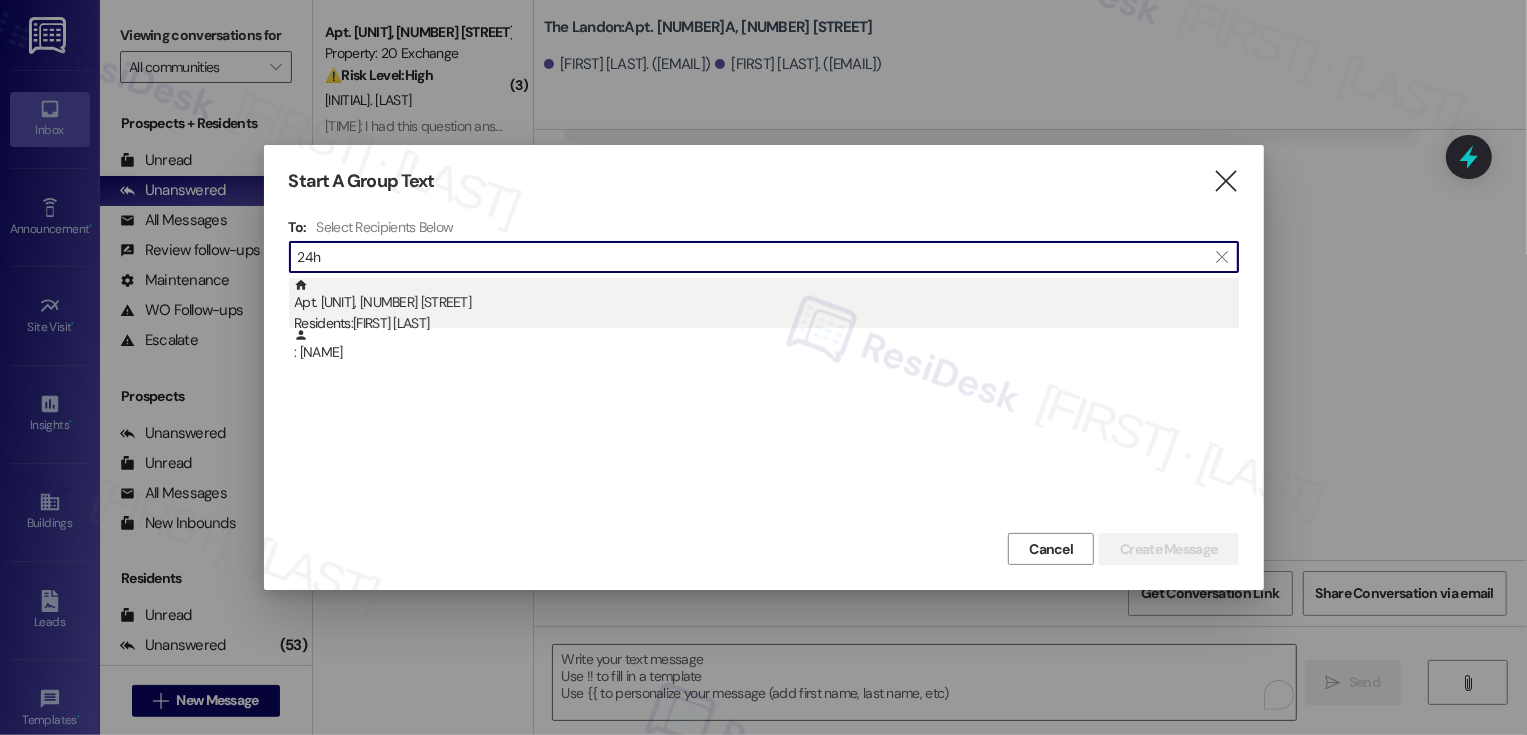 type on "24h" 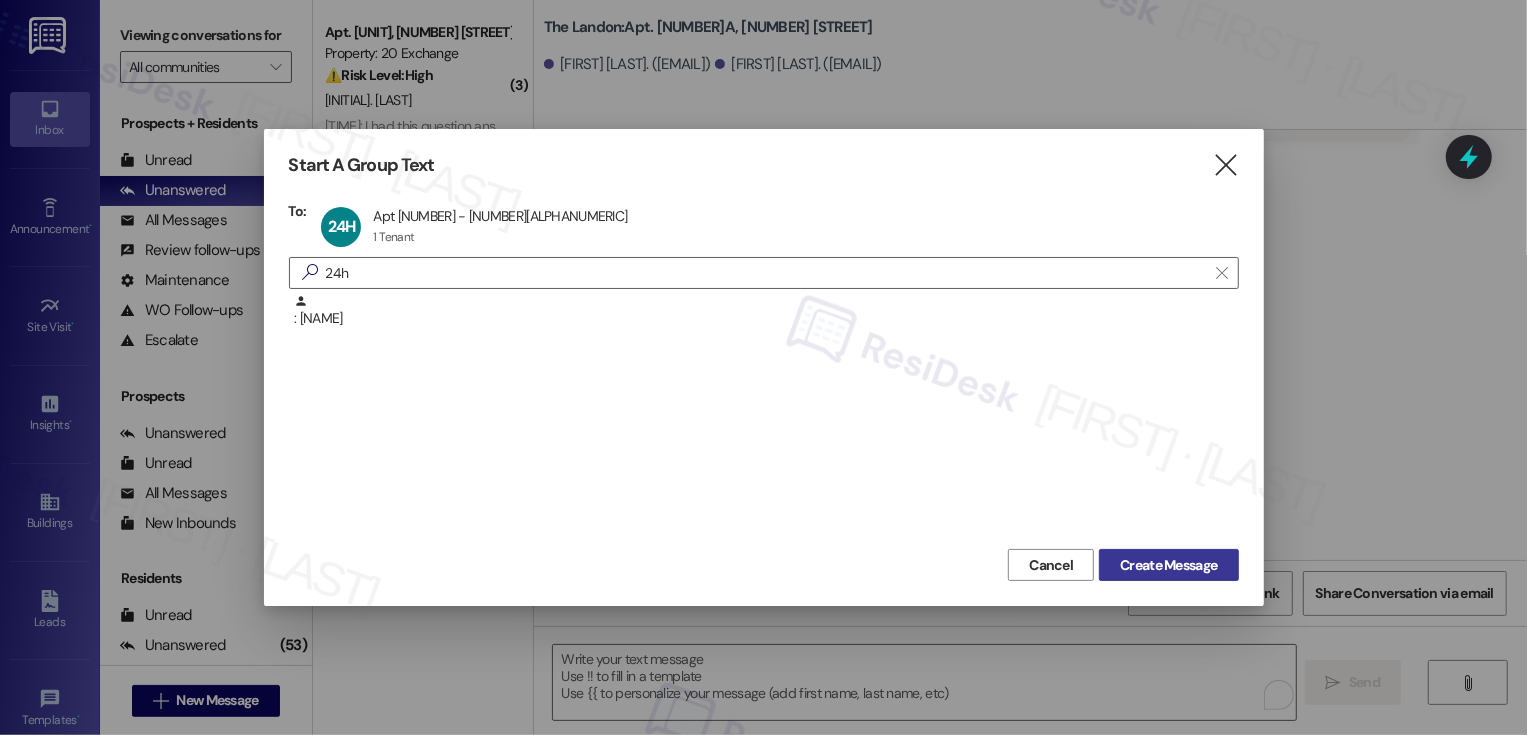 click on "Create Message" at bounding box center (1168, 565) 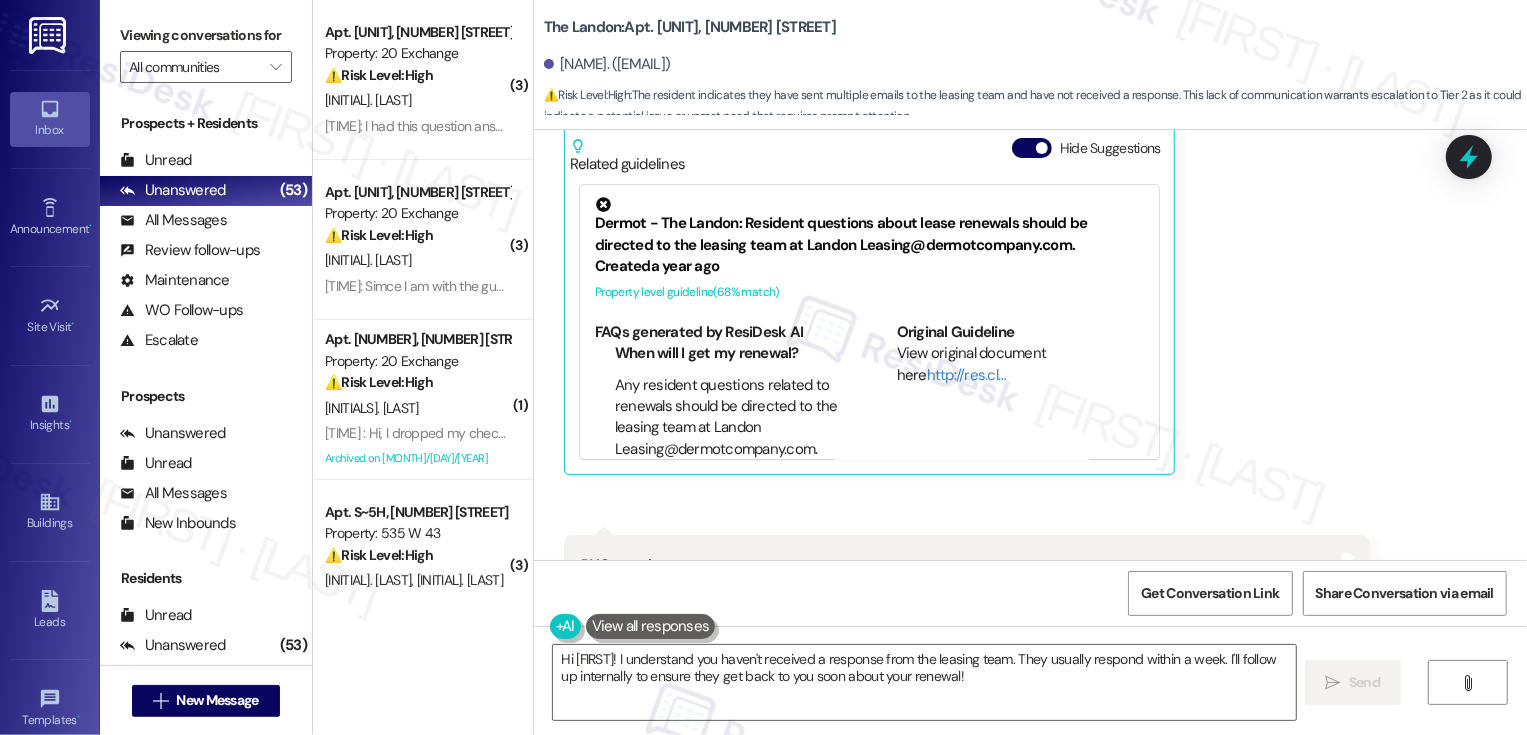 scroll, scrollTop: 15380, scrollLeft: 0, axis: vertical 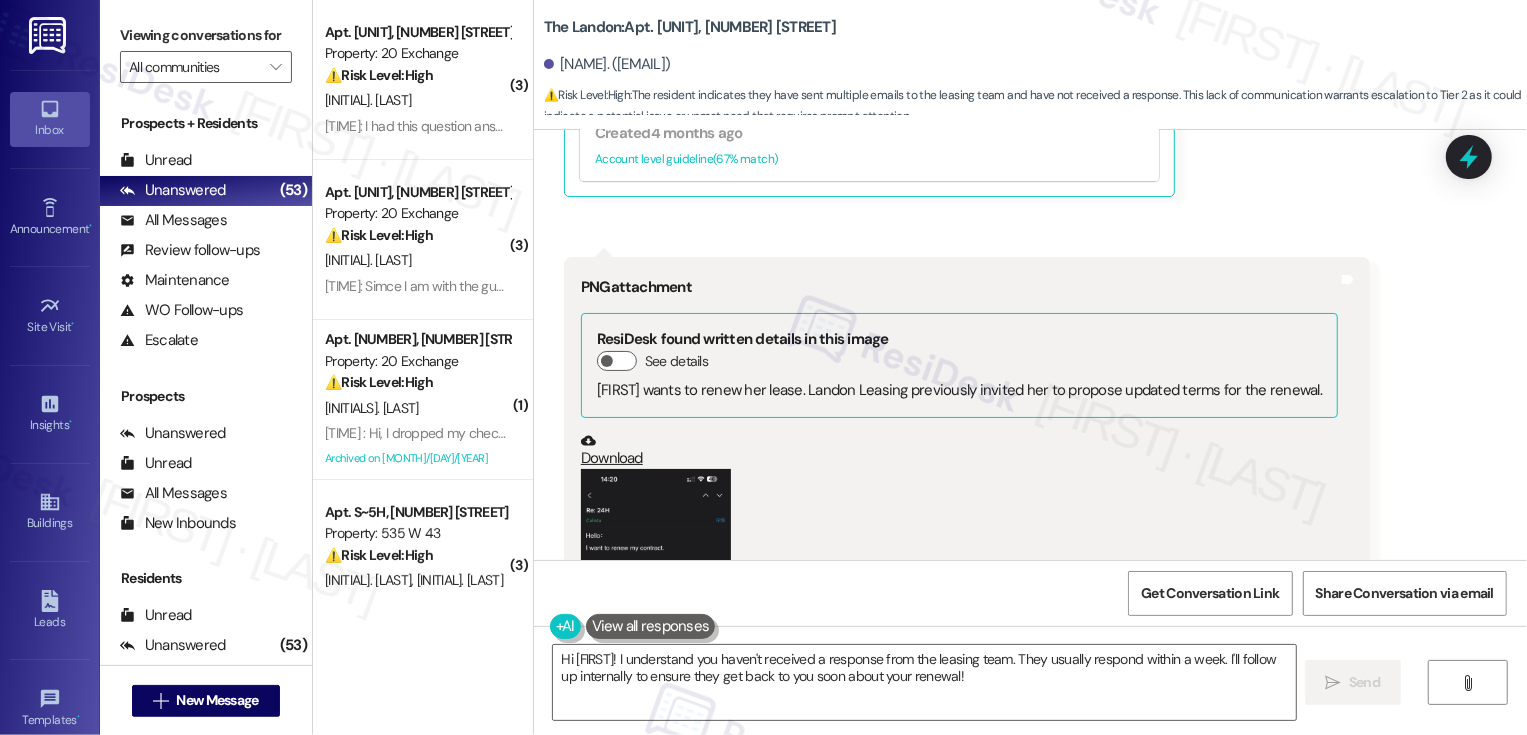 click at bounding box center [656, 631] 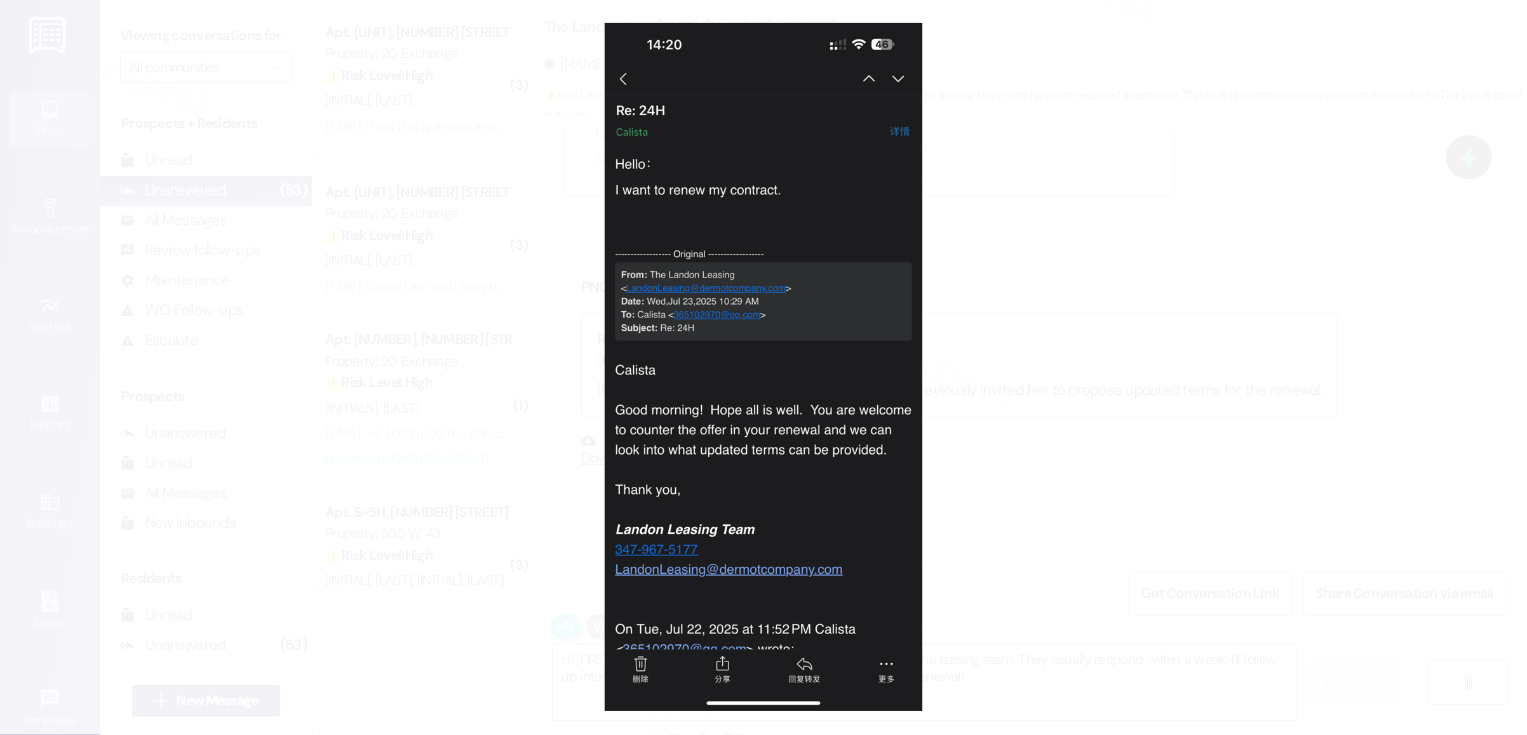 click at bounding box center (763, 367) 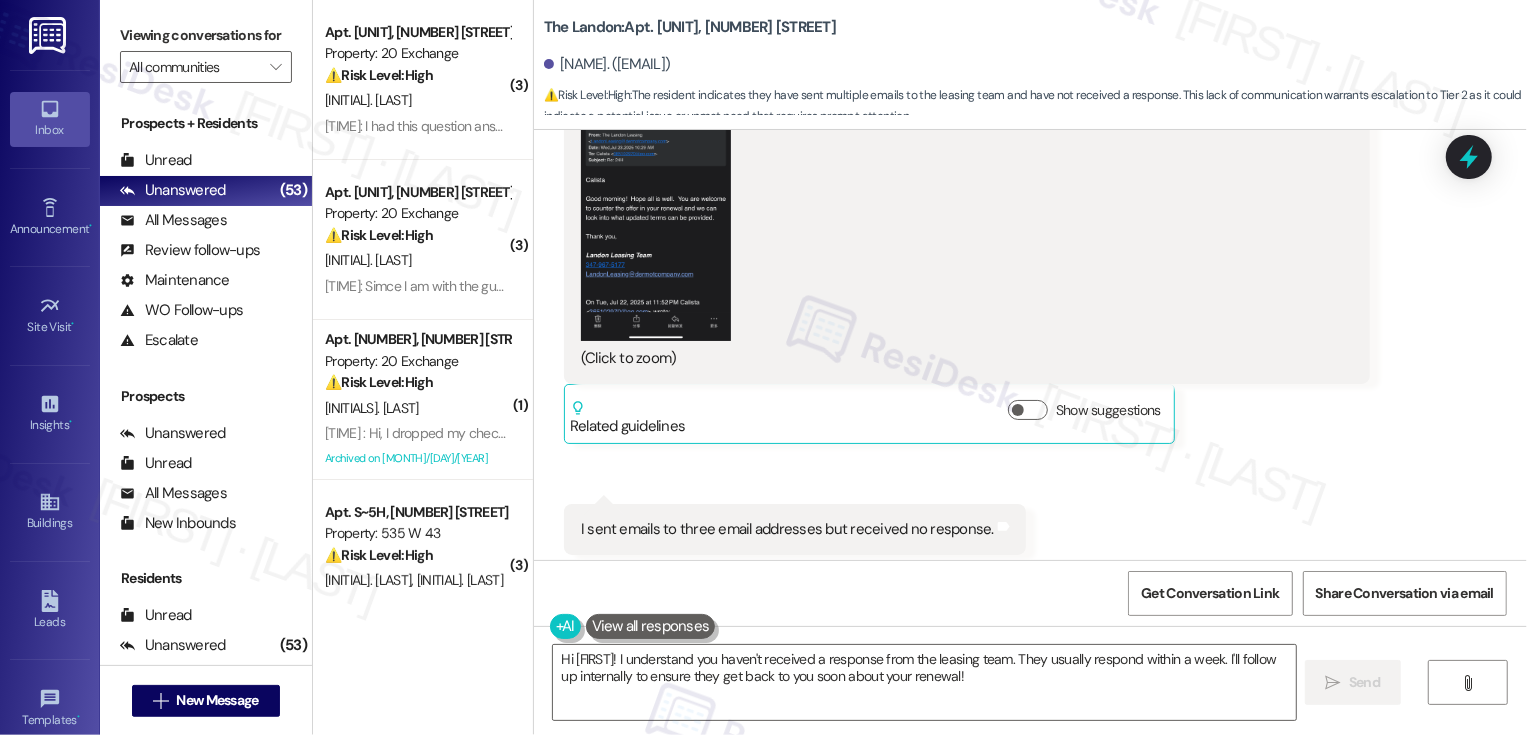scroll, scrollTop: 16220, scrollLeft: 0, axis: vertical 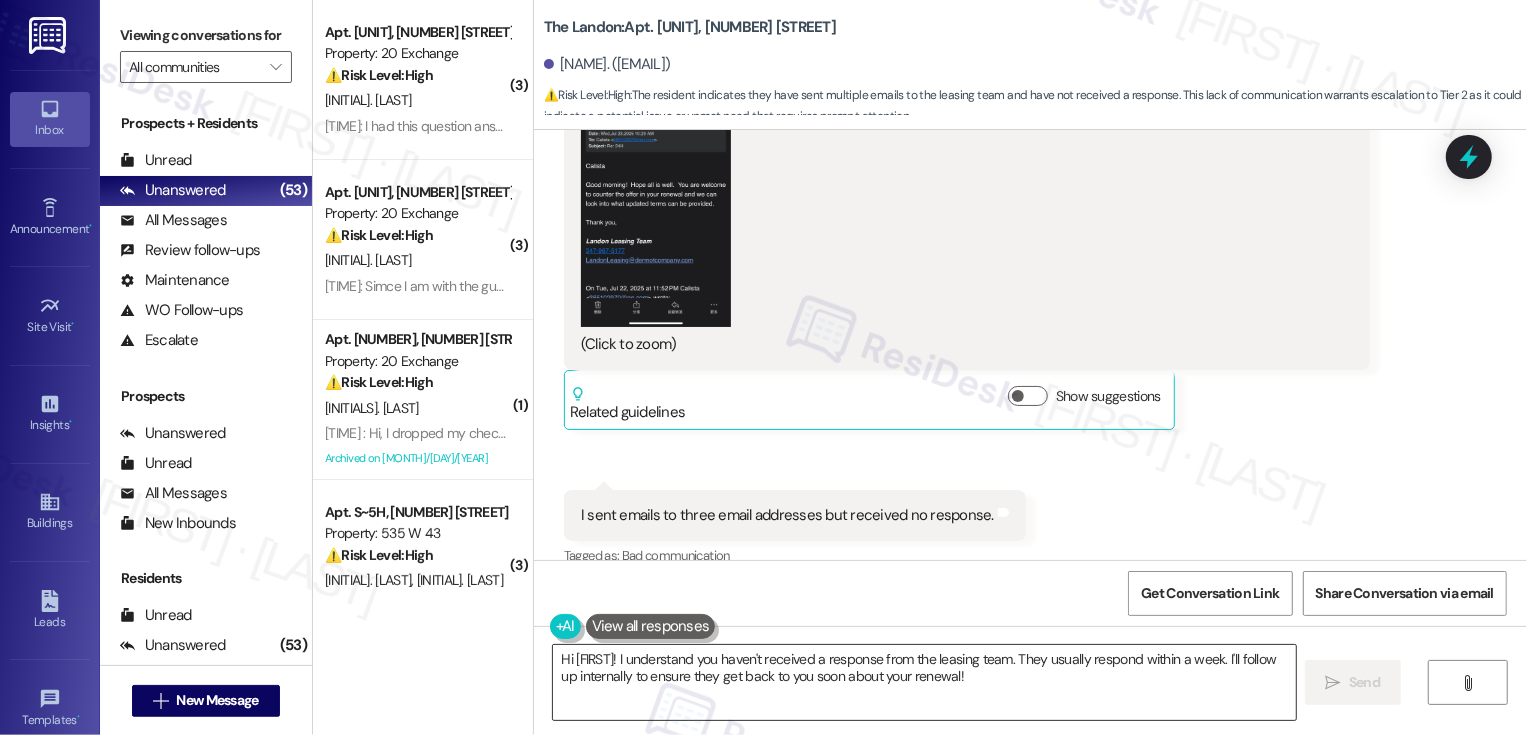 click on "Hi {{first_name}}! I understand you haven't received a response from the leasing team. They usually respond within a week. I'll follow up internally to ensure they get back to you soon about your renewal!" at bounding box center [924, 682] 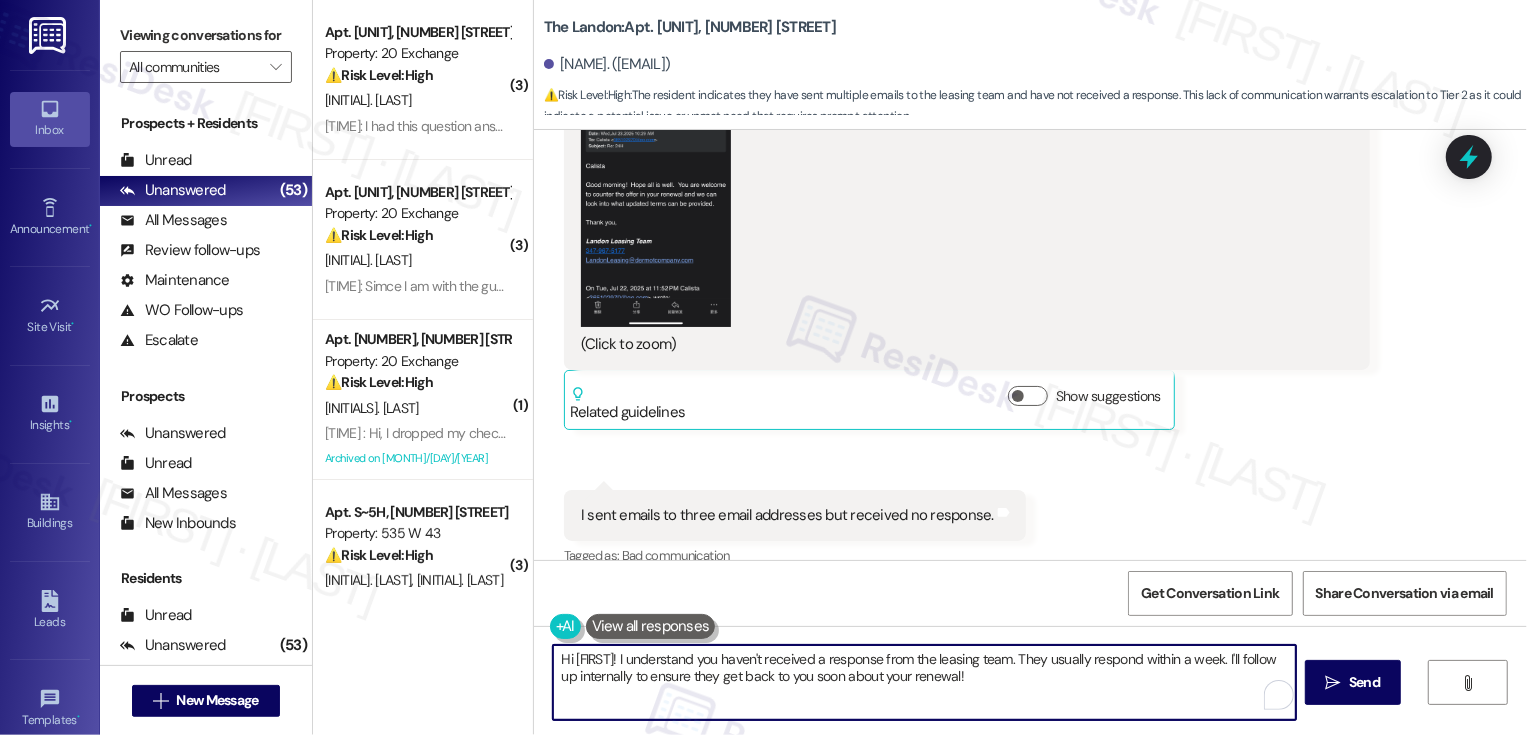 drag, startPoint x: 1261, startPoint y: 660, endPoint x: 1296, endPoint y: 685, distance: 43.011627 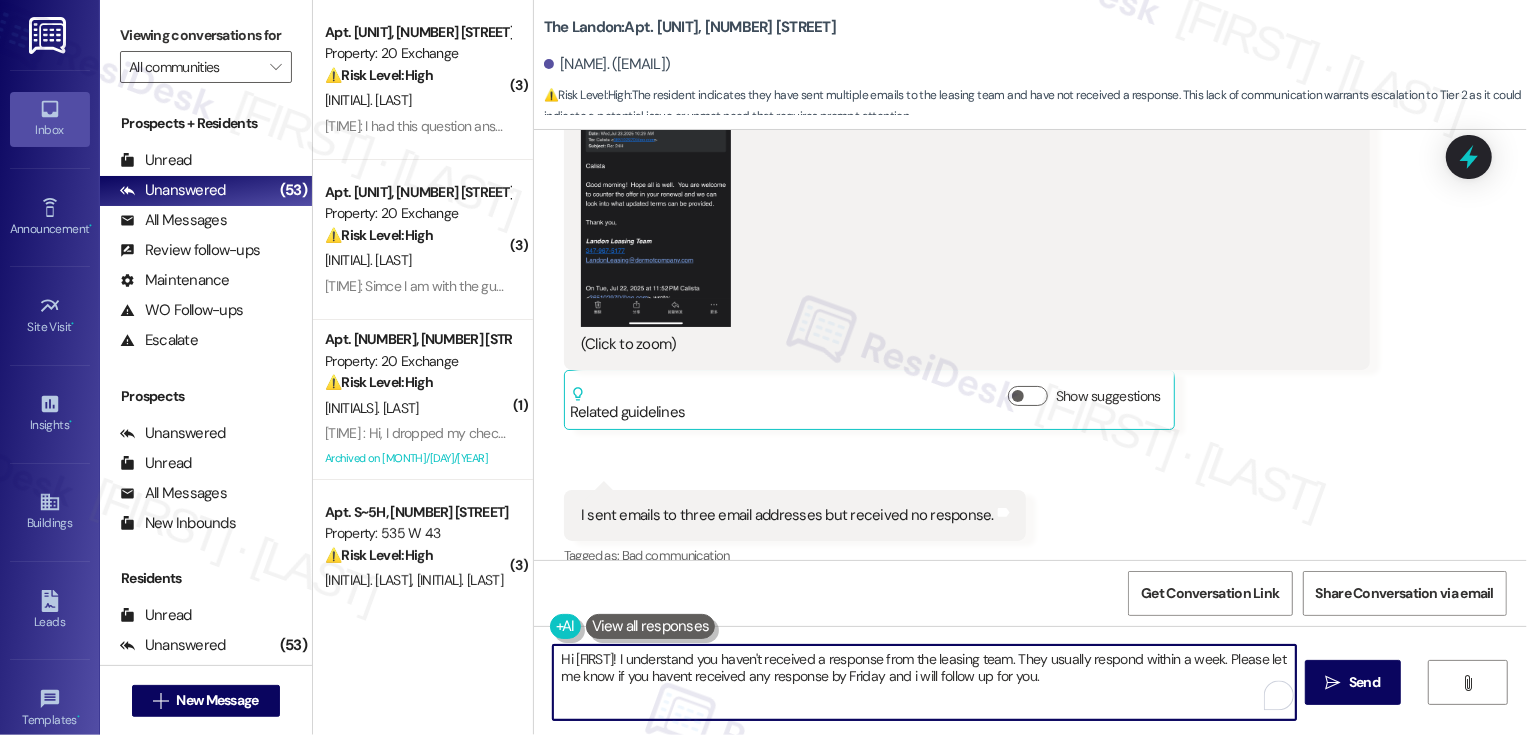 click on "Hi {{first_name}}! I understand you haven't received a response from the leasing team. They usually respond within a week. Please let me know if you havent received any response by Friday and i will follow up for you." at bounding box center [924, 682] 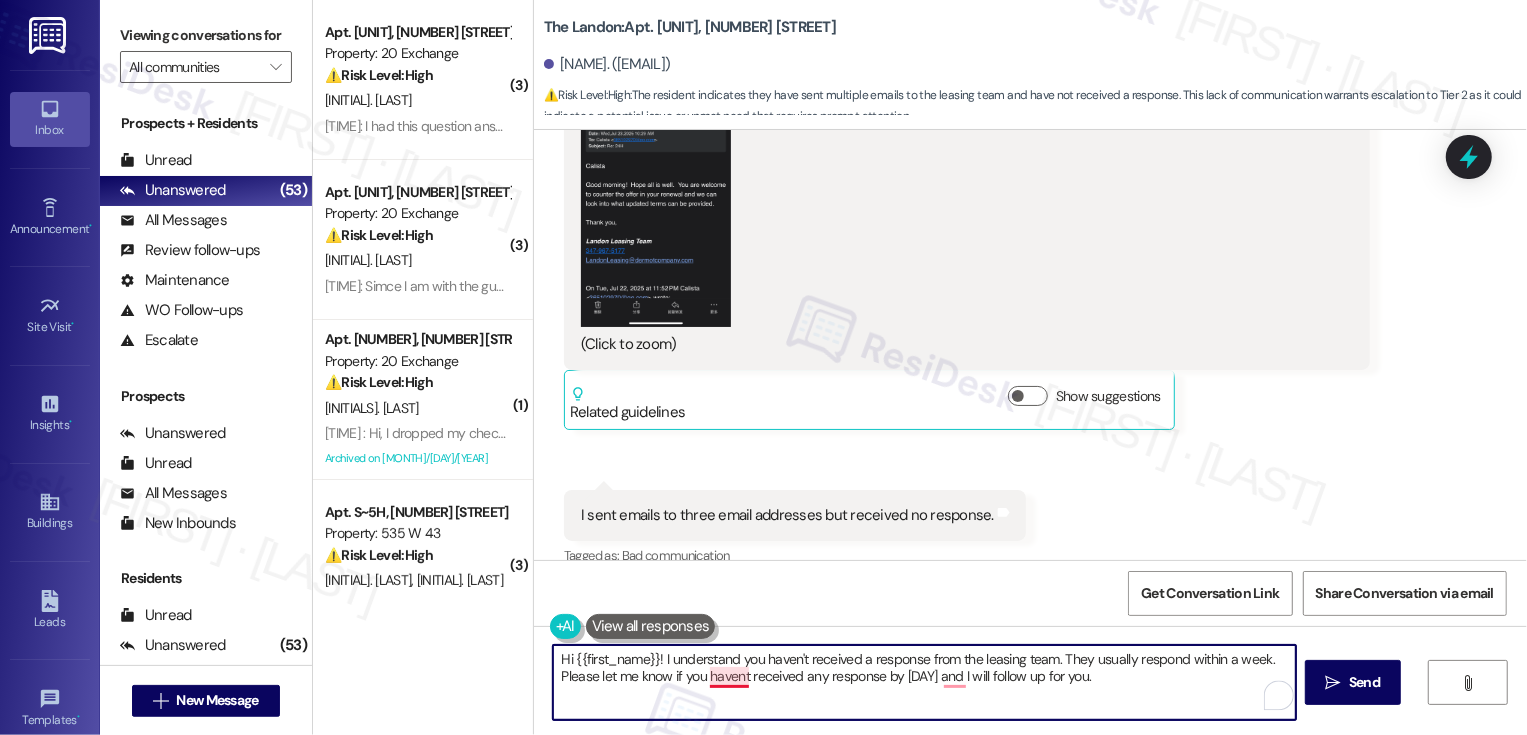 click on "Hi {{first_name}}! I understand you haven't received a response from the leasing team. They usually respond within a week. Please let me know if you havent received any response by Friday and I will follow up for you." at bounding box center (924, 682) 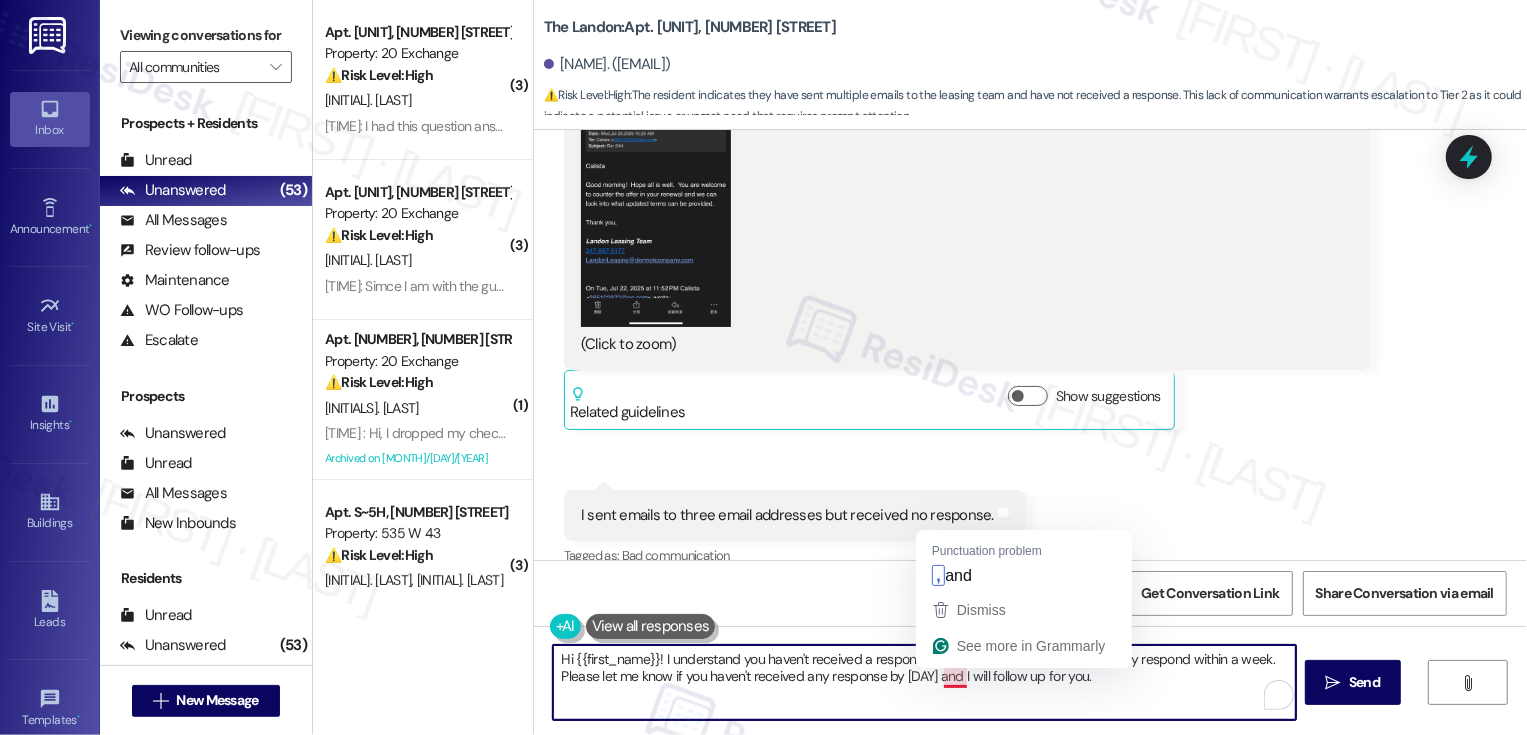 click on "Hi {{first_name}}! I understand you haven't received a response from the leasing team. They usually respond within a week. Please let me know if you haven't received any response by Friday and I will follow up for you." at bounding box center (924, 682) 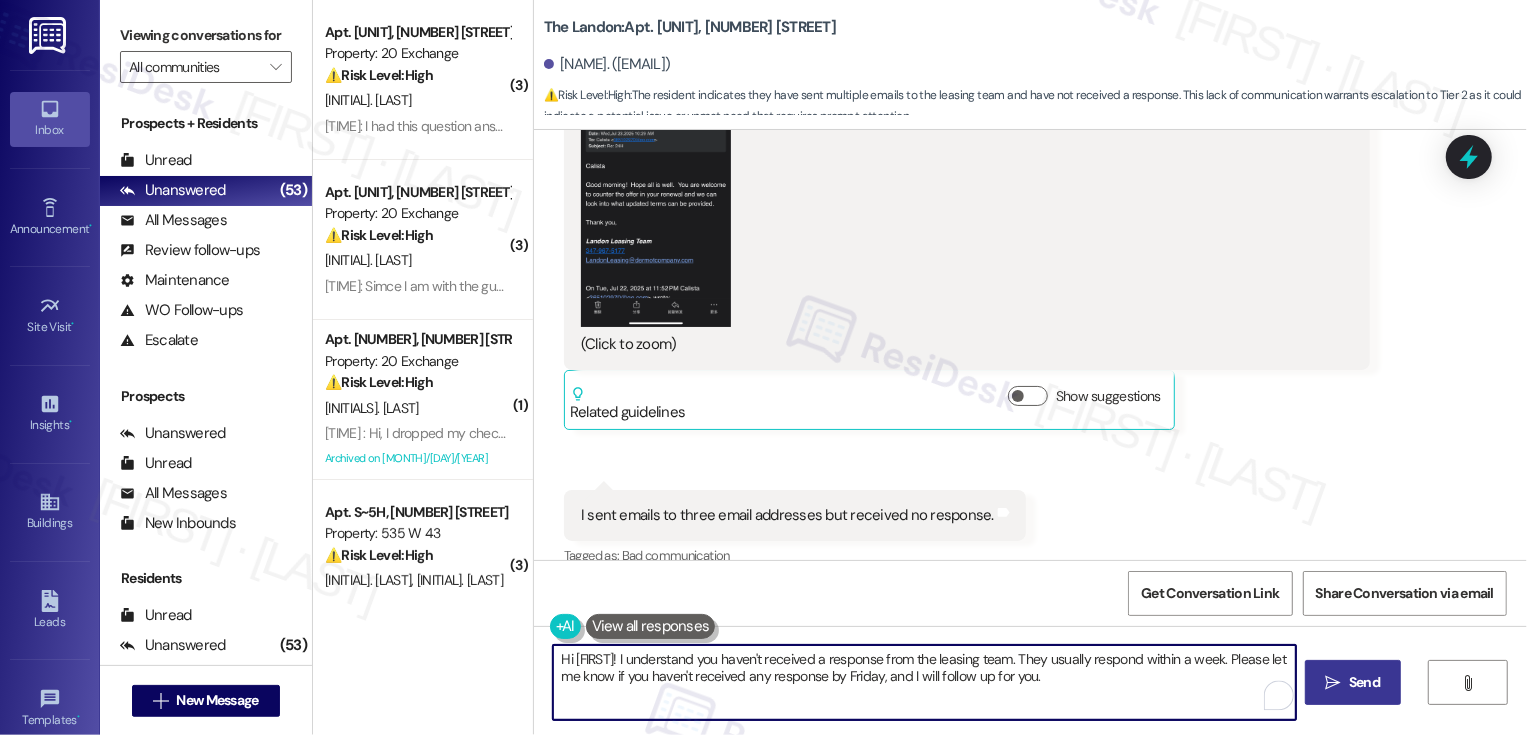 type on "Hi {{first_name}}! I understand you haven't received a response from the leasing team. They usually respond within a week. Please let me know if you haven't received any response by Friday, and I will follow up for you." 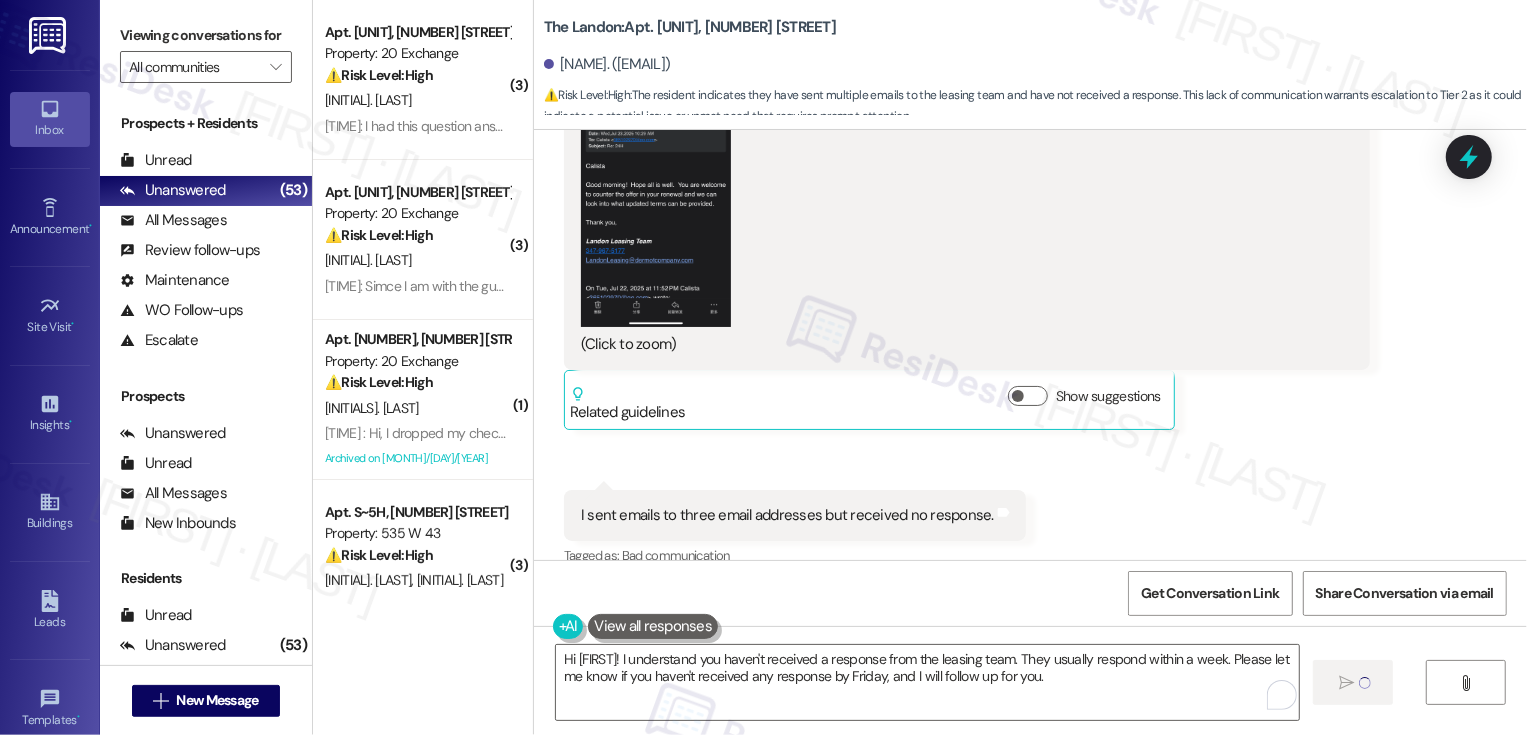 type 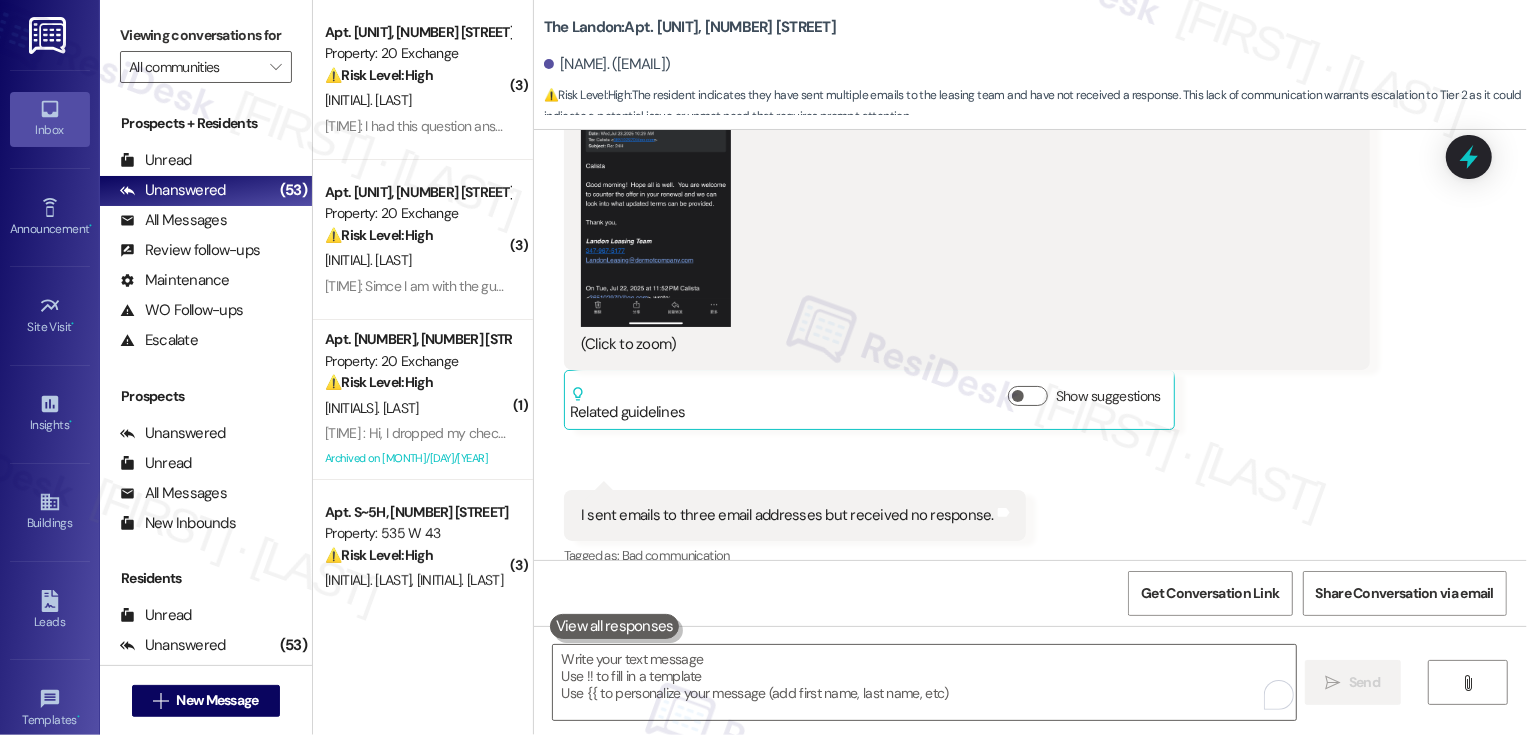 scroll, scrollTop: 16219, scrollLeft: 0, axis: vertical 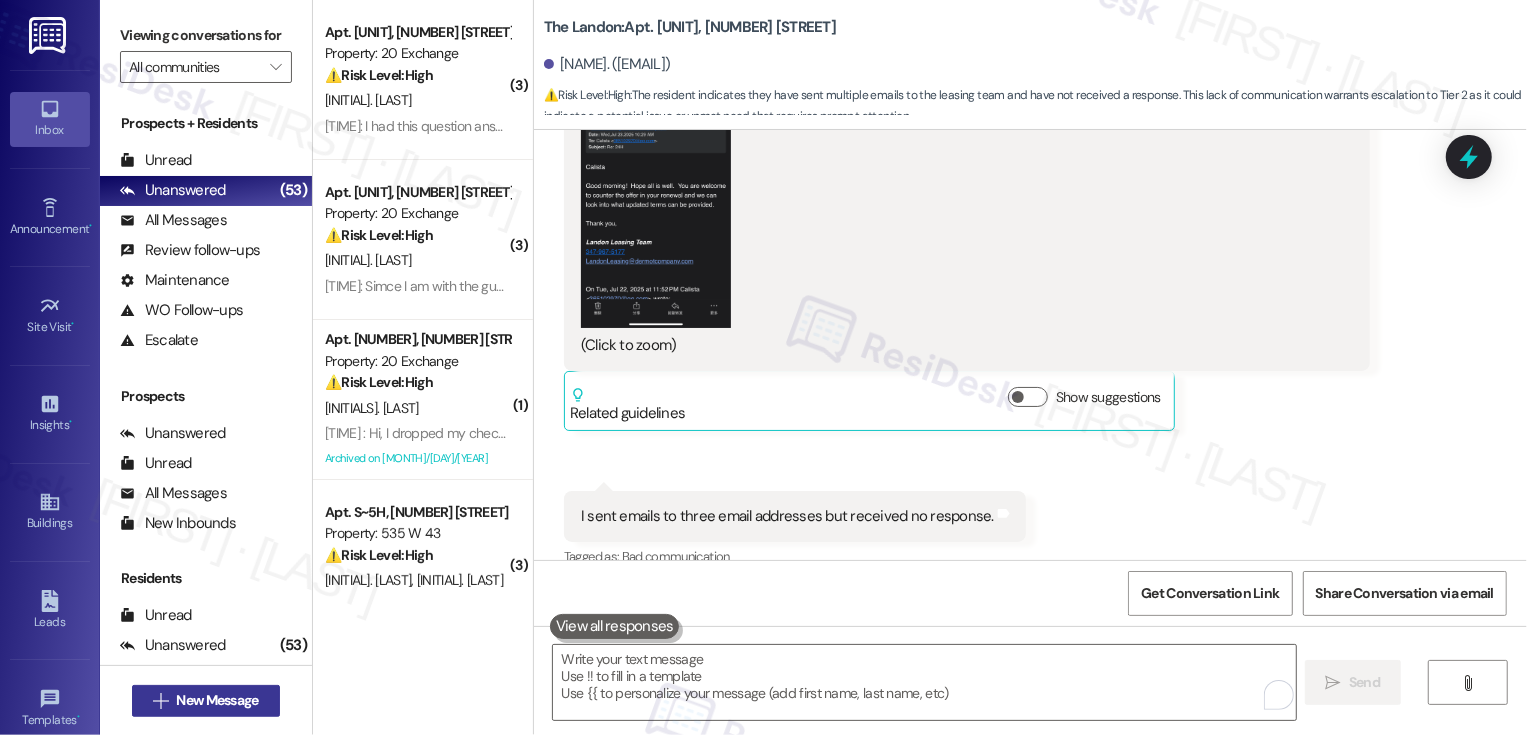 click on "New Message" at bounding box center [217, 700] 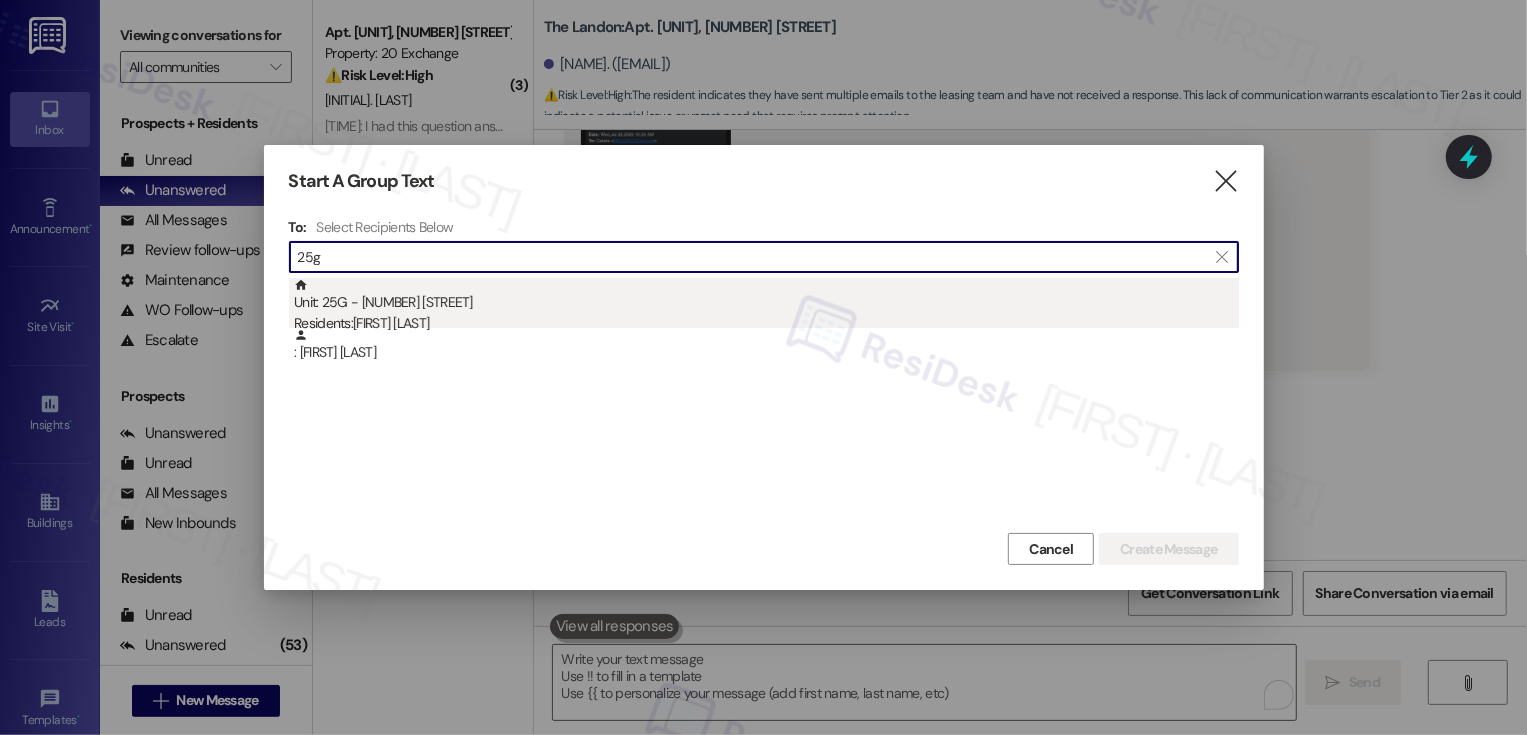 type on "25g" 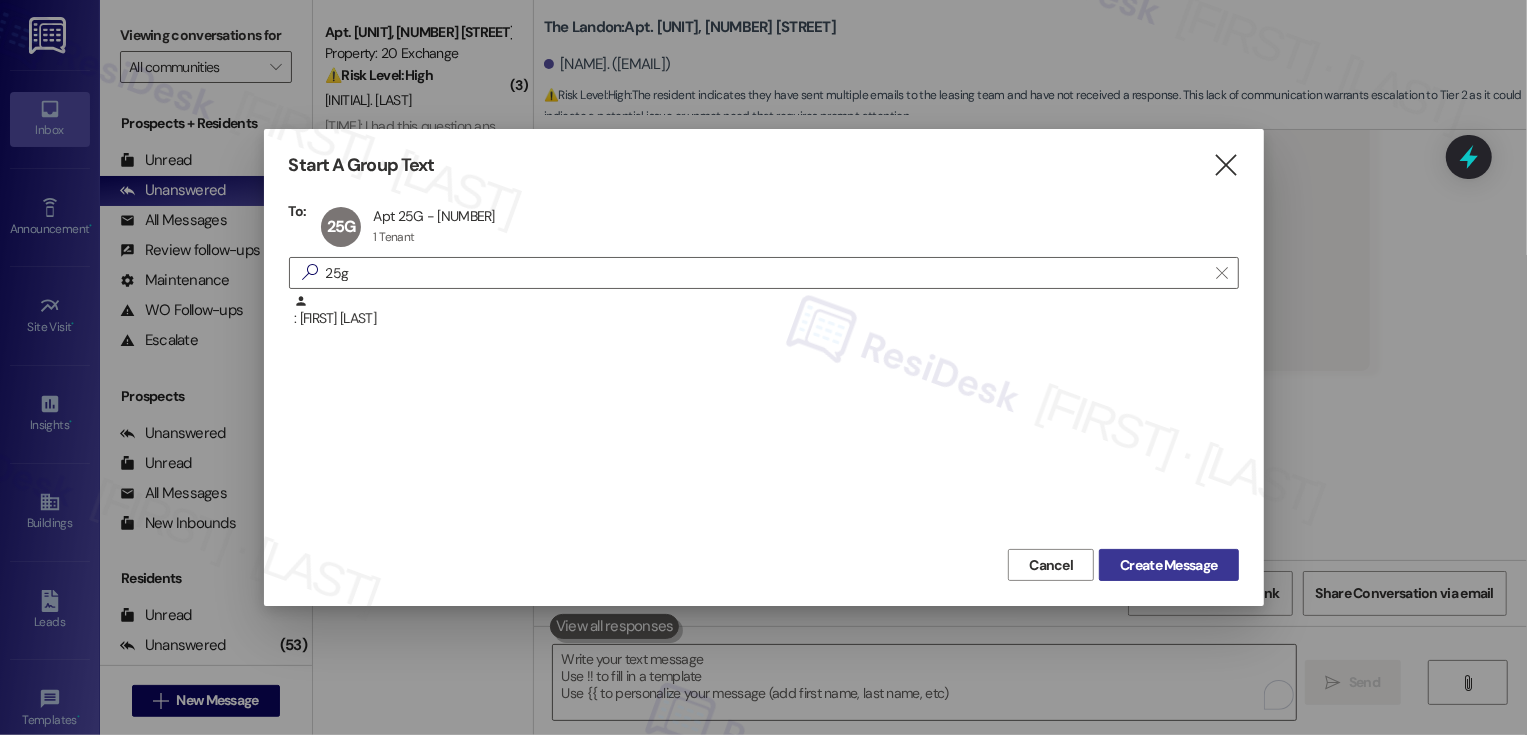 click on "Create Message" at bounding box center [1168, 565] 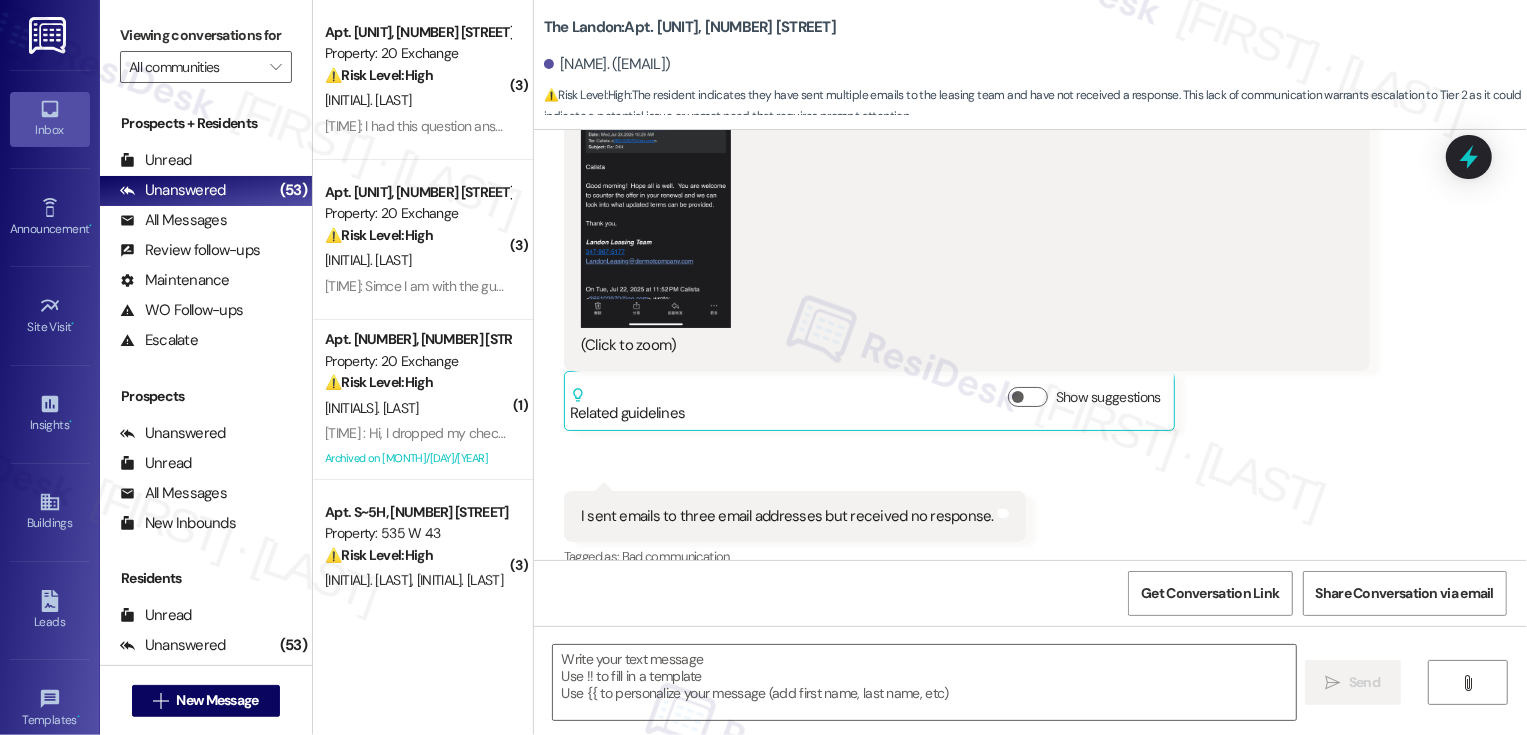 type on "Fetching suggested responses. Please feel free to read through the conversation in the meantime." 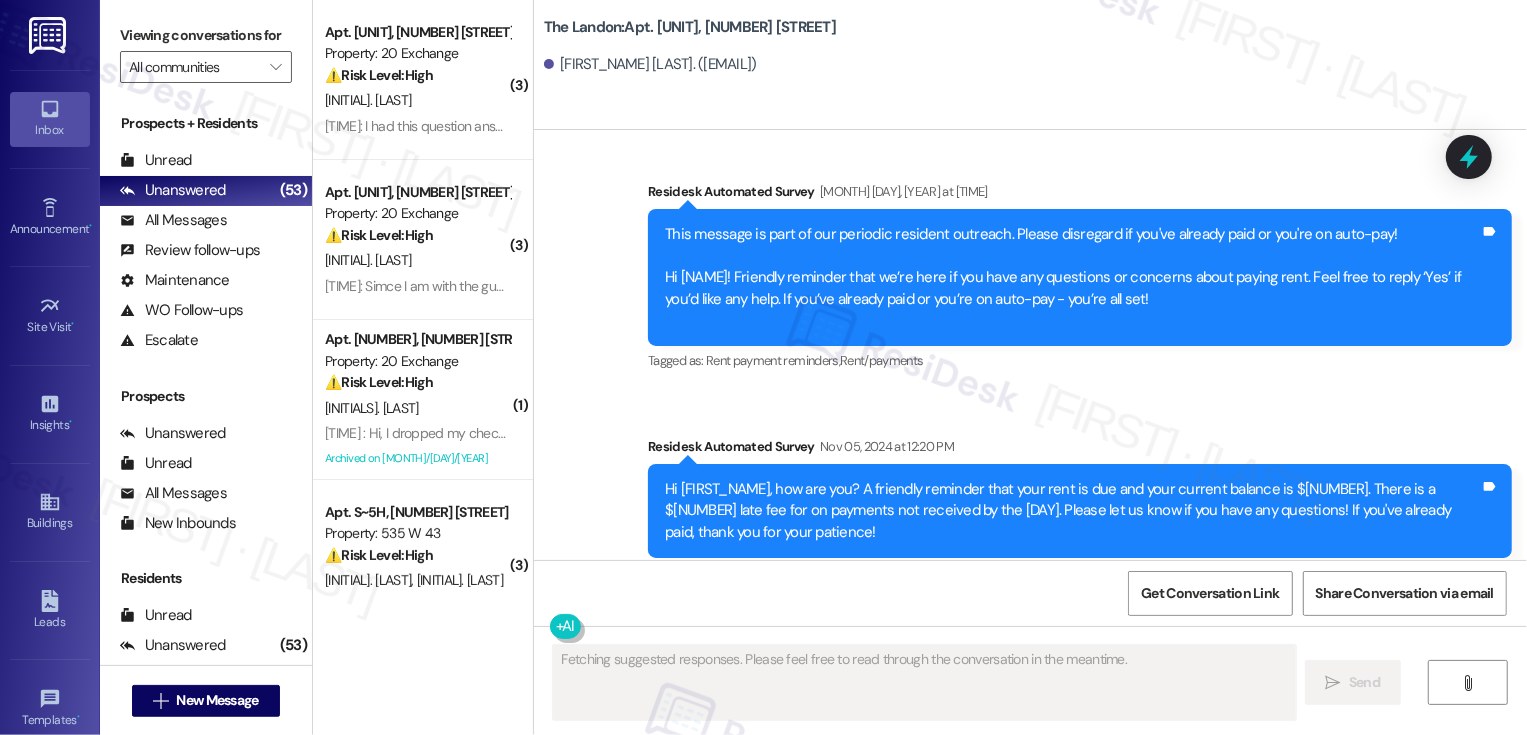 type on "Fetching suggested responses. Please feel free to read through the conversation in the meantime." 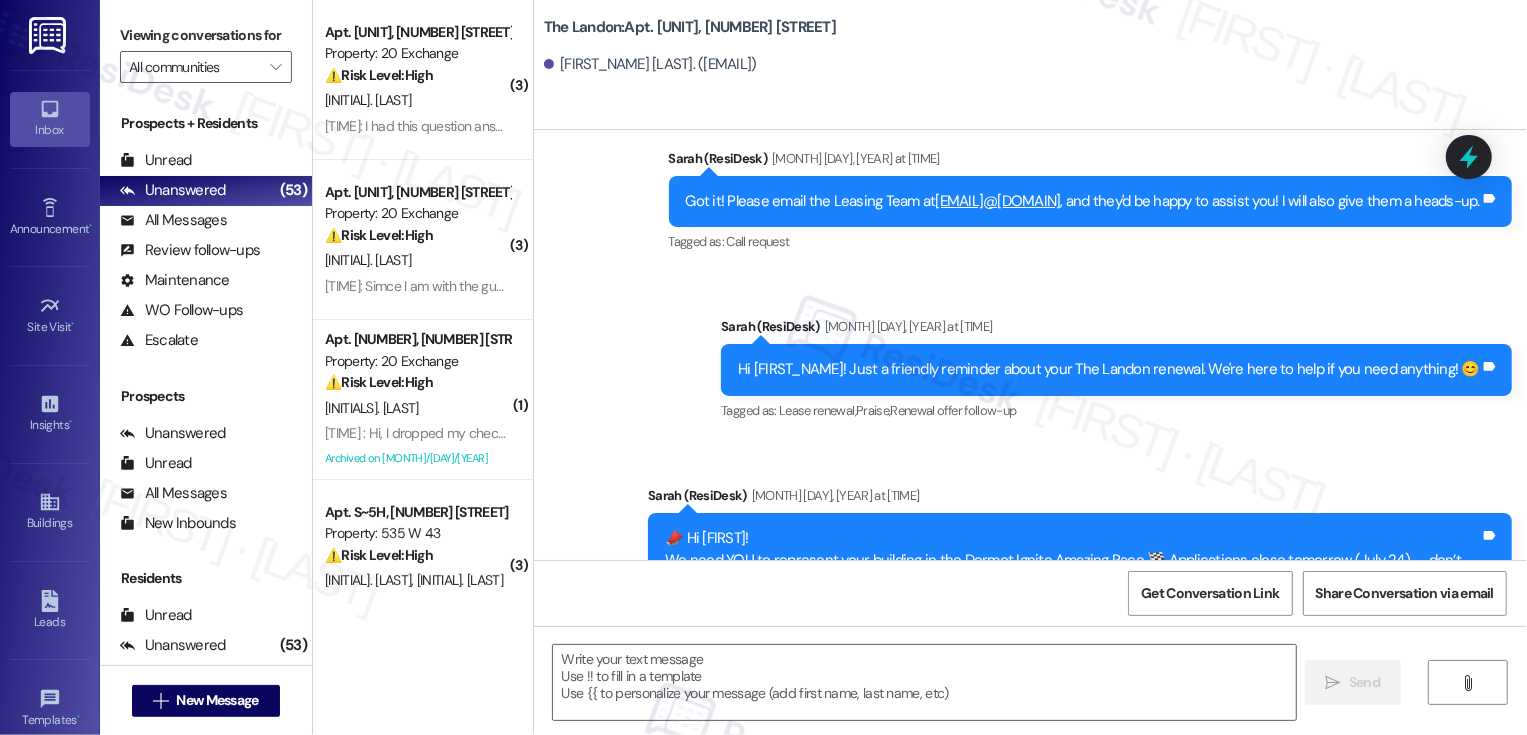 scroll, scrollTop: 6204, scrollLeft: 0, axis: vertical 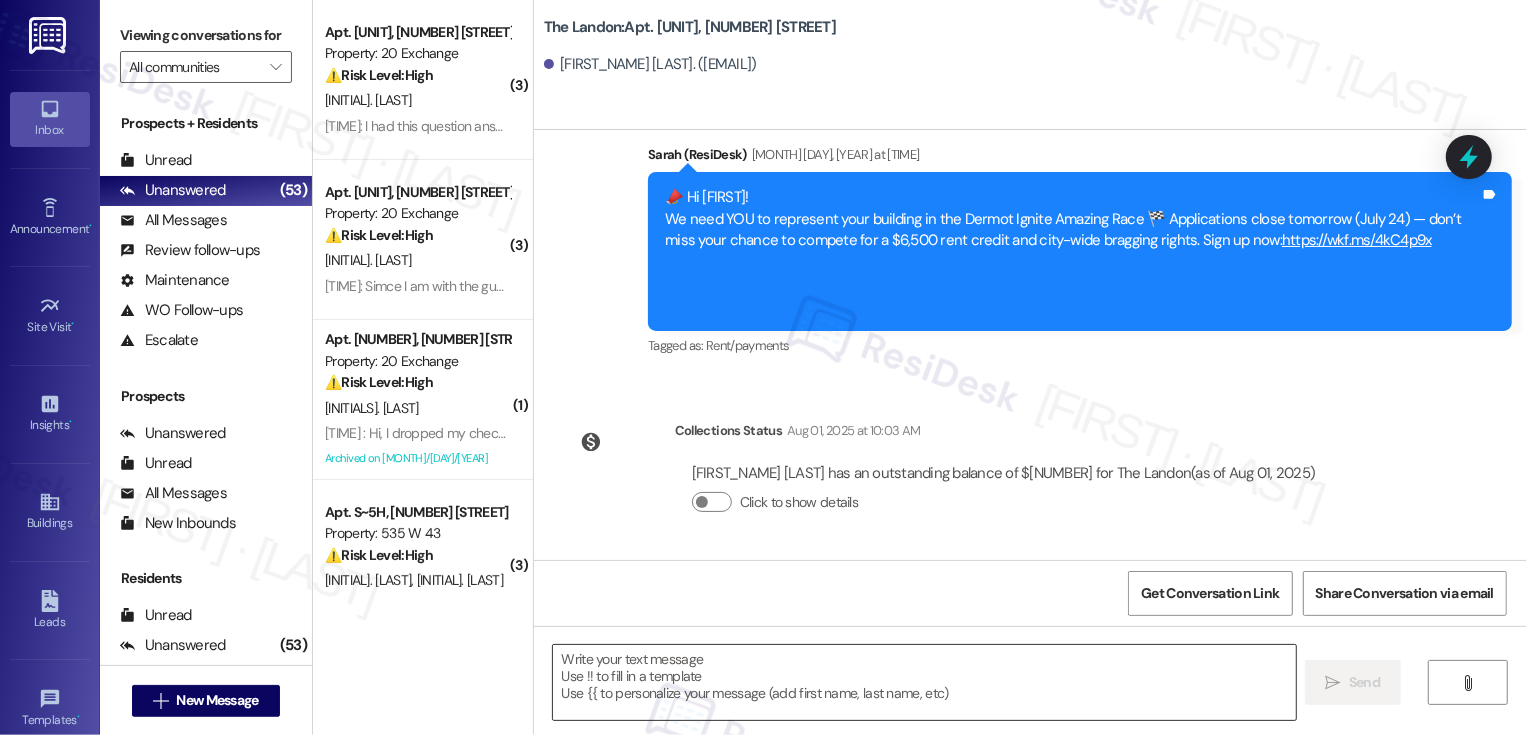 click at bounding box center [924, 682] 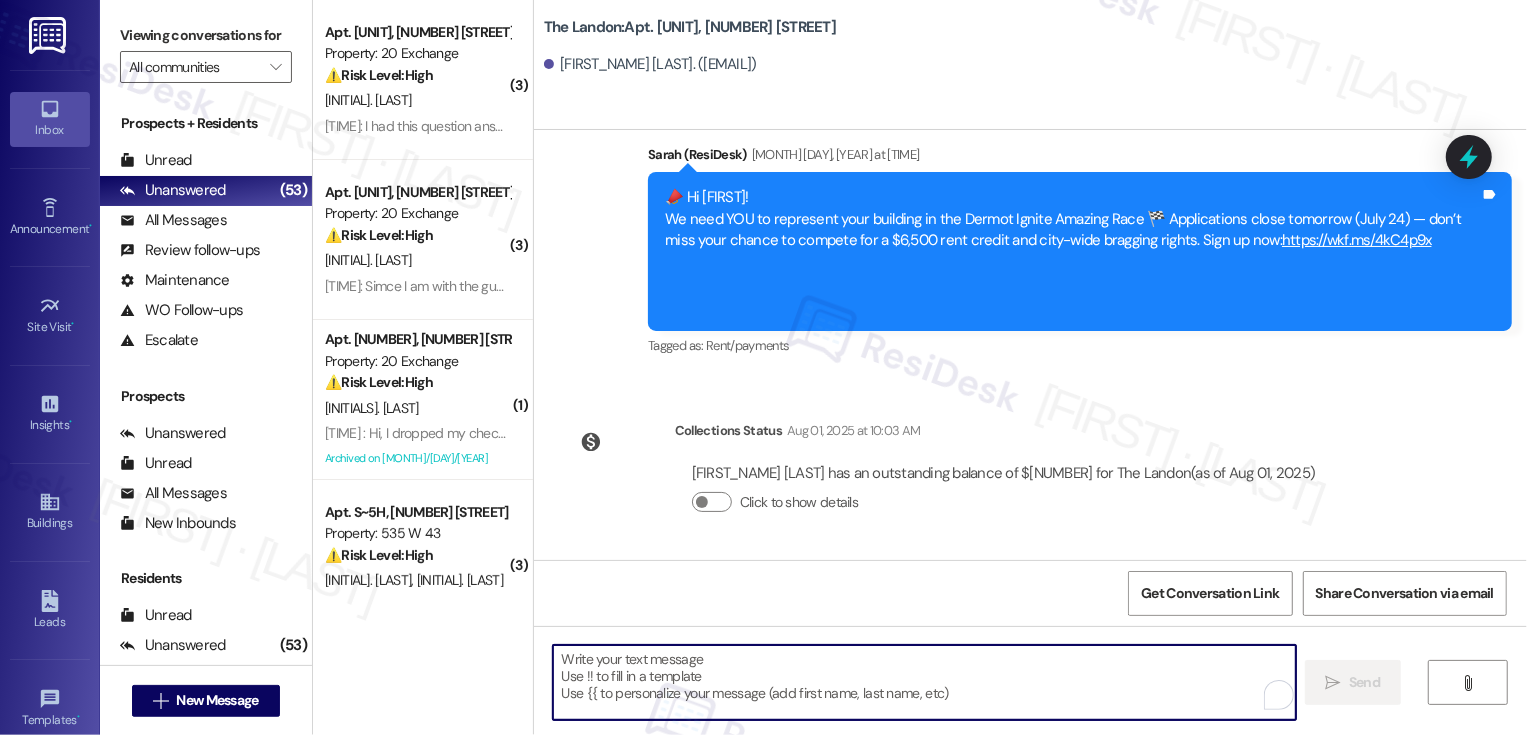 paste on "Hi {{first_name}}! Quick reminder about your {{property}} renewal - we want to make sure you don't miss out on securing your home. Can we help answer any questions about your options?" 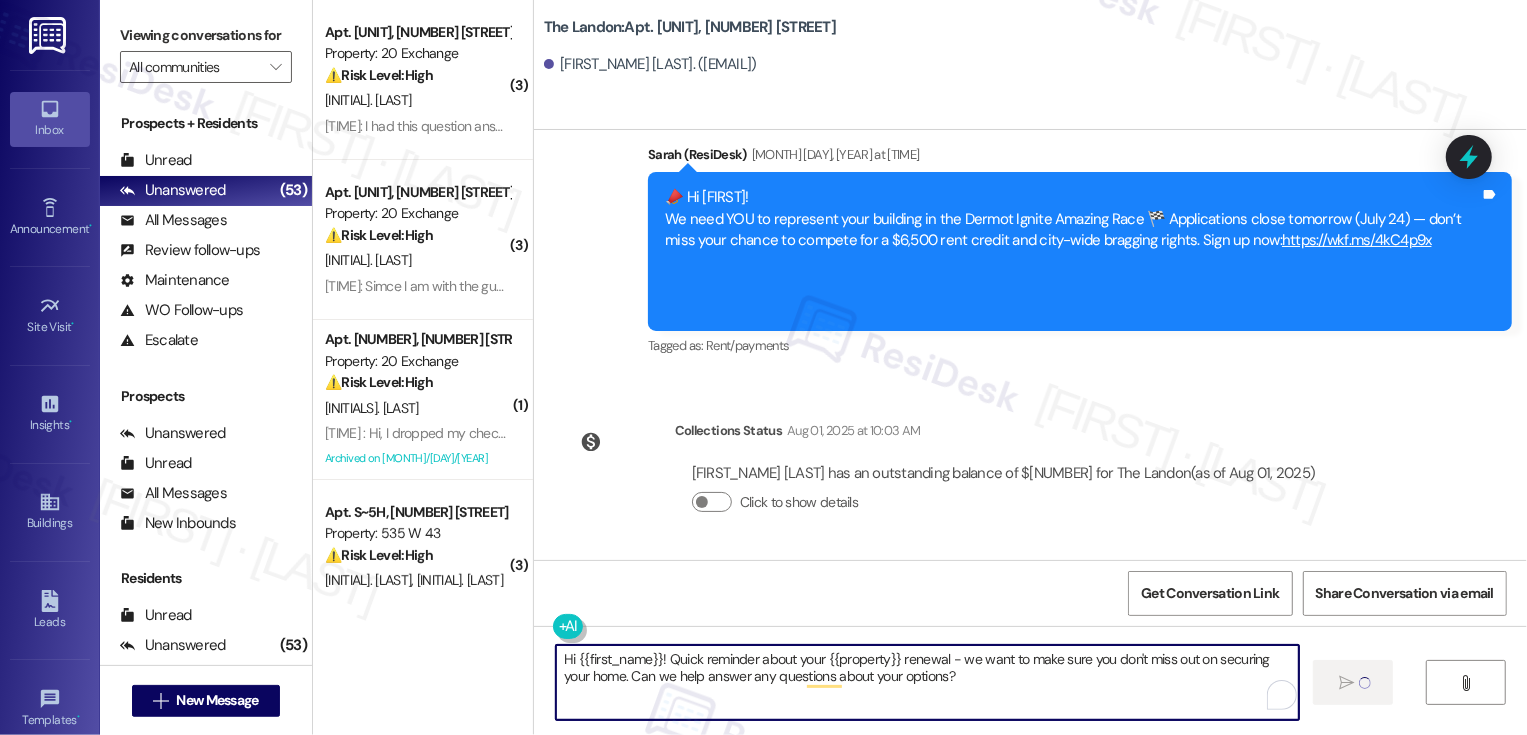 type on "Hi {{first_name}}! Quick reminder about your {{property}} renewal - we want to make sure you don't miss out on securing your home. Can we help answer any questions about your options?" 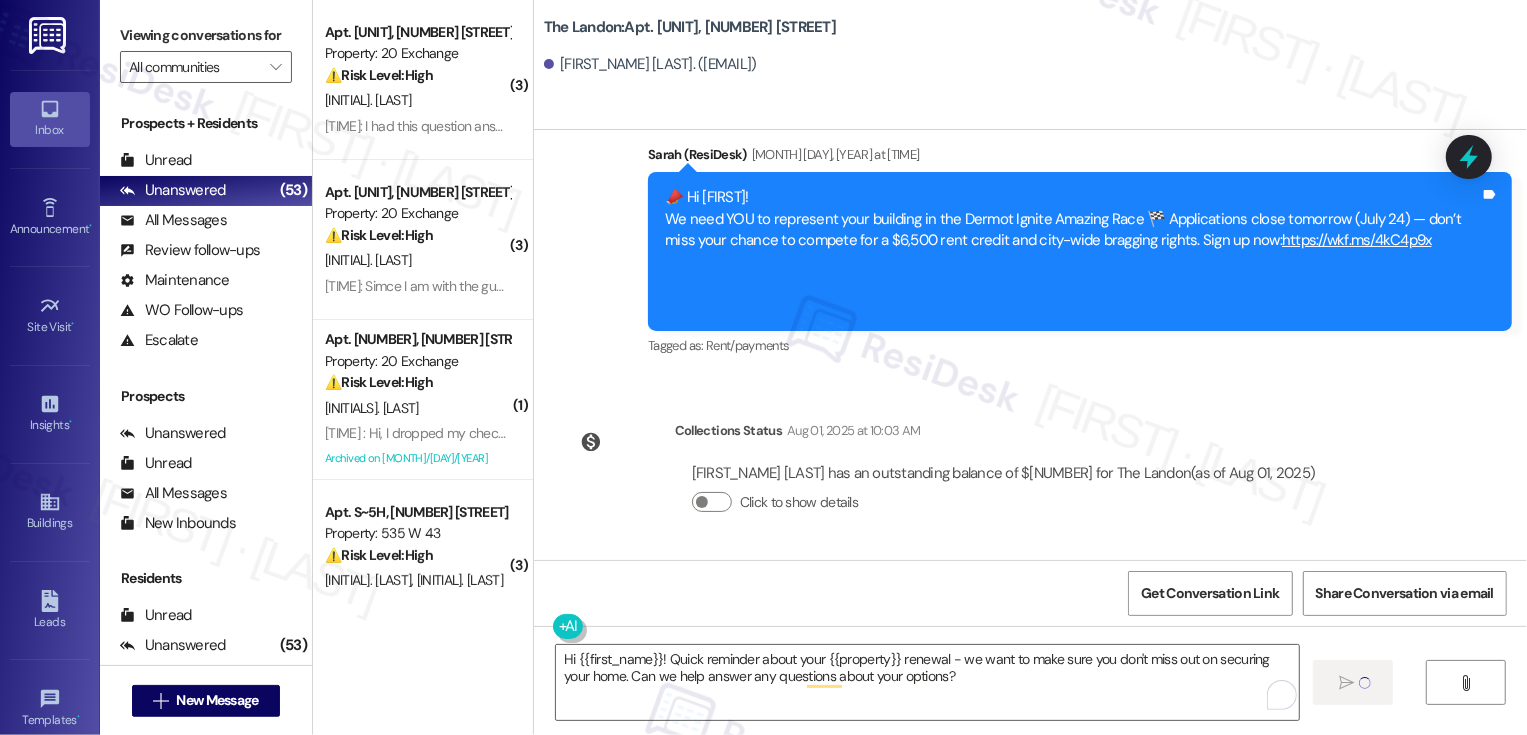 type 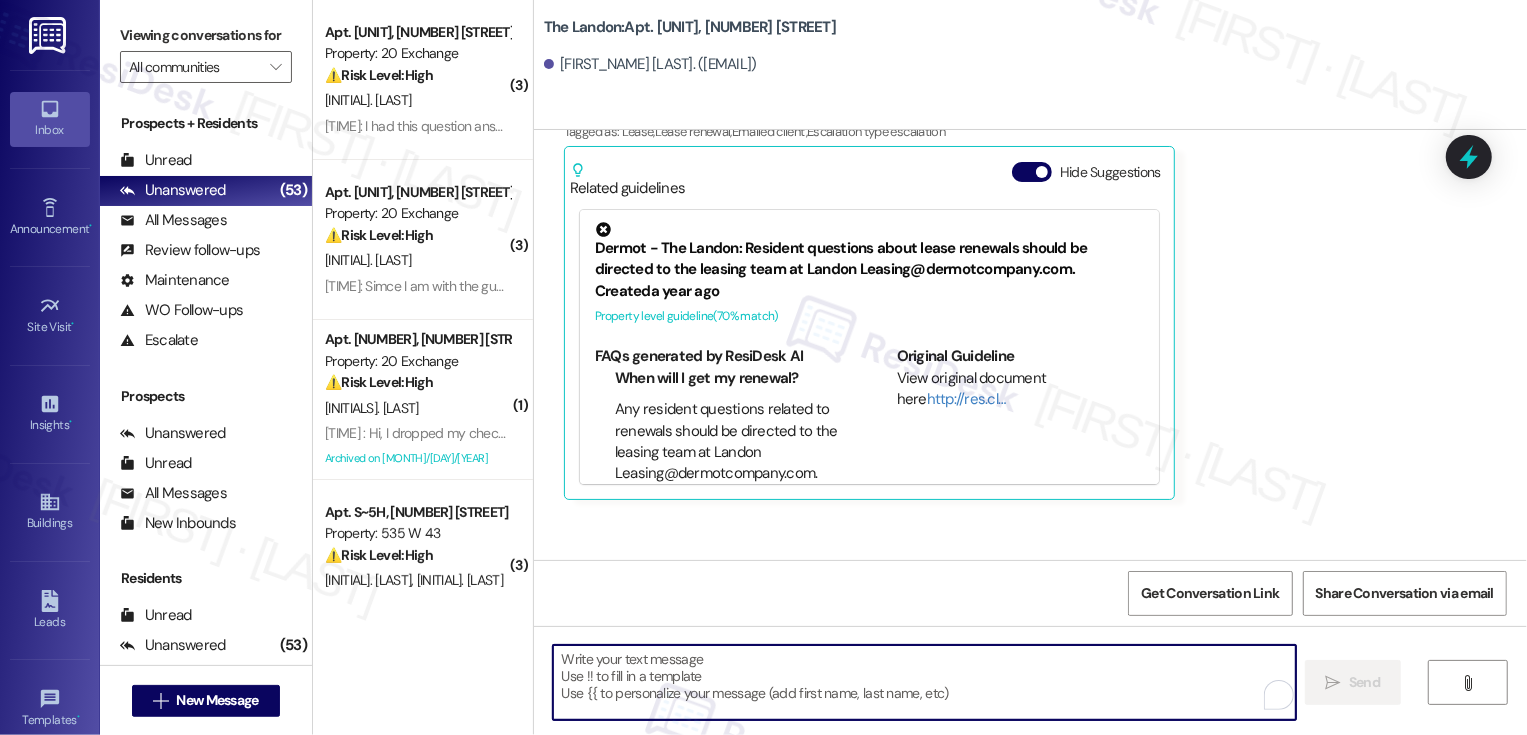 scroll, scrollTop: 5384, scrollLeft: 0, axis: vertical 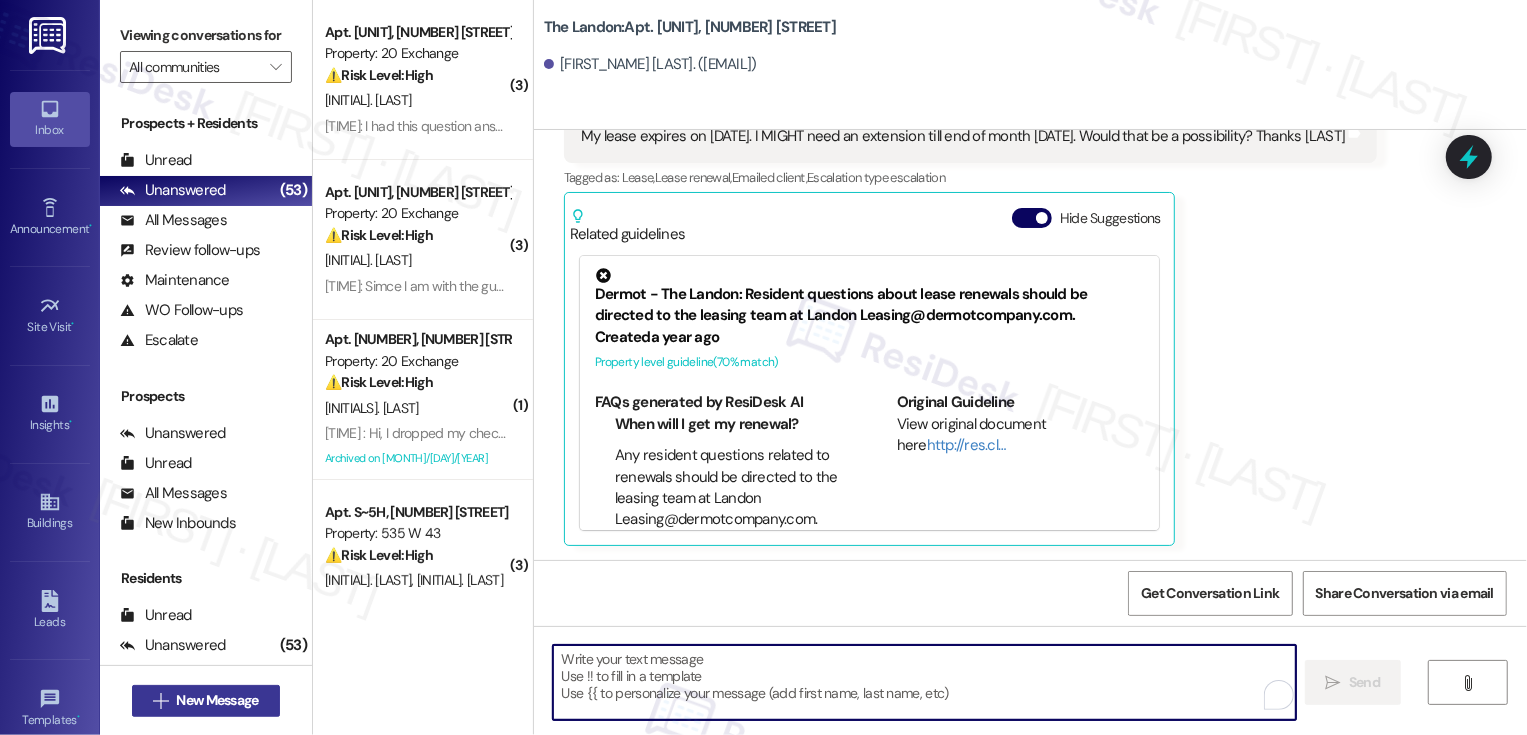 click on " New Message" at bounding box center (206, 701) 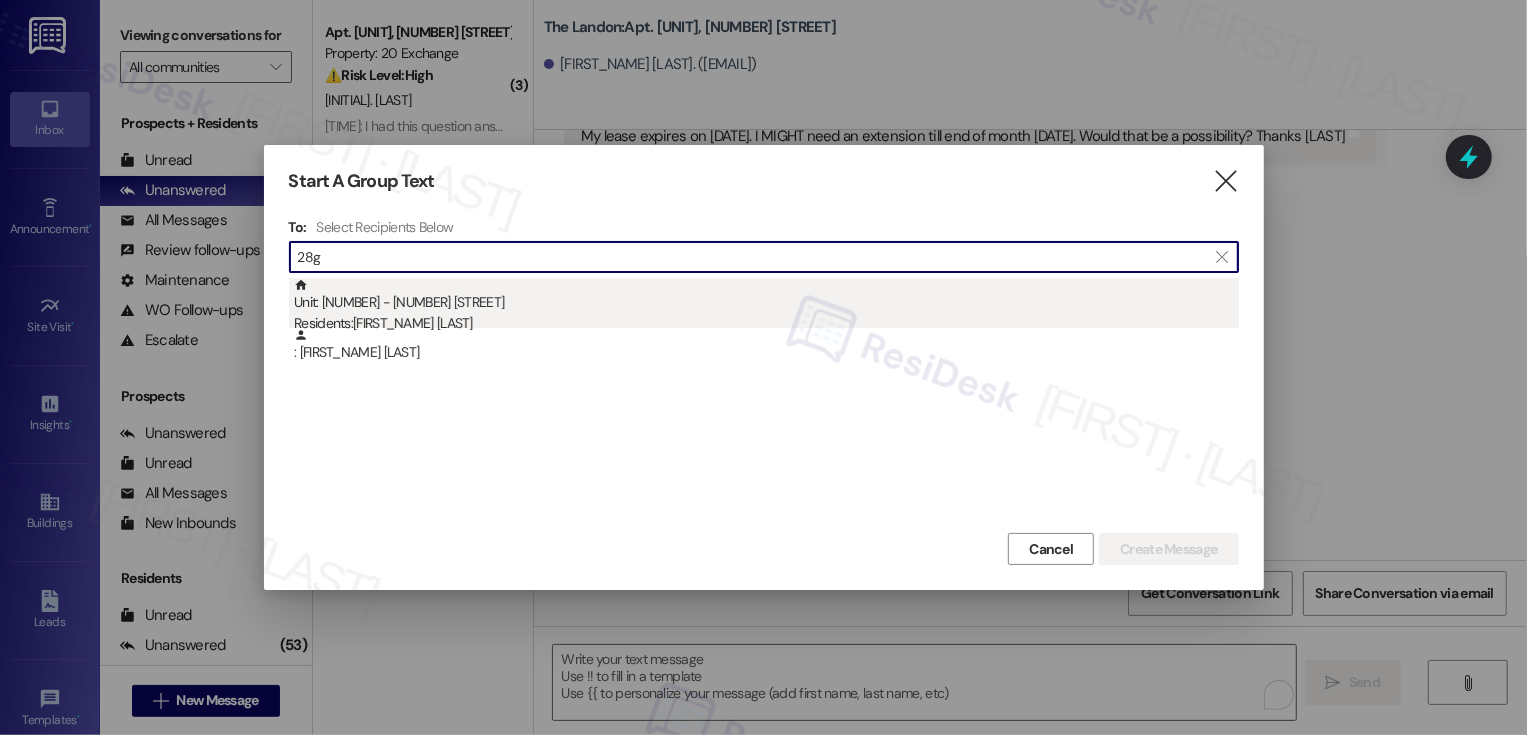 type on "28g" 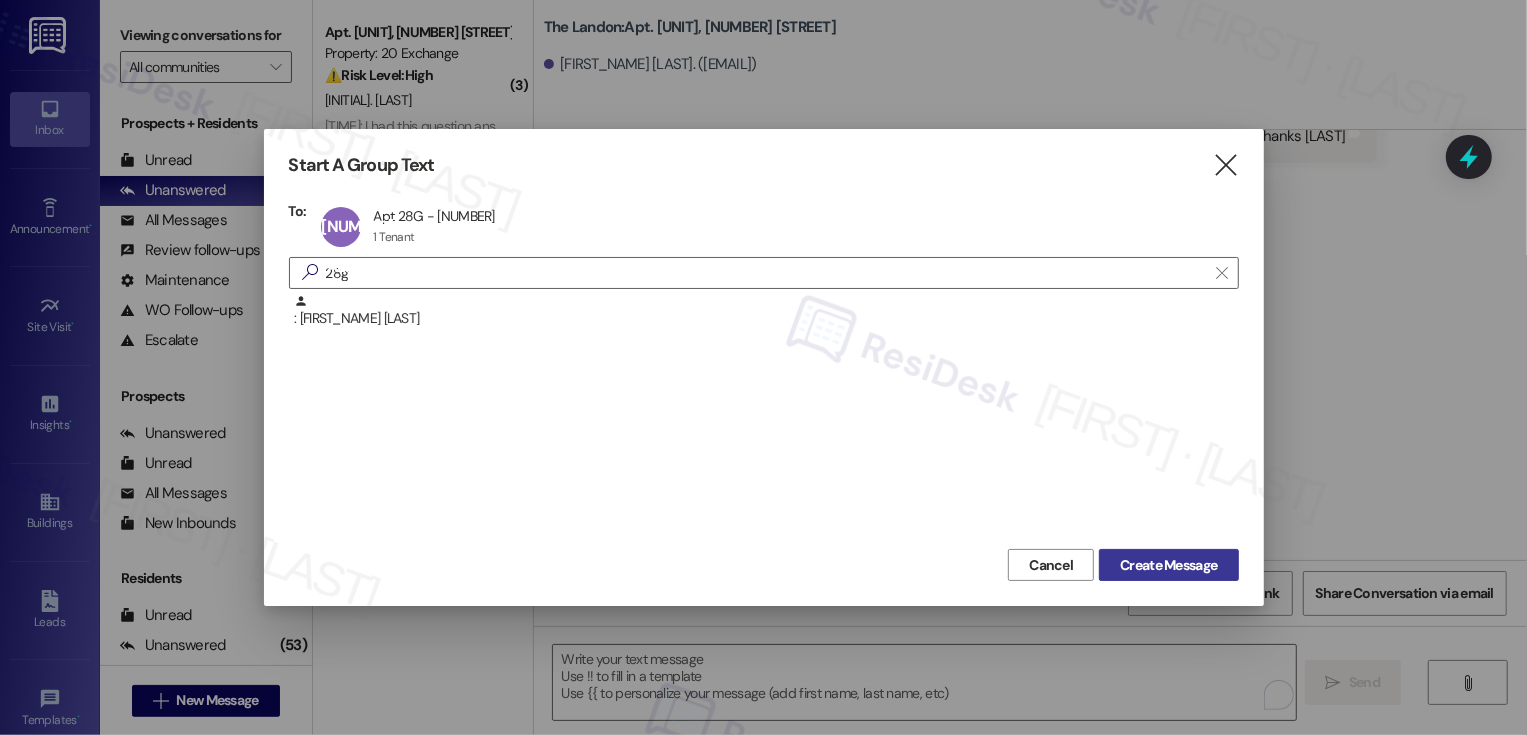 click on "Create Message" at bounding box center [1168, 565] 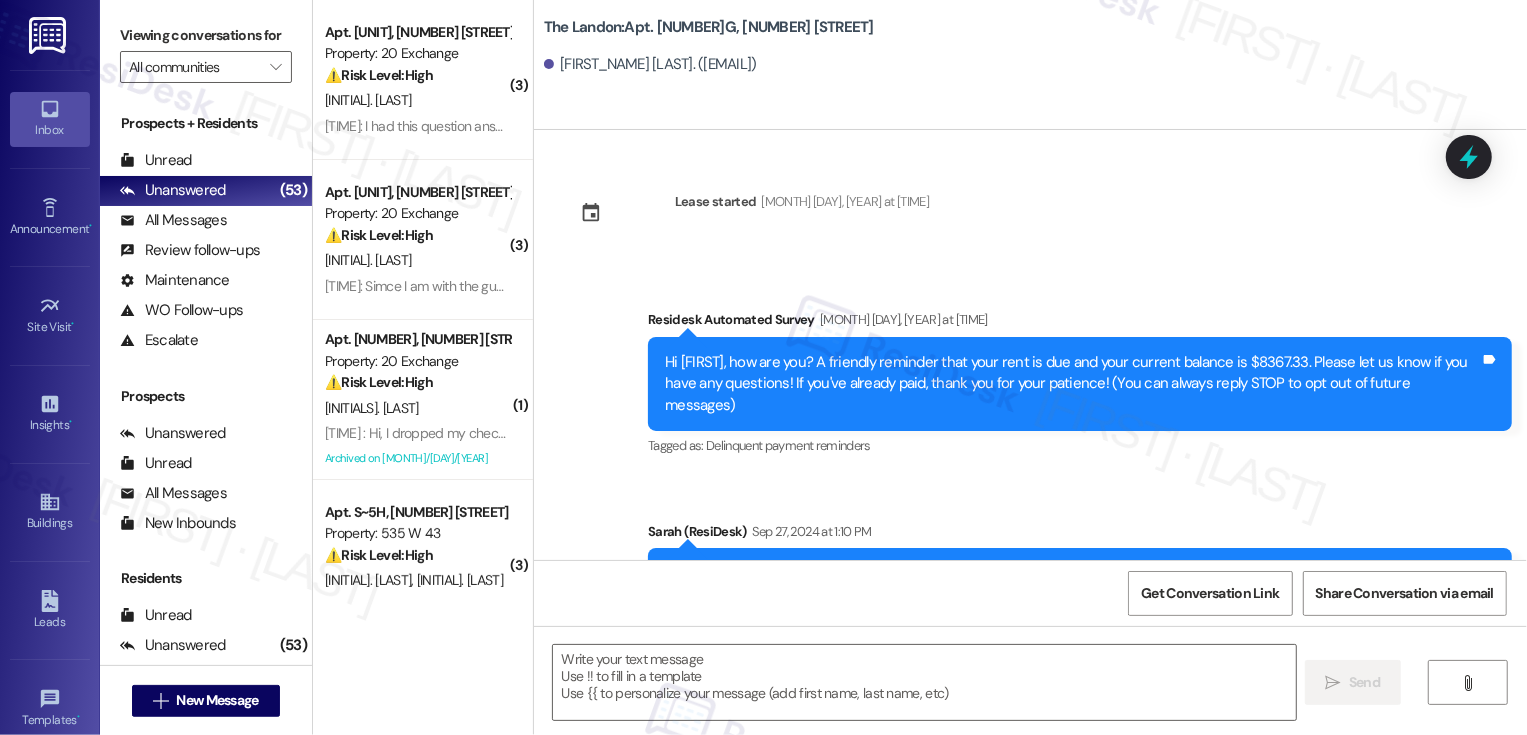type on "Fetching suggested responses. Please feel free to read through the conversation in the meantime." 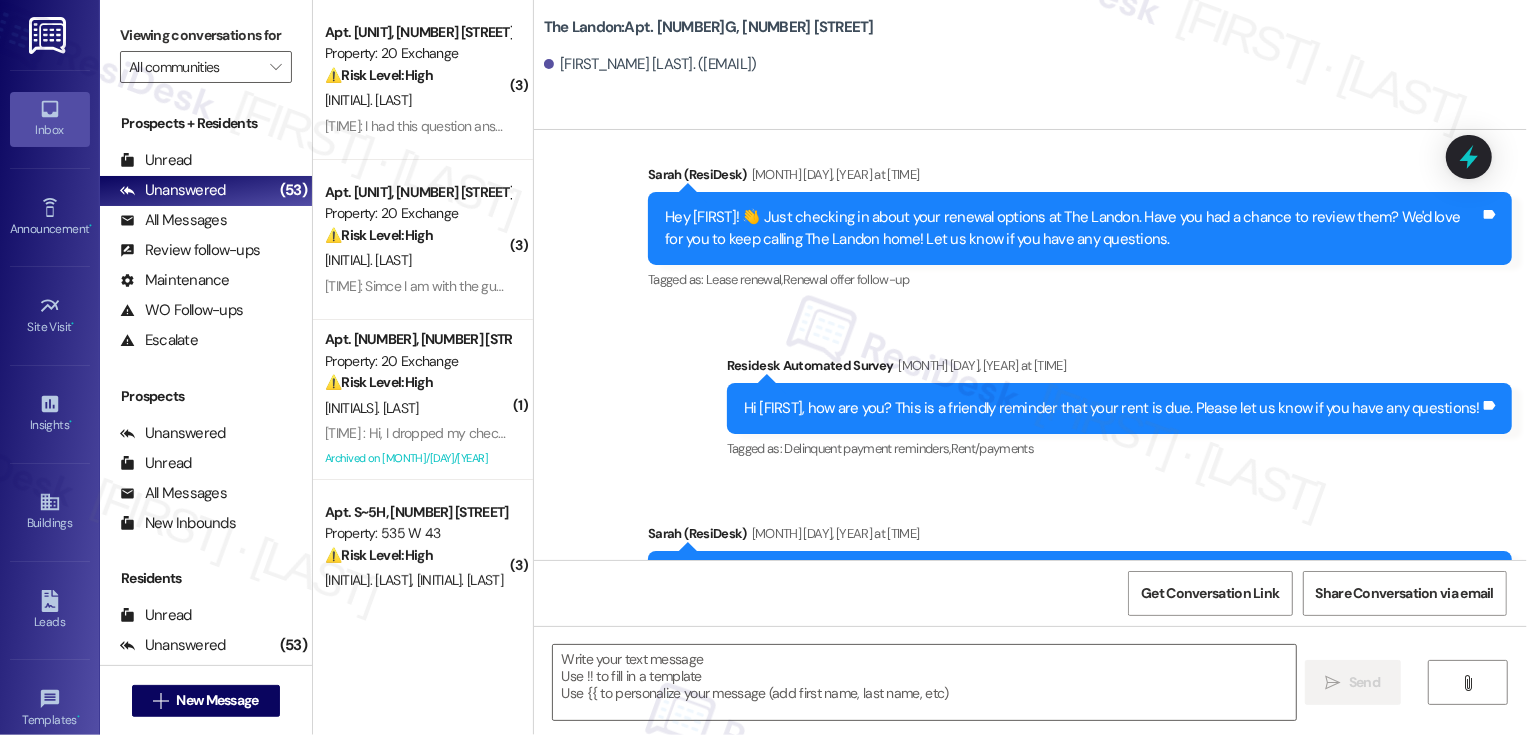 scroll, scrollTop: 4774, scrollLeft: 0, axis: vertical 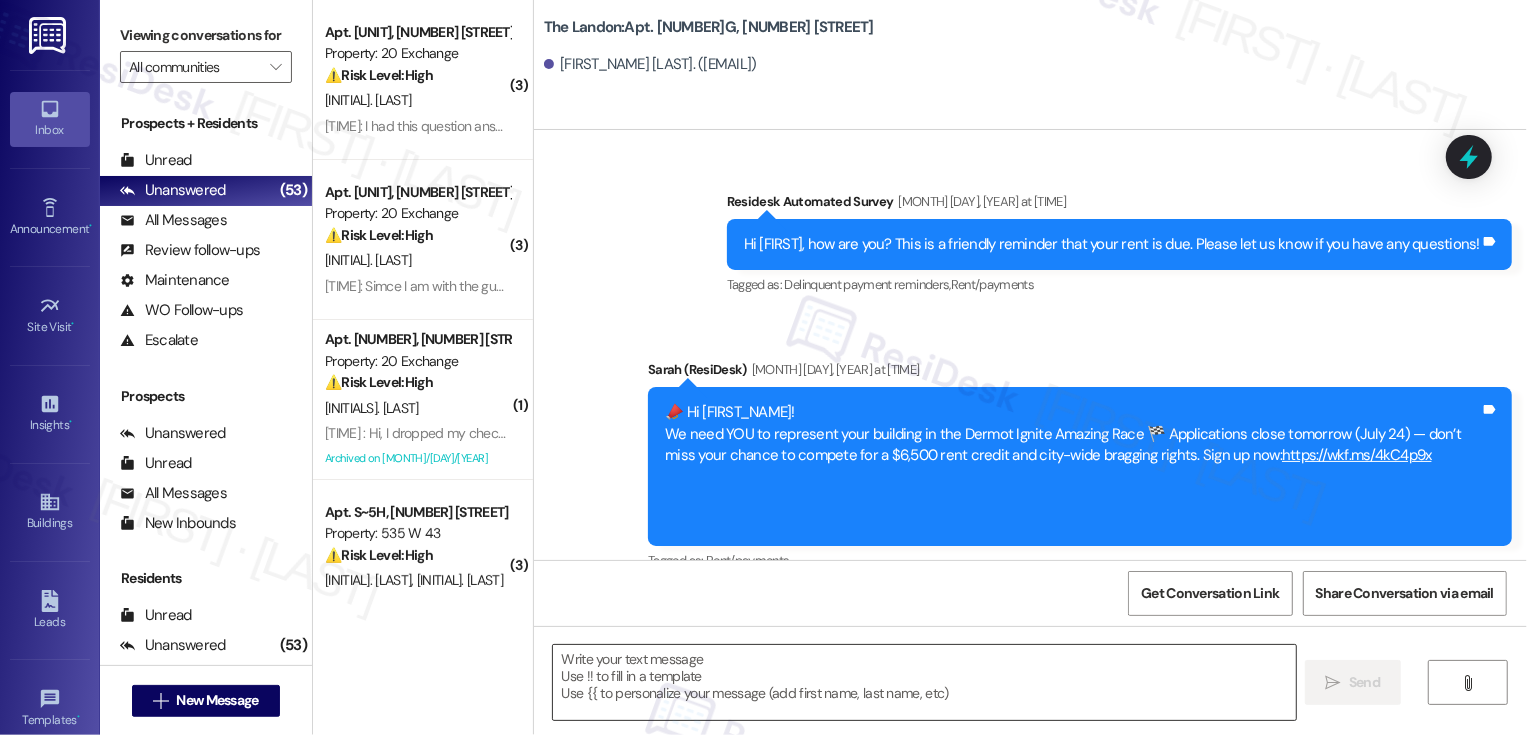 click at bounding box center [924, 682] 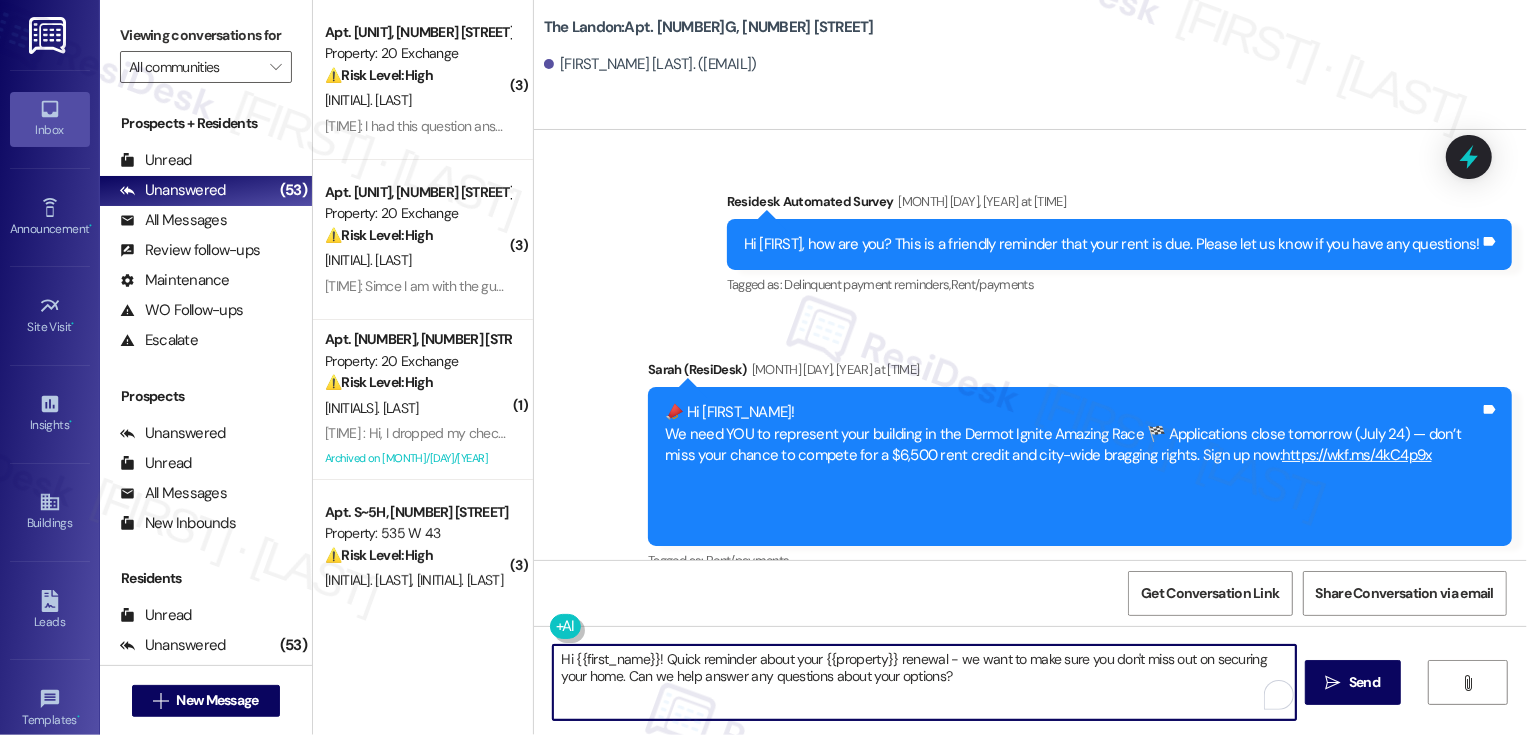 type on "Hi {{first_name}}! Quick reminder about your {{property}} renewal - we want to make sure you don't miss out on securing your home. Can we help answer any questions about your options?" 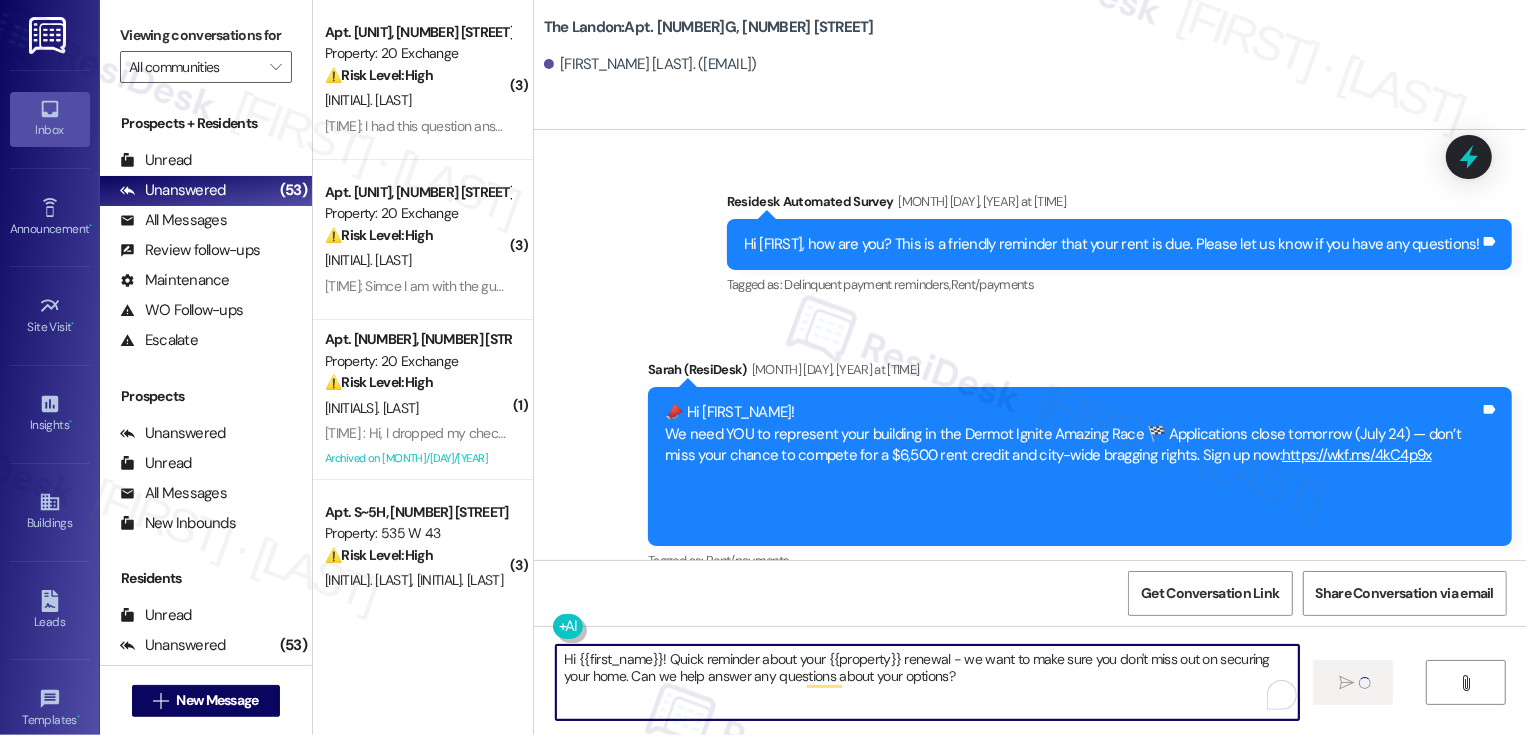 type 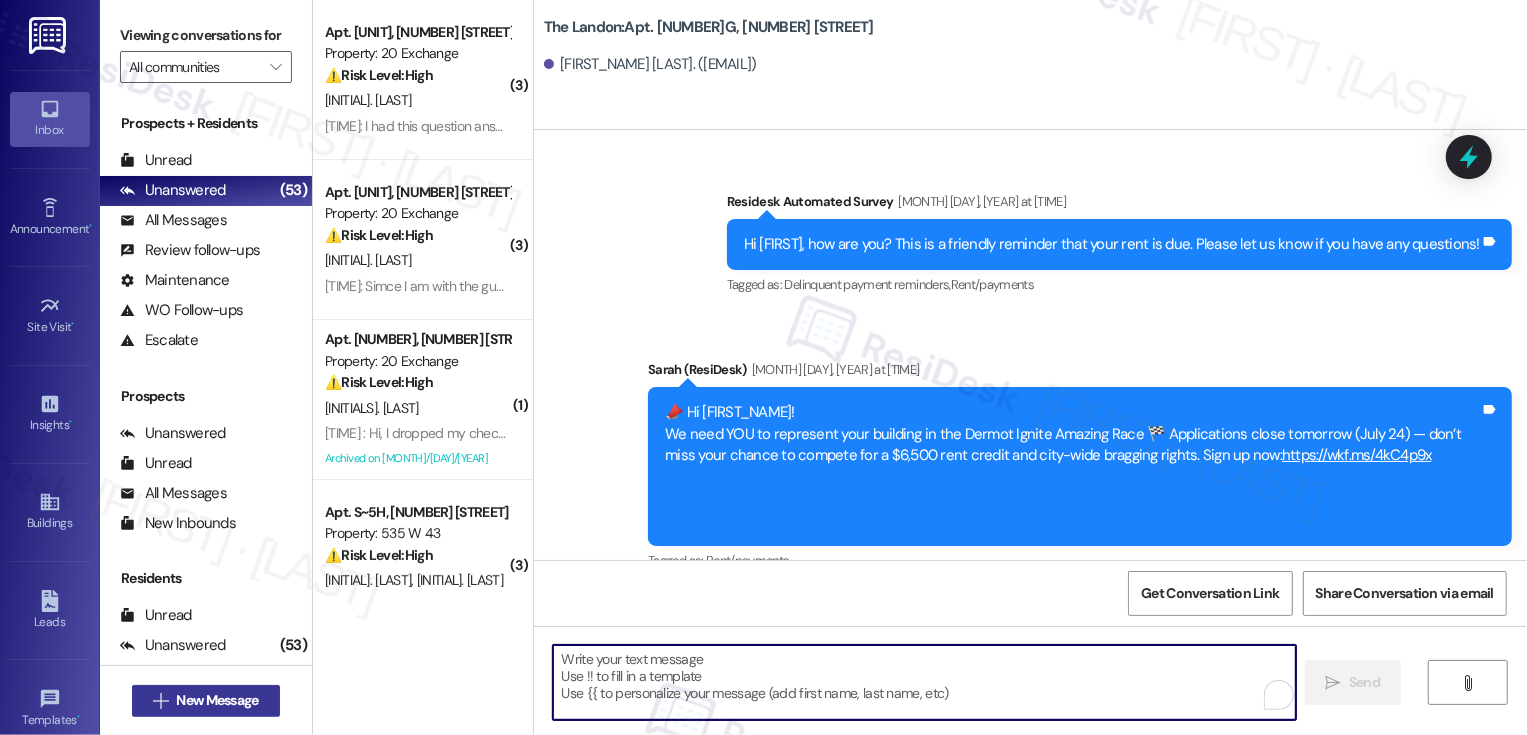 click on "New Message" at bounding box center [217, 700] 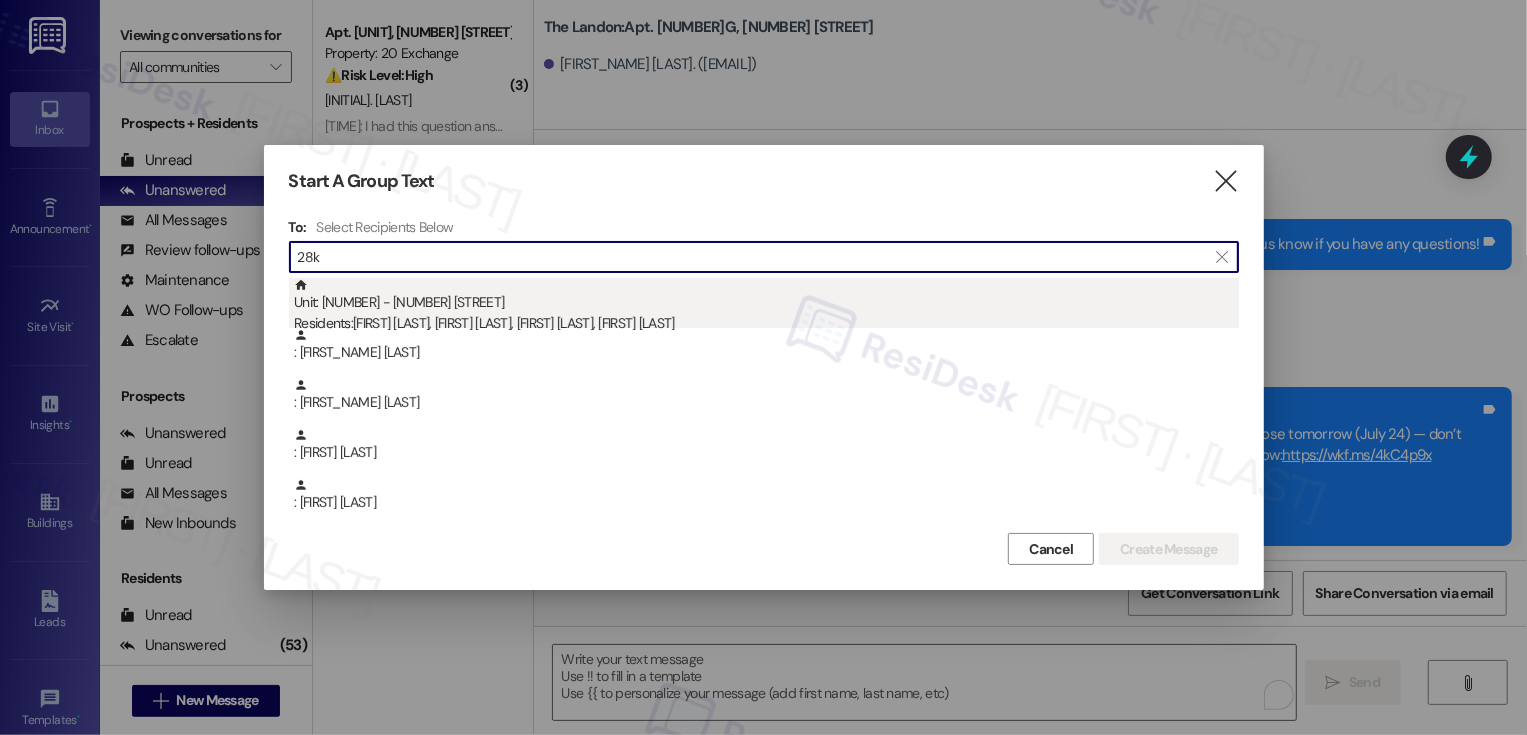 type on "28k" 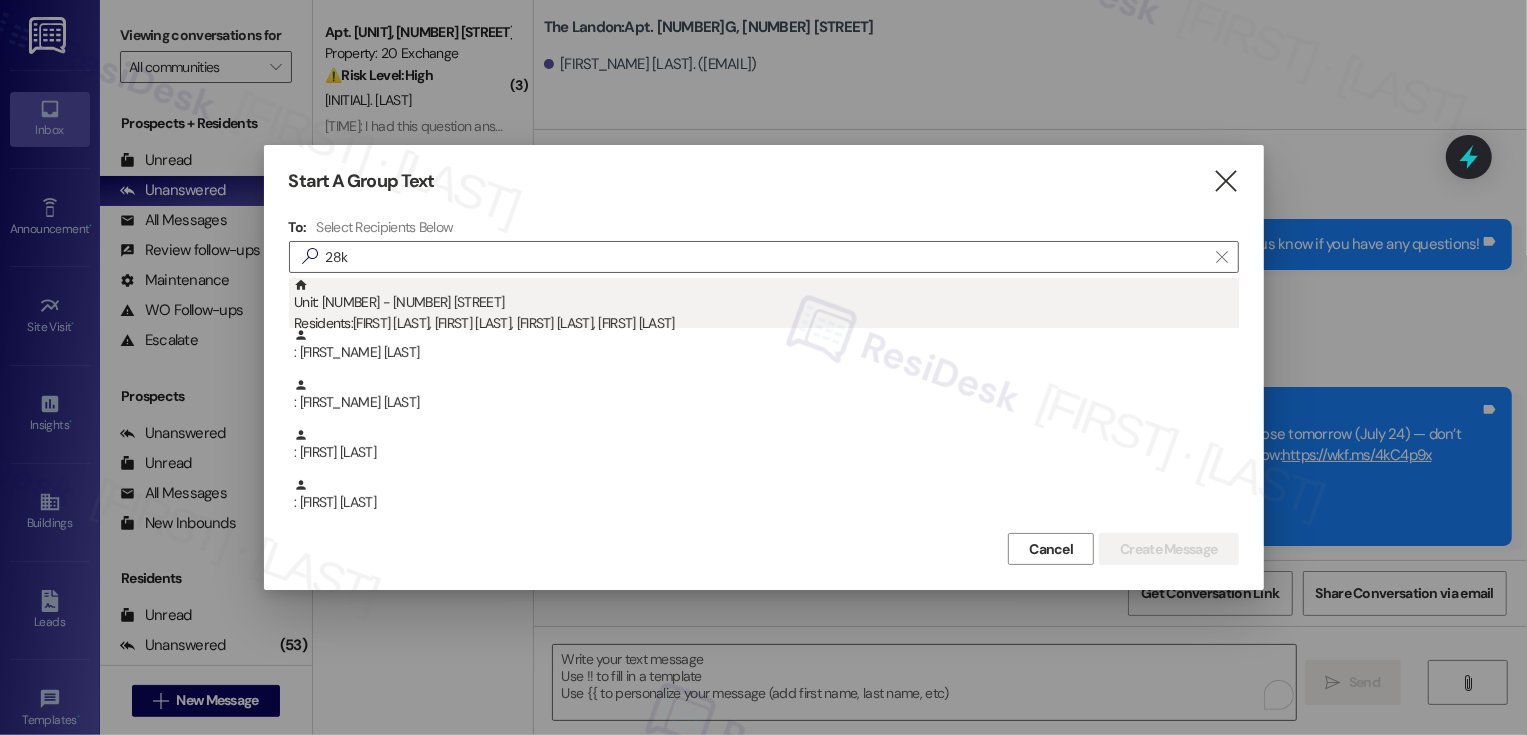 click on "Residents:  Jade Basset, Sofiya Sokolova, Siri Talatam, Sara Yun" at bounding box center (766, 323) 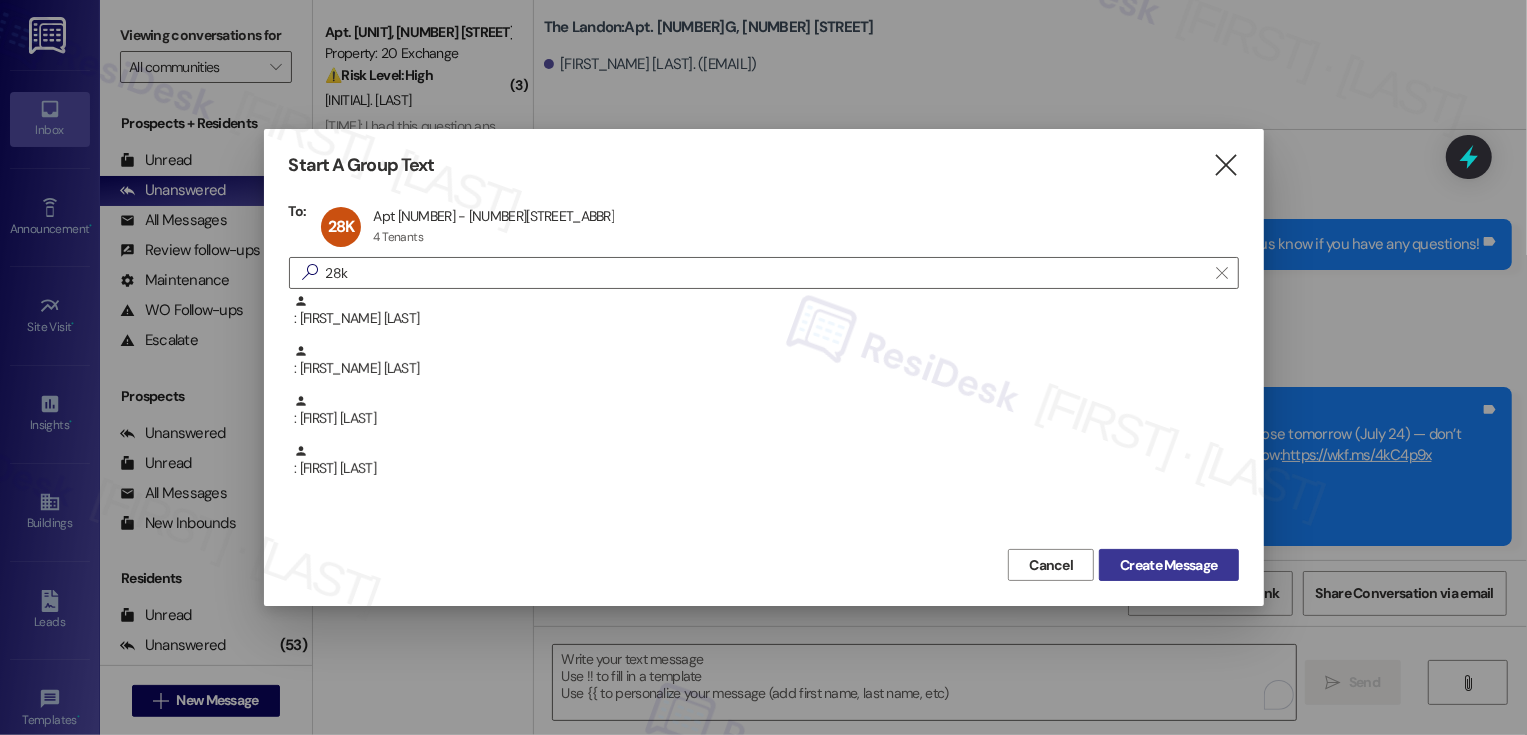 click on "Create Message" at bounding box center (1168, 565) 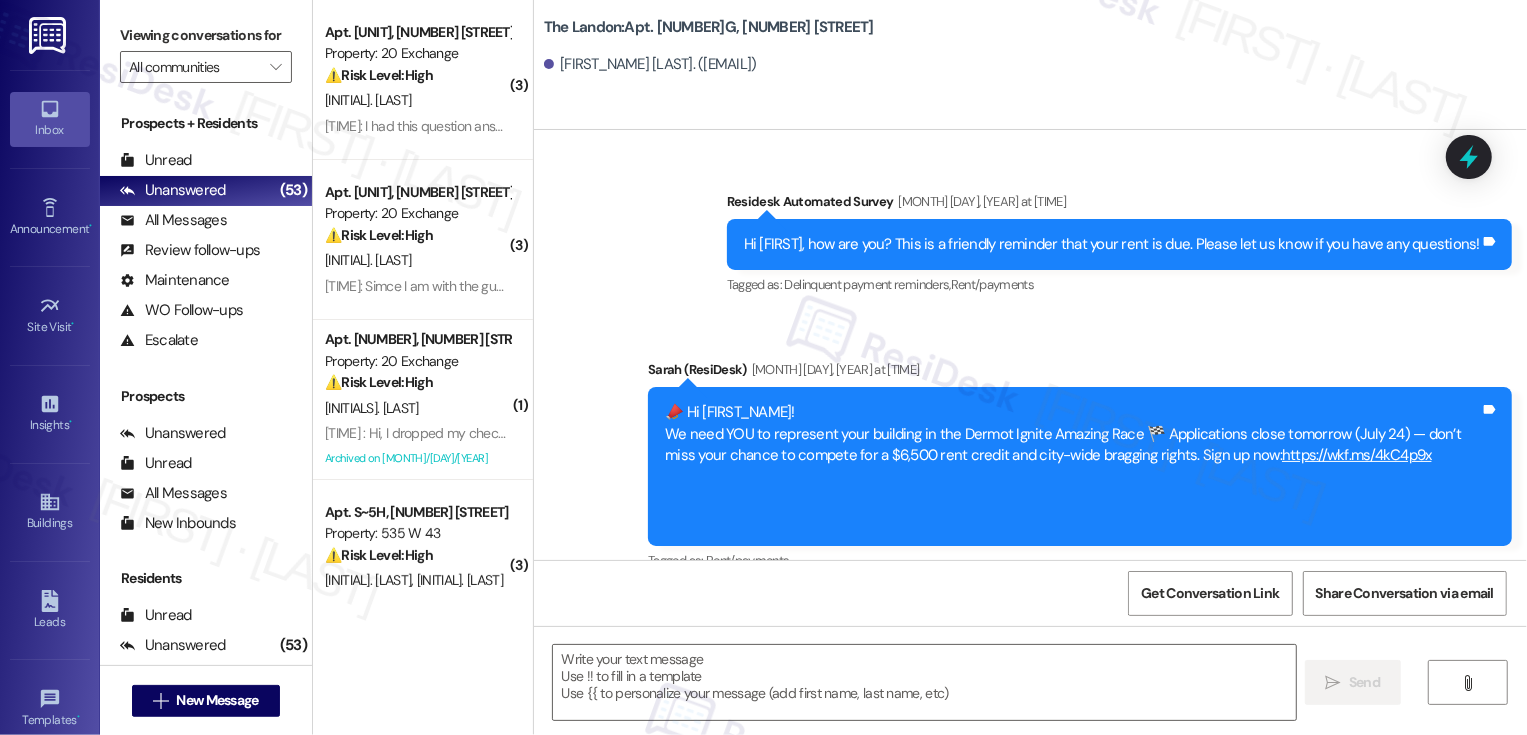type on "Fetching suggested responses. Please feel free to read through the conversation in the meantime." 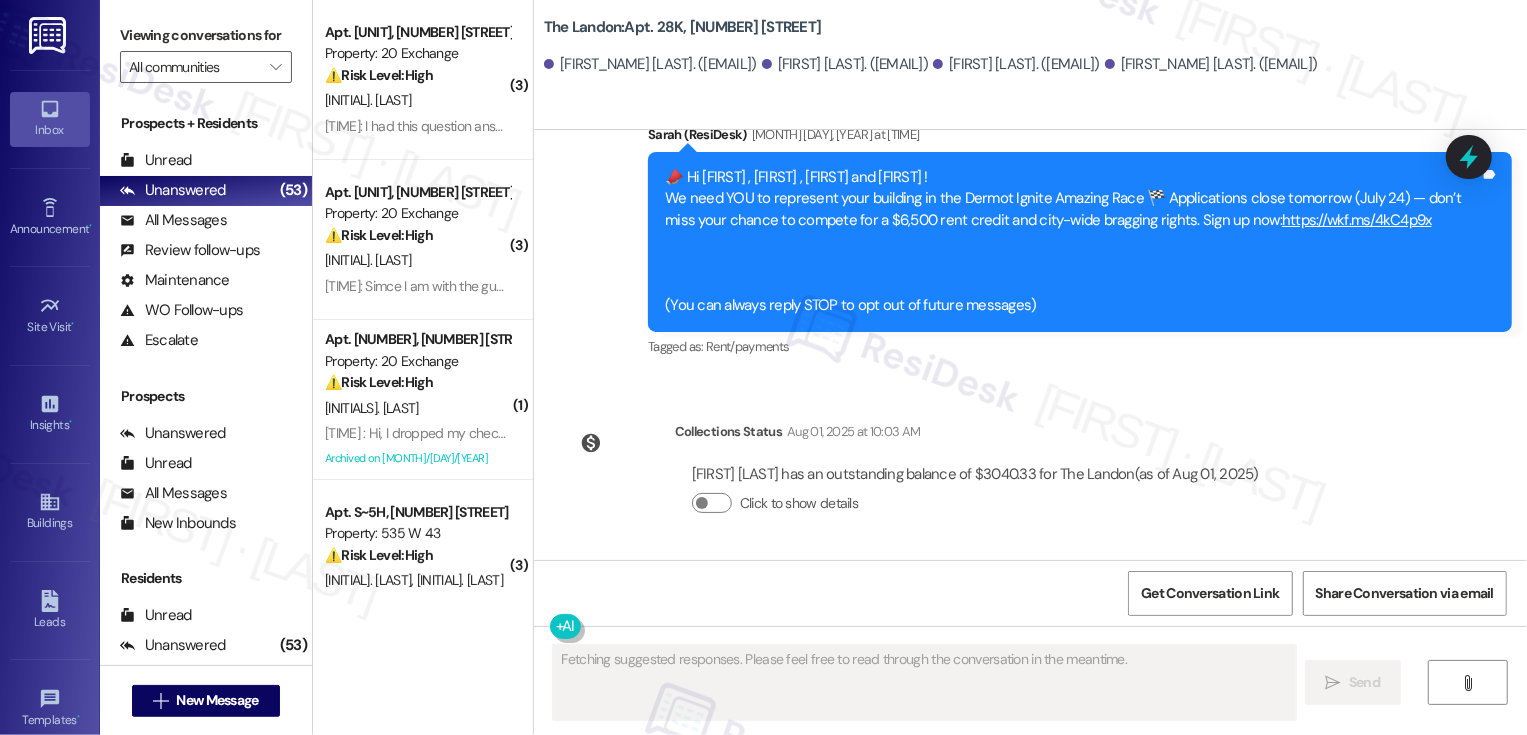 type 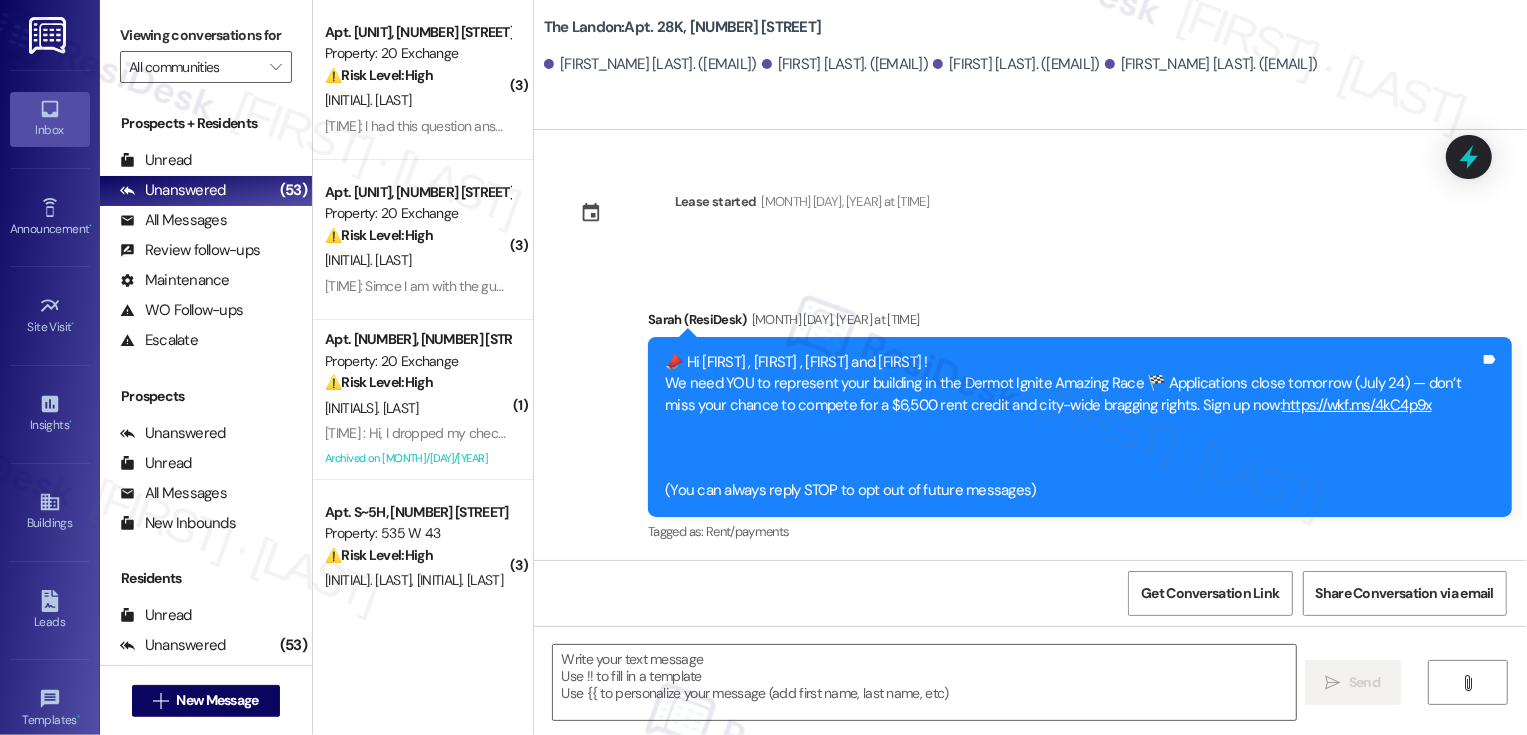 scroll, scrollTop: 185, scrollLeft: 0, axis: vertical 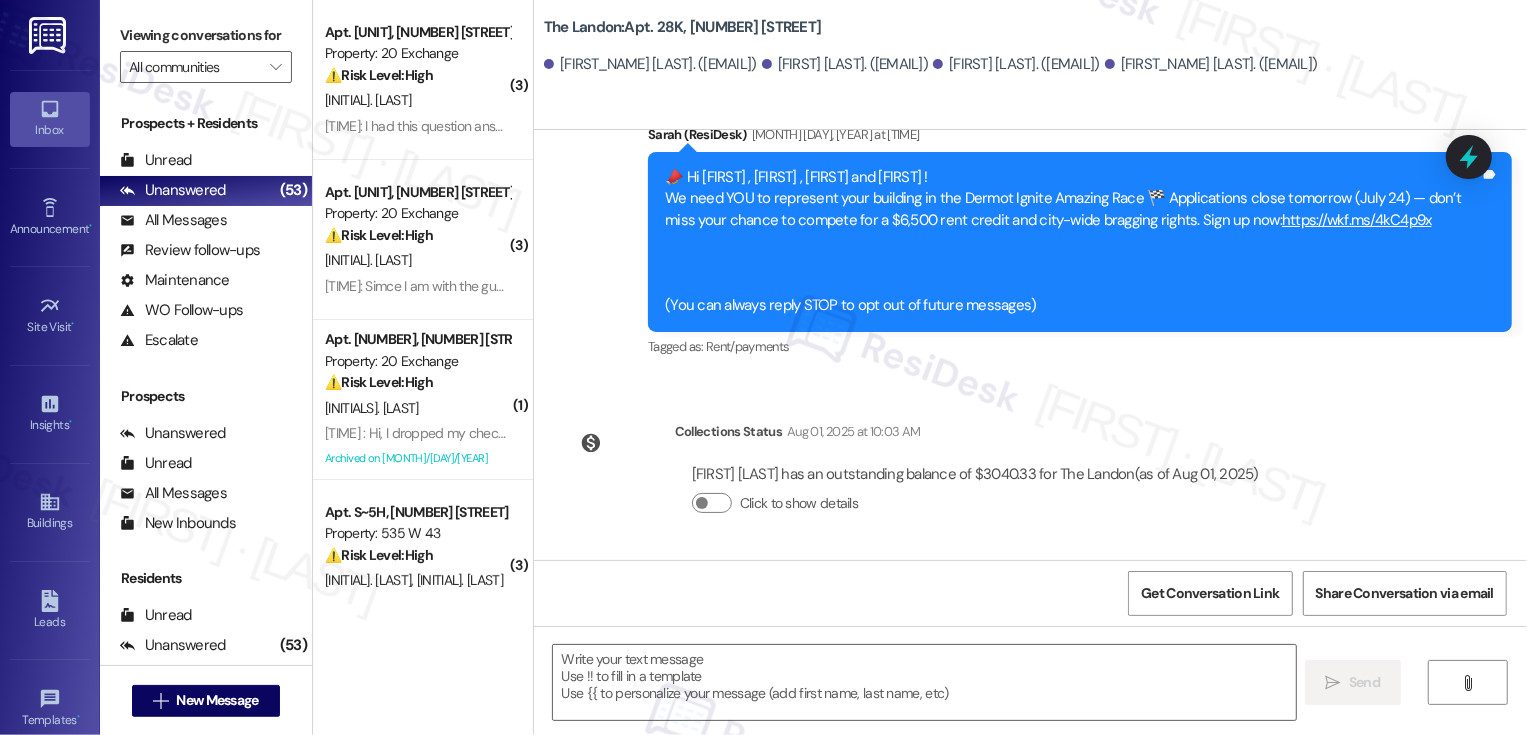 type 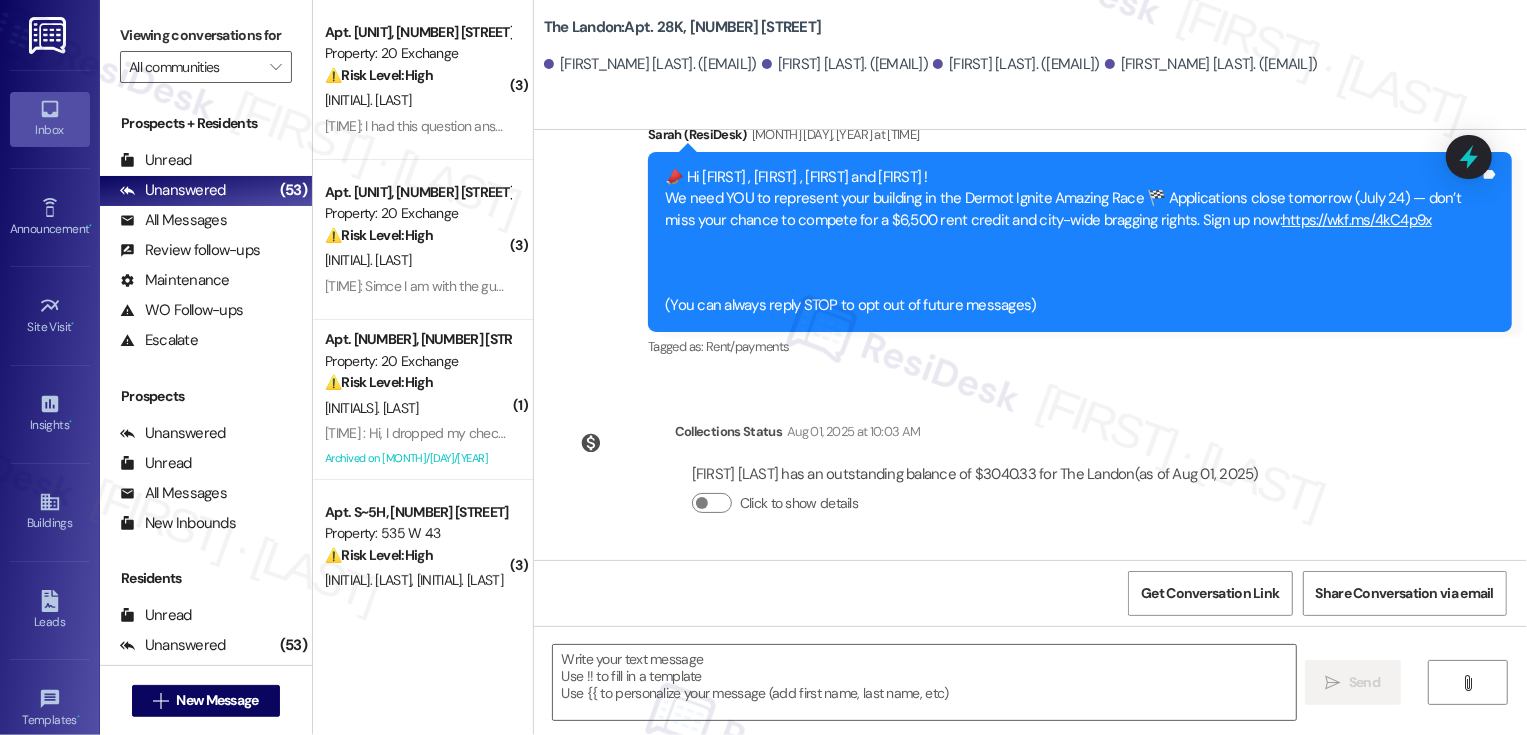 scroll, scrollTop: 0, scrollLeft: 0, axis: both 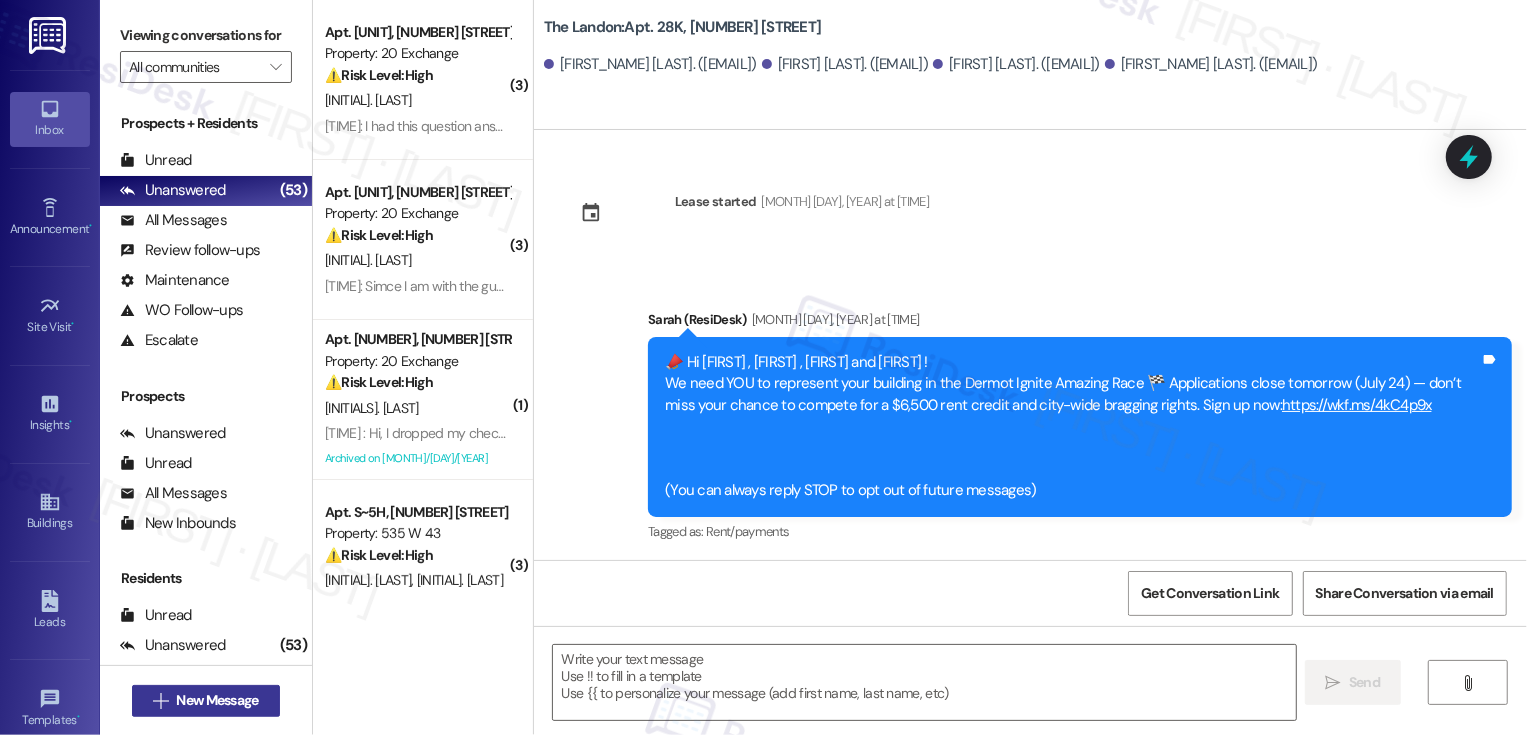 click on "New Message" at bounding box center [217, 700] 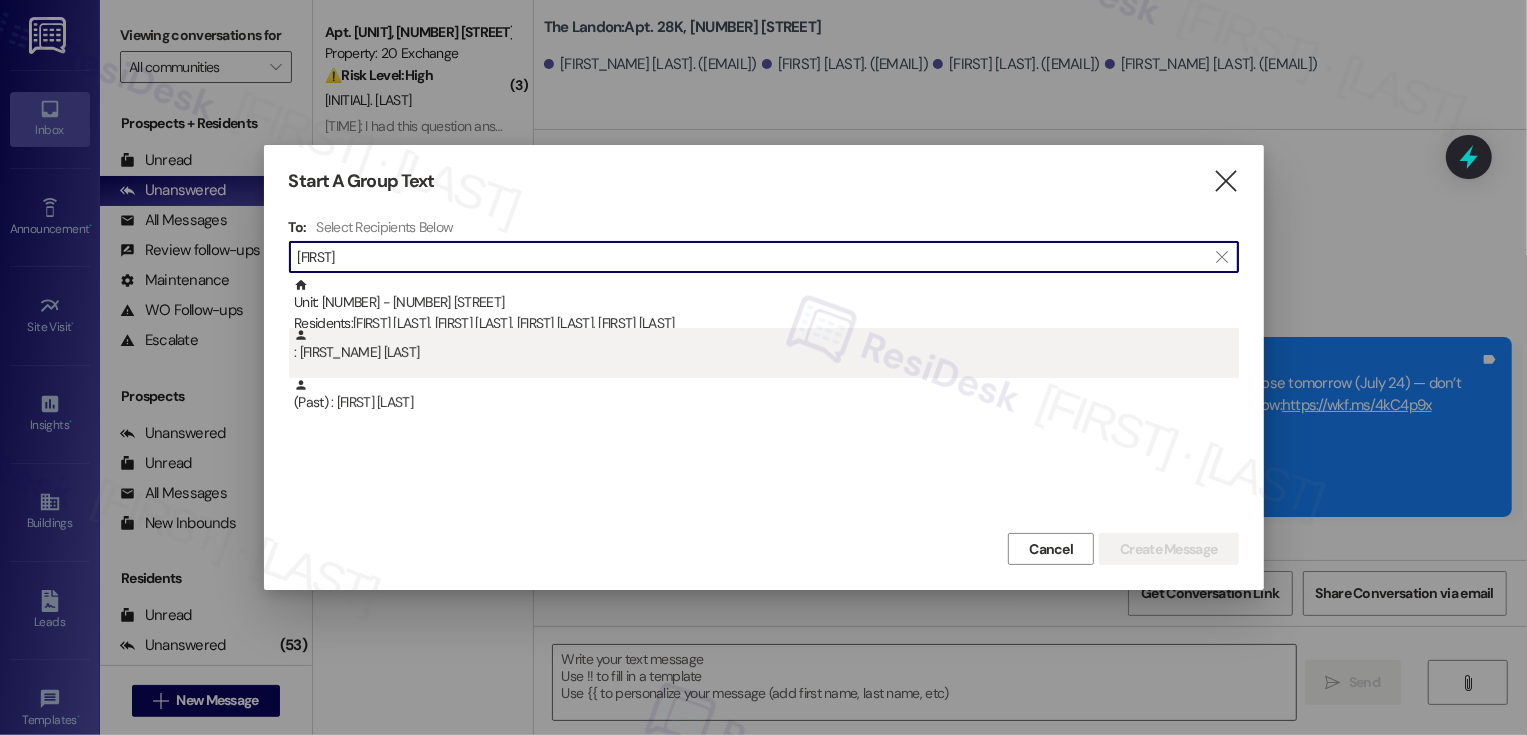 type on "sofiya" 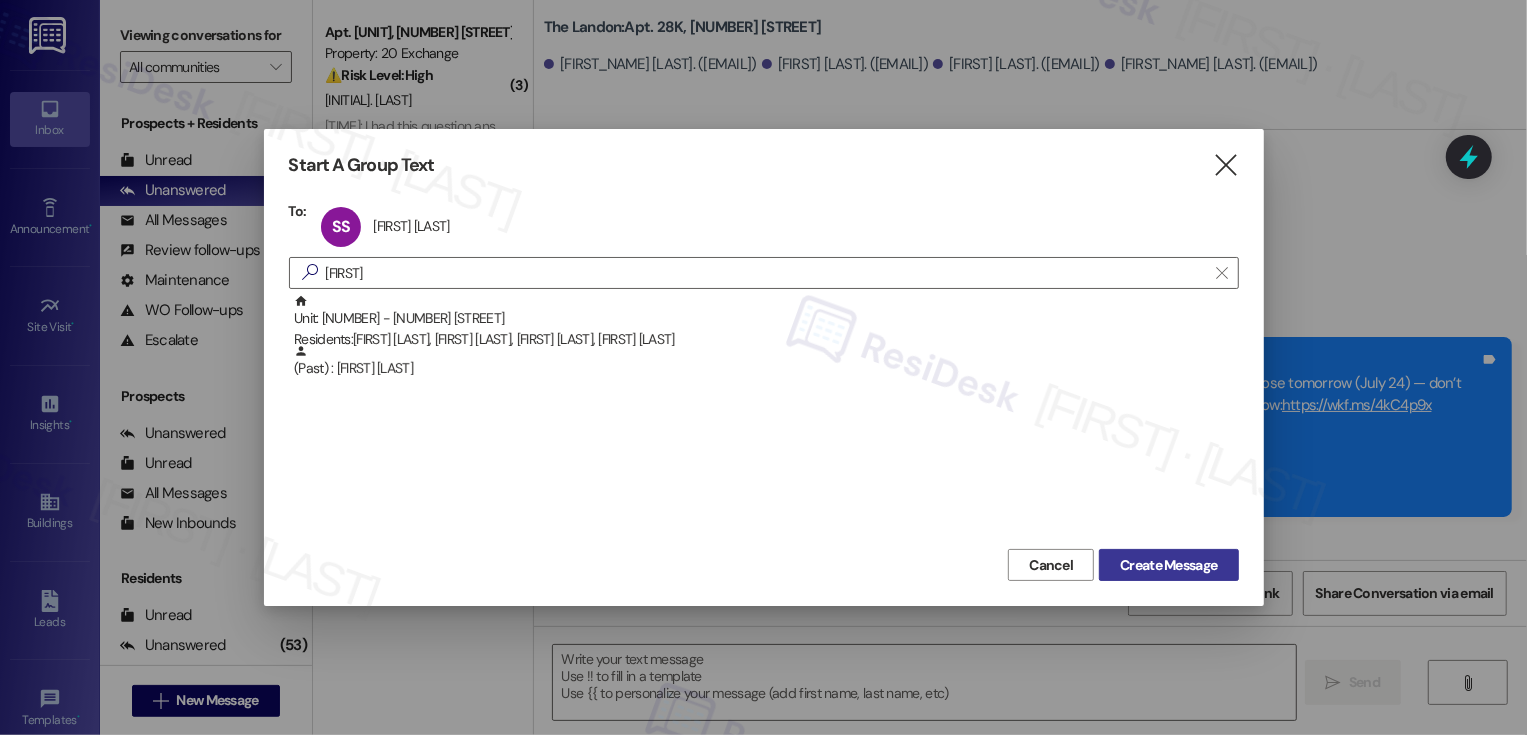 click on "Create Message" at bounding box center [1168, 565] 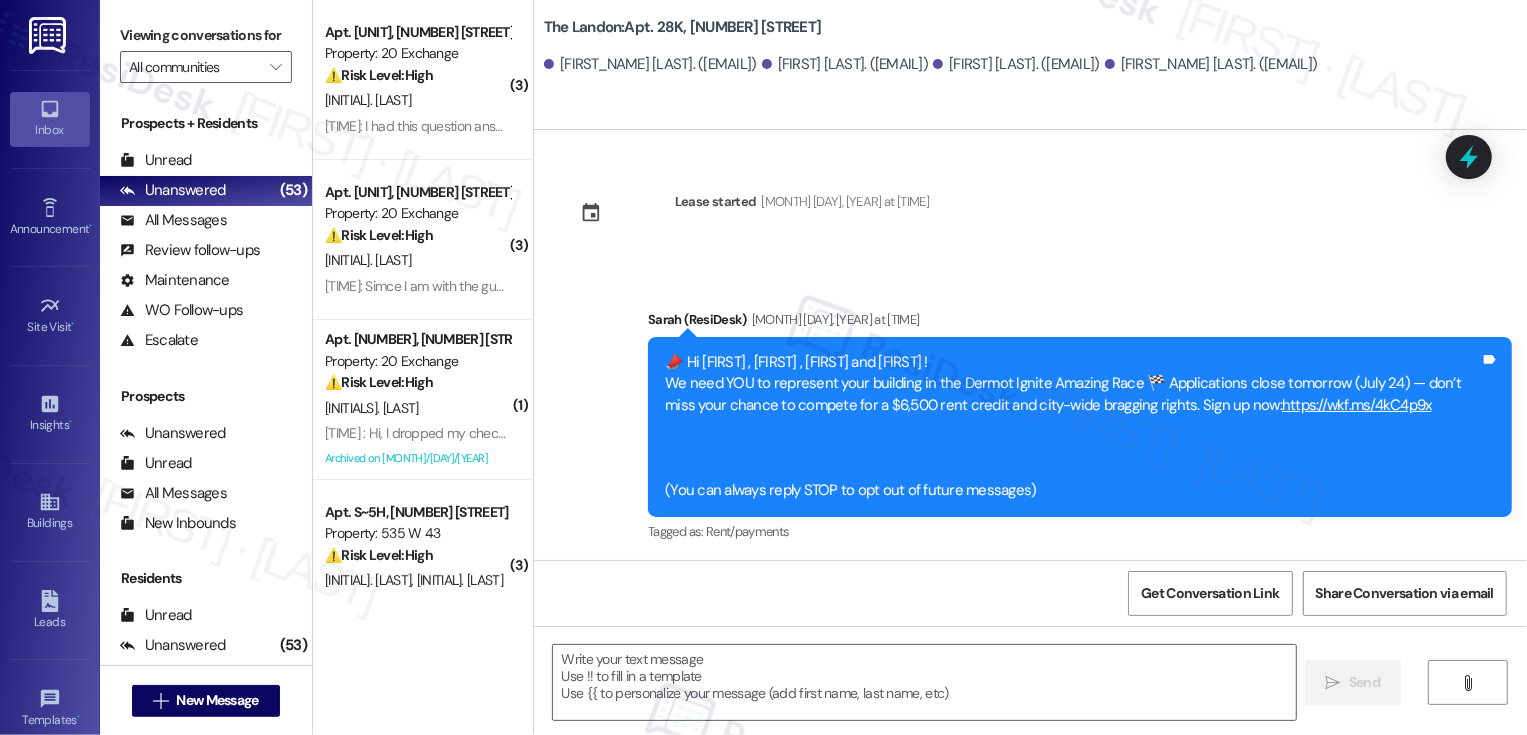 type on "Fetching suggested responses. Please feel free to read through the conversation in the meantime." 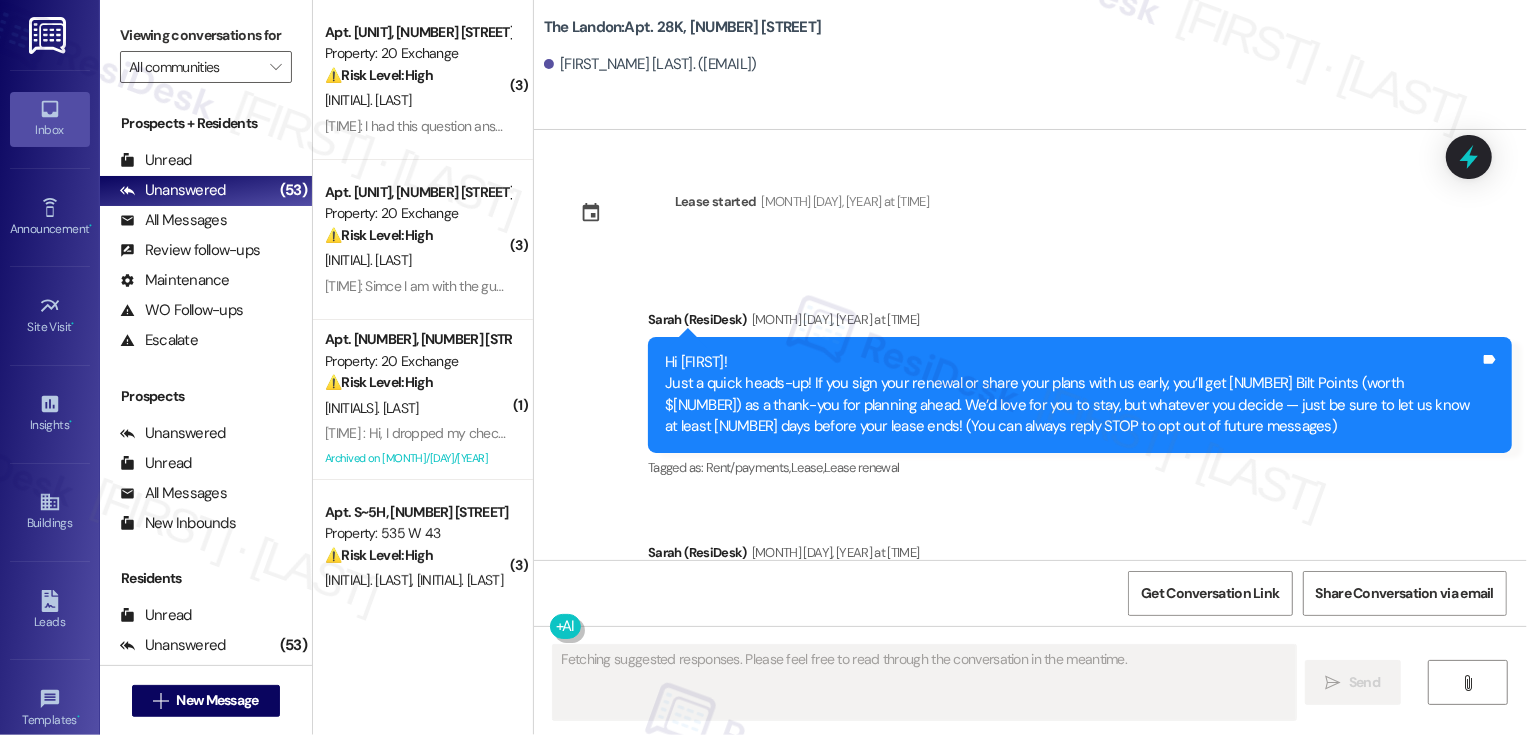 scroll, scrollTop: 311, scrollLeft: 0, axis: vertical 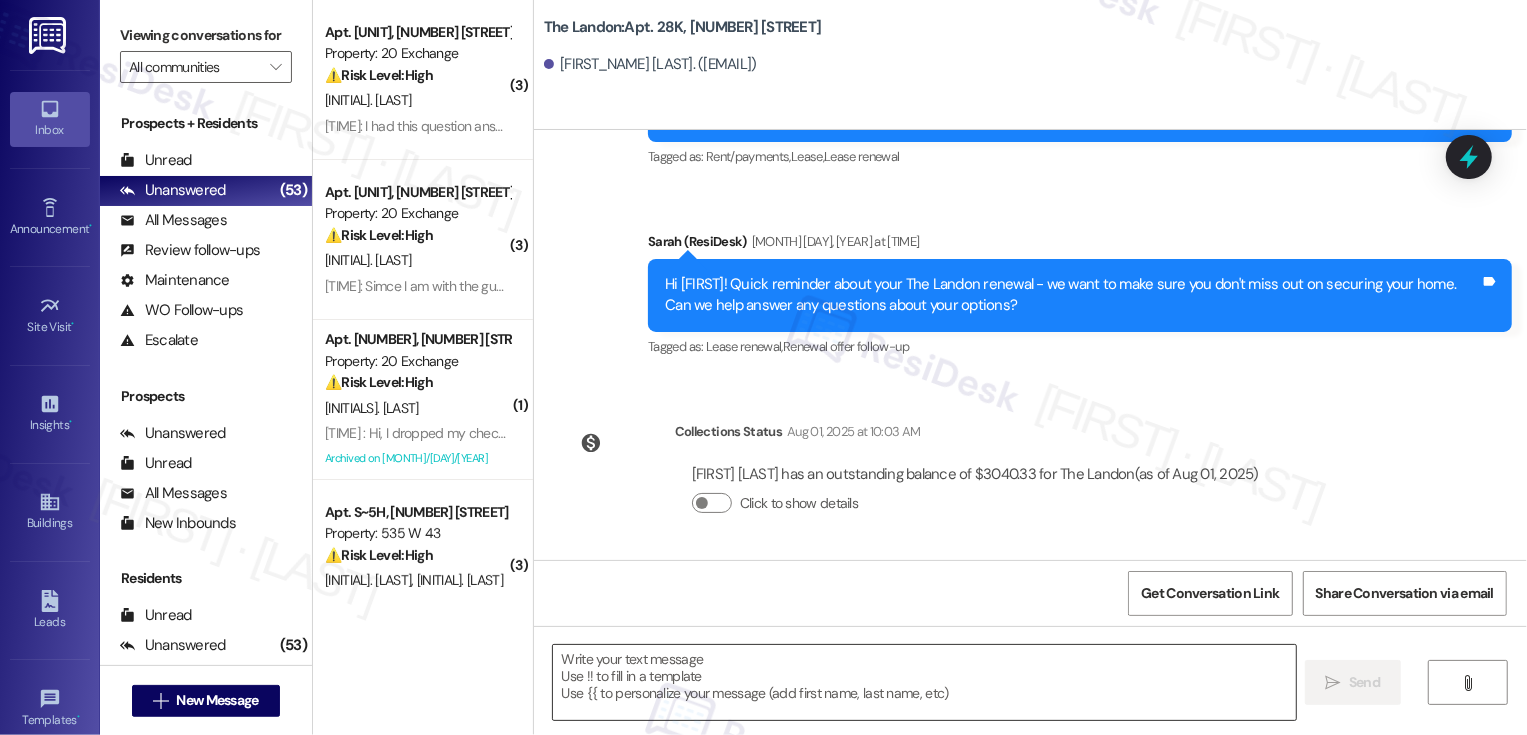 click at bounding box center (924, 682) 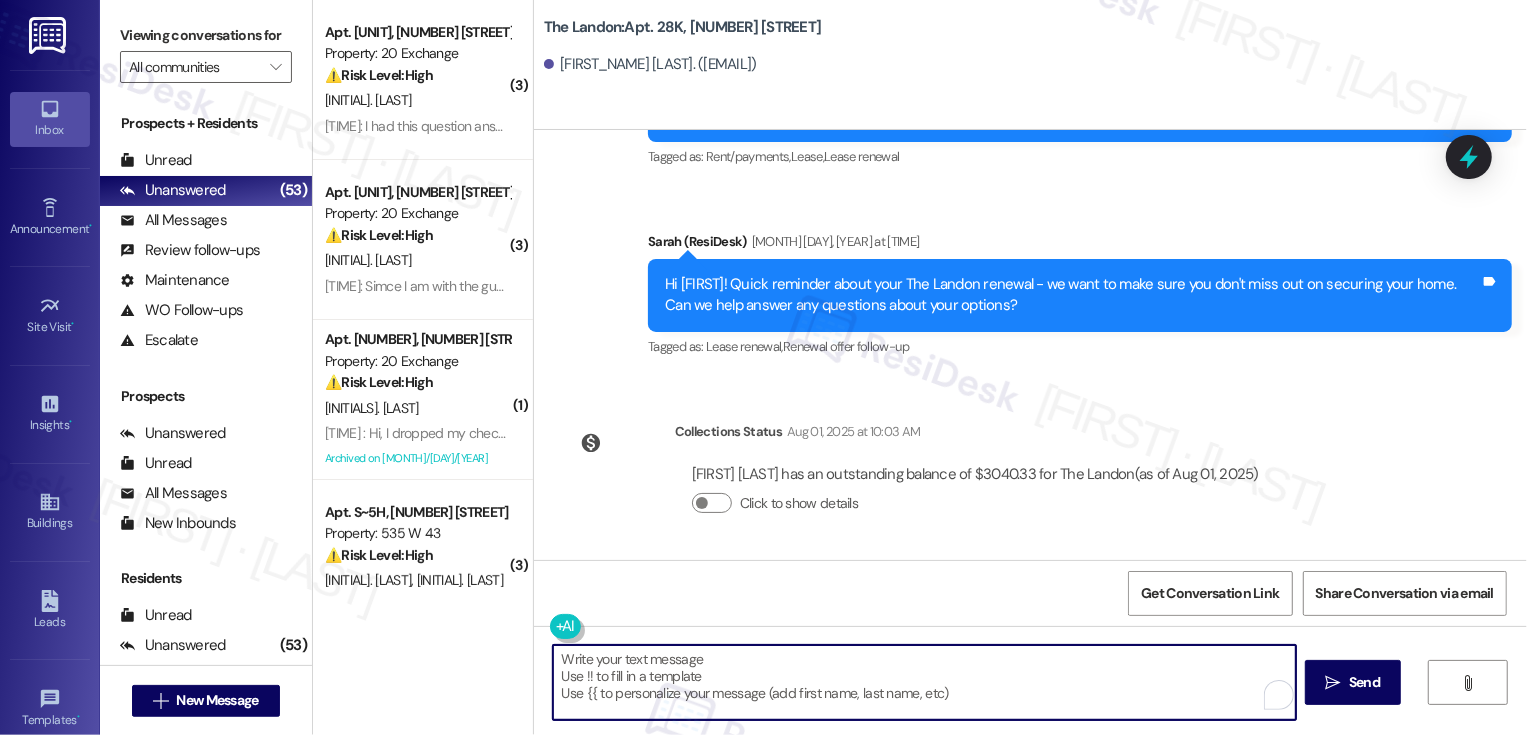 type on "Hi [FIRST]! Just a heads-up that your [PROPERTY] lease renewal is past due. We'd love to get everything squared away to keep you in your home. Let's chat about your options!" 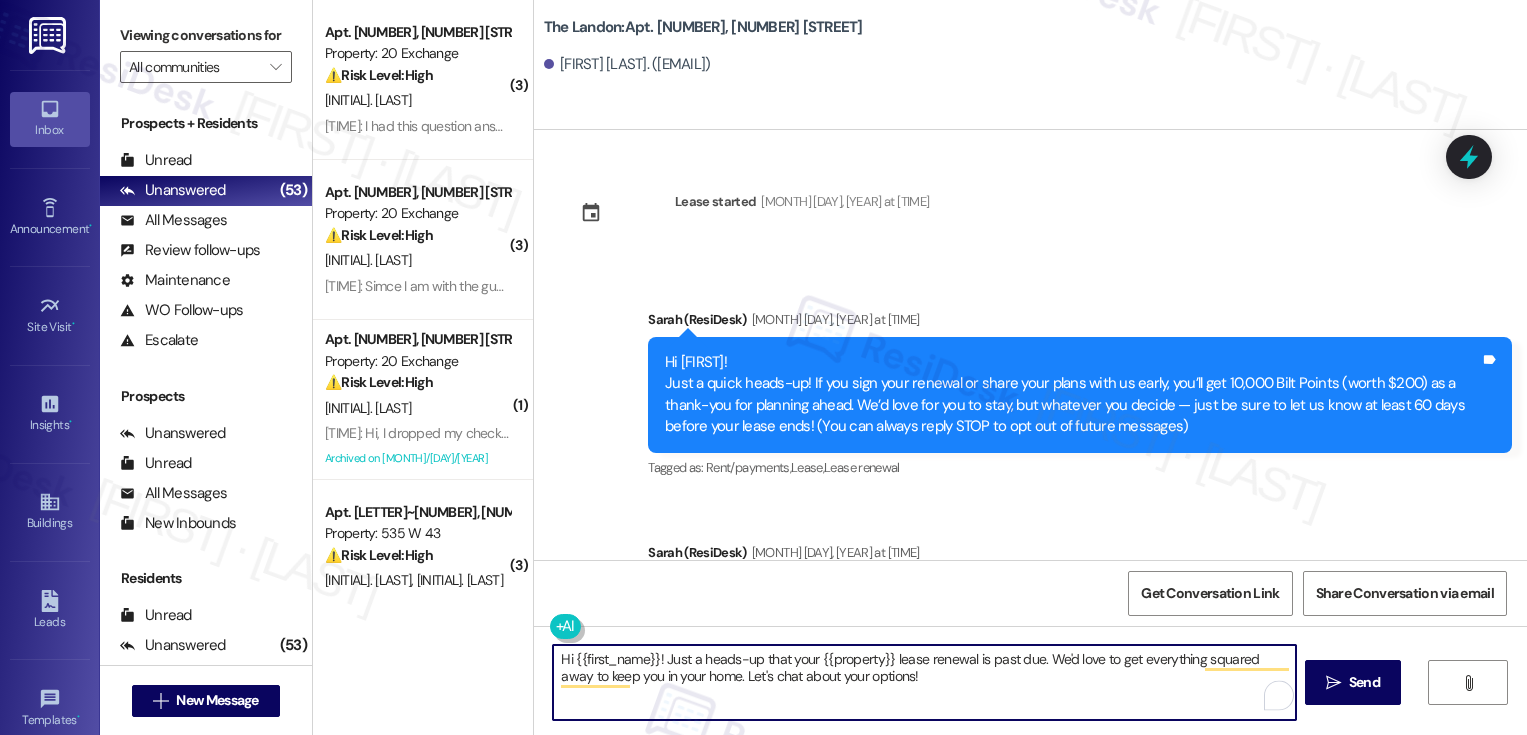 scroll, scrollTop: 0, scrollLeft: 0, axis: both 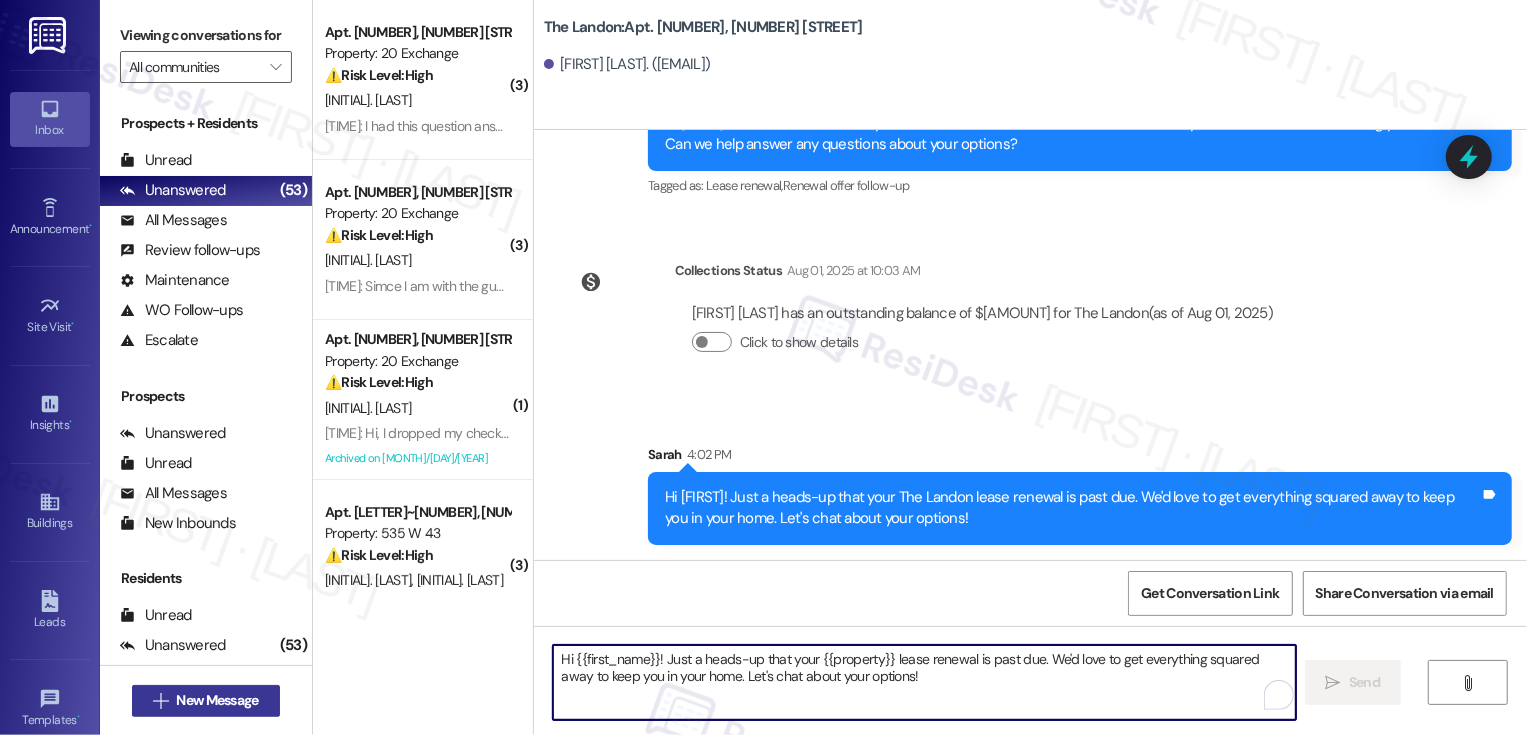 click on "New Message" at bounding box center (217, 700) 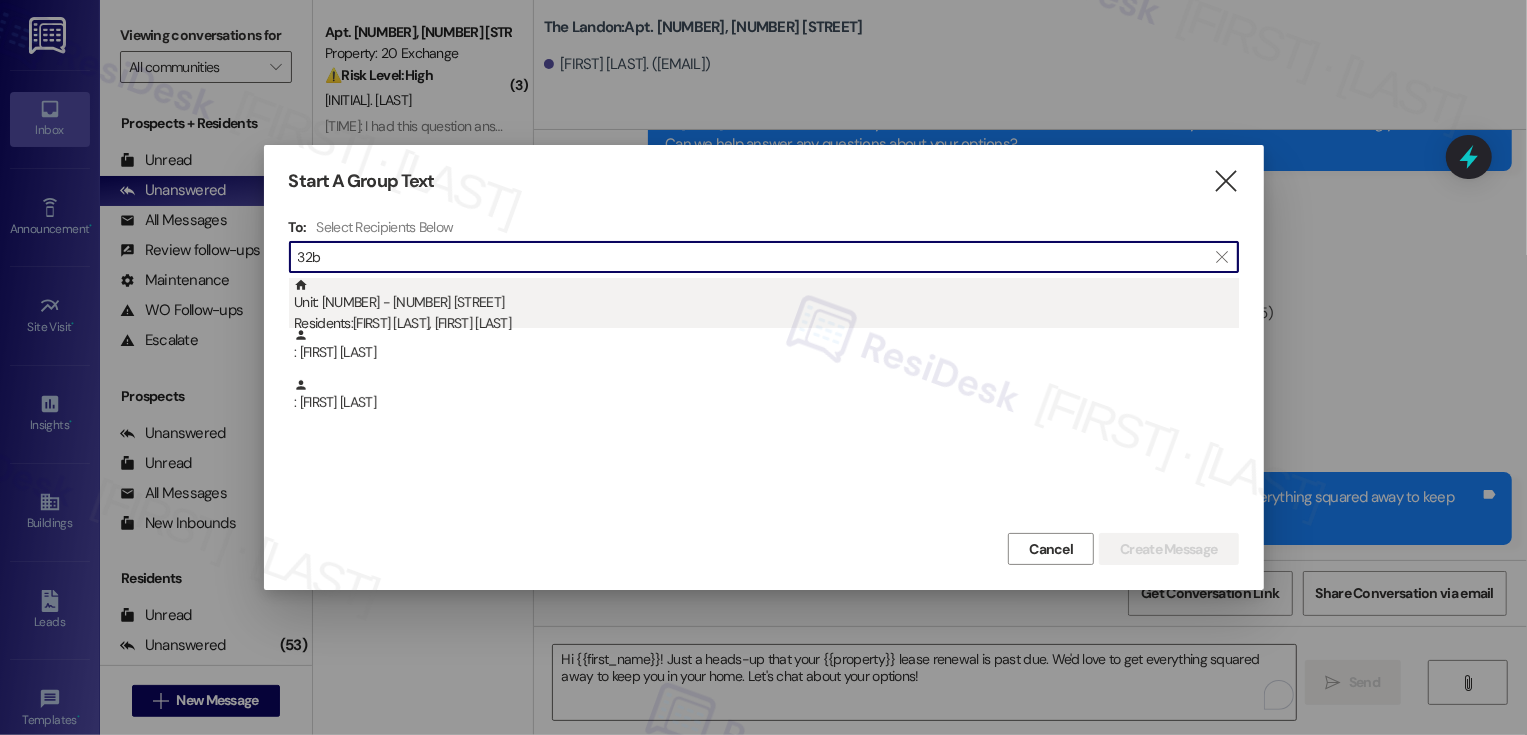 type on "32b" 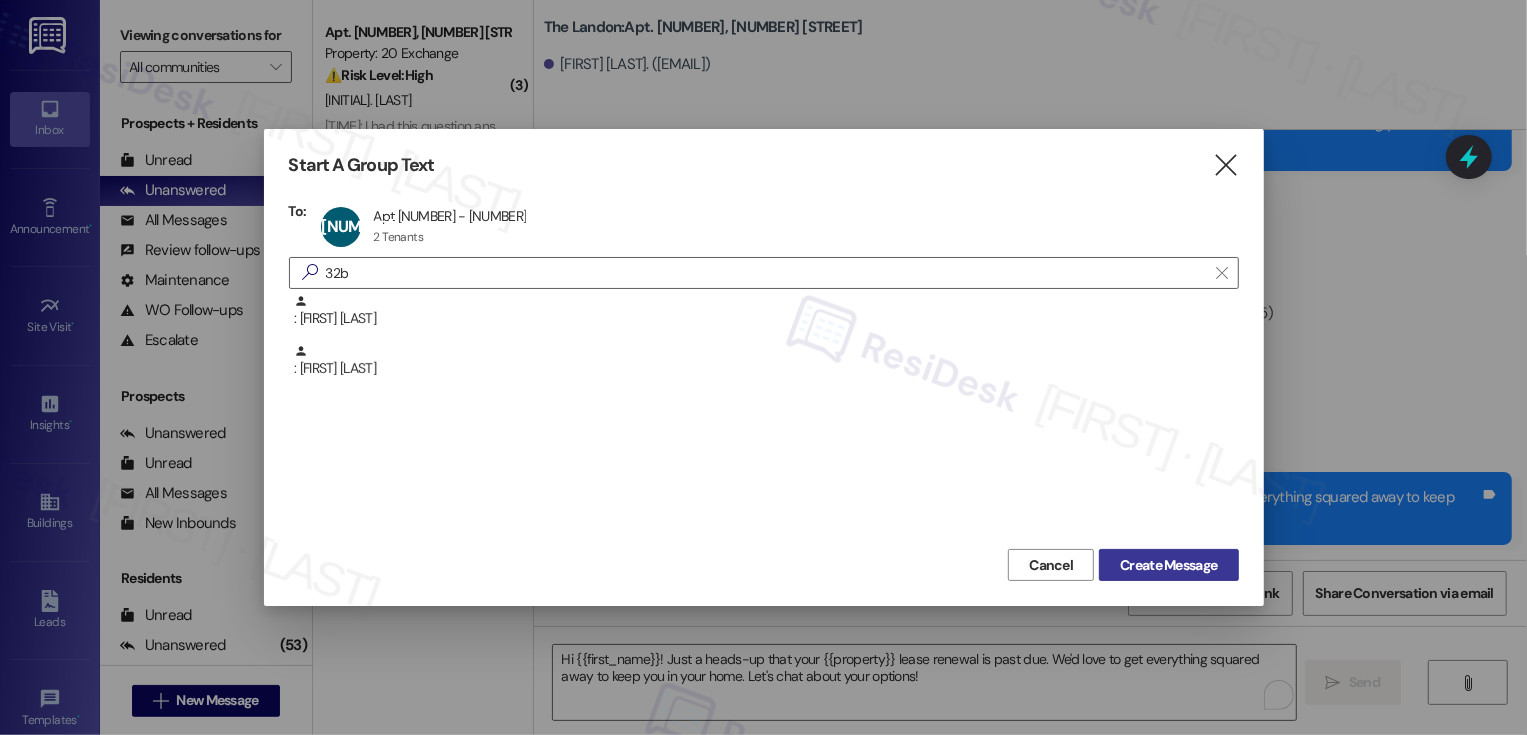 click on "Create Message" at bounding box center [1168, 565] 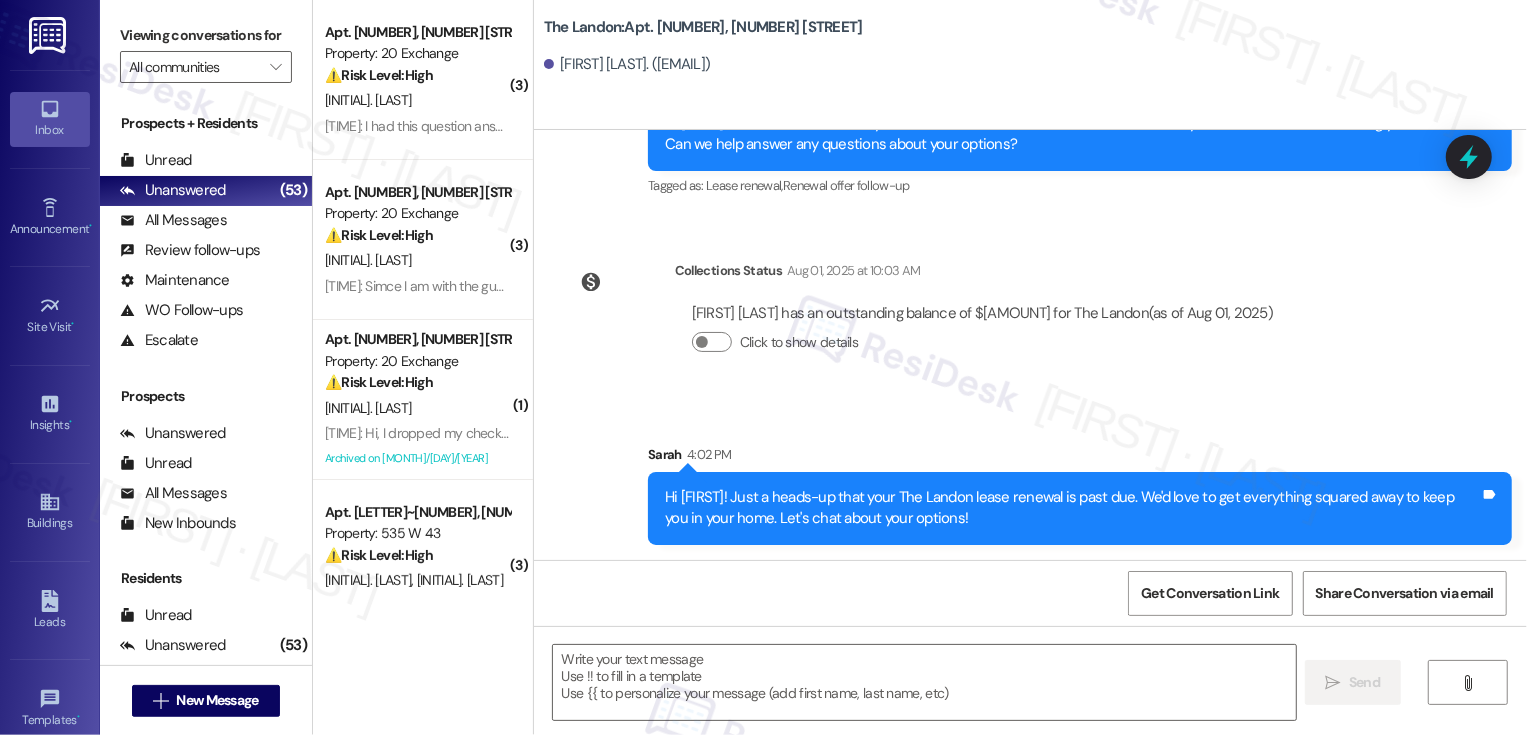 type on "Fetching suggested responses. Please feel free to read through the conversation in the meantime." 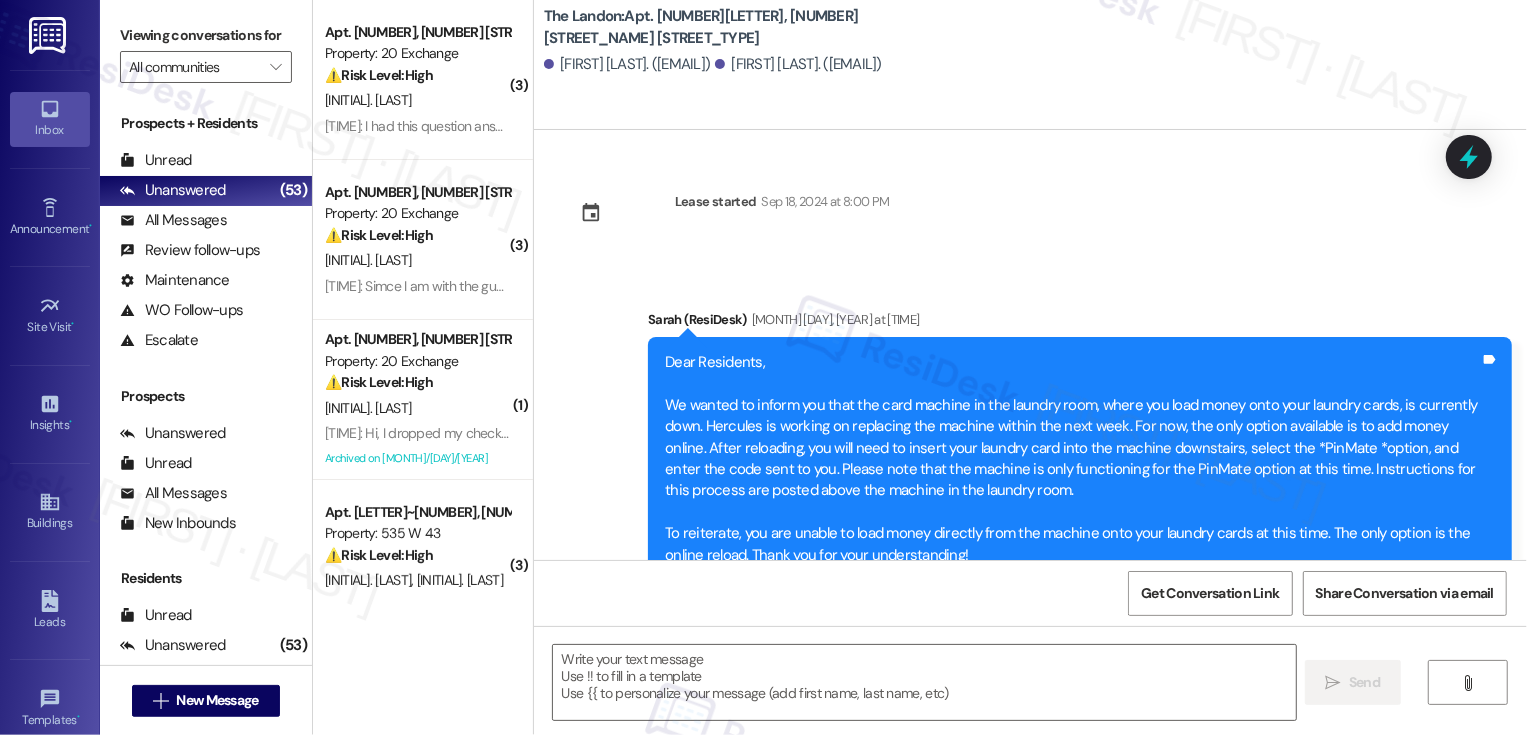 type on "Fetching suggested responses. Please feel free to read through the conversation in the meantime." 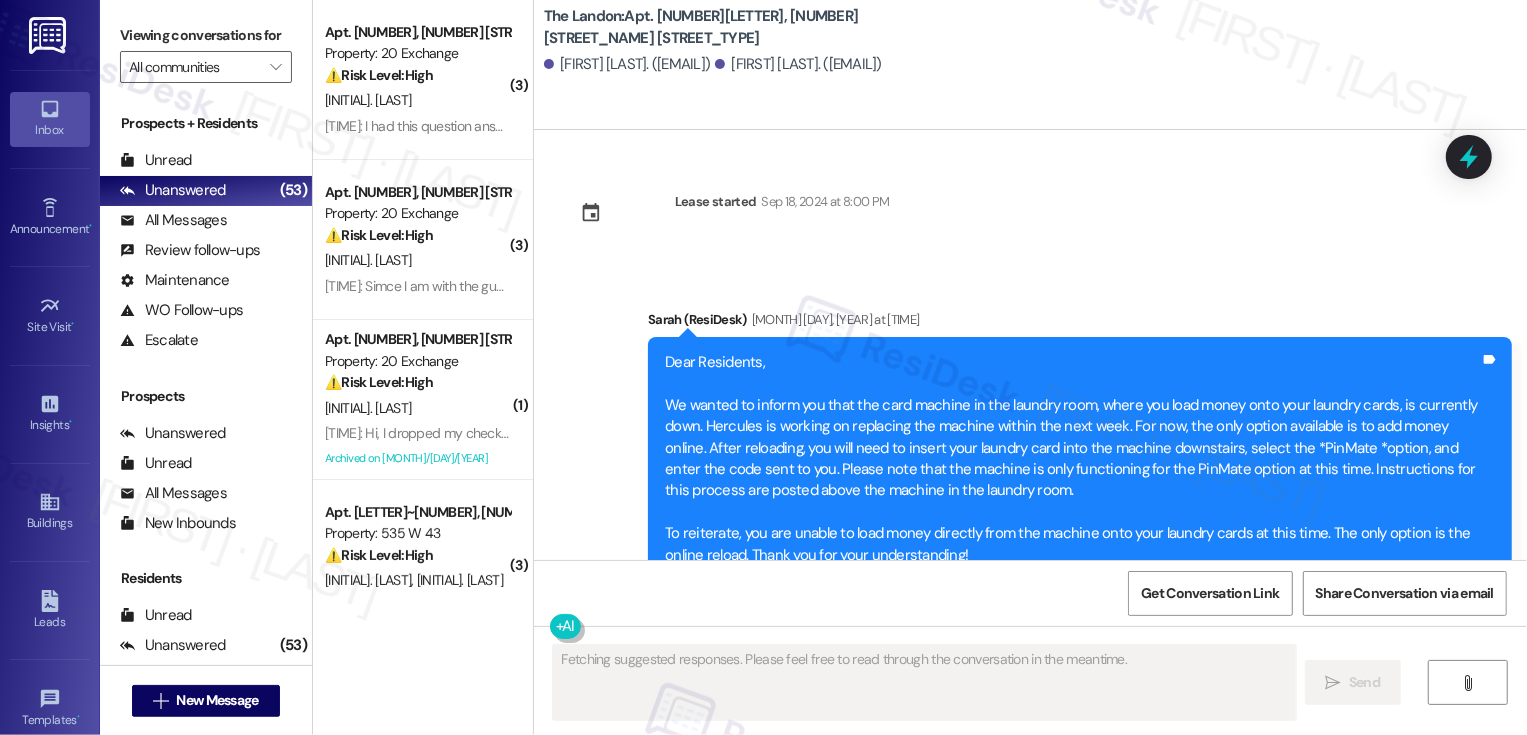 scroll, scrollTop: 1476, scrollLeft: 0, axis: vertical 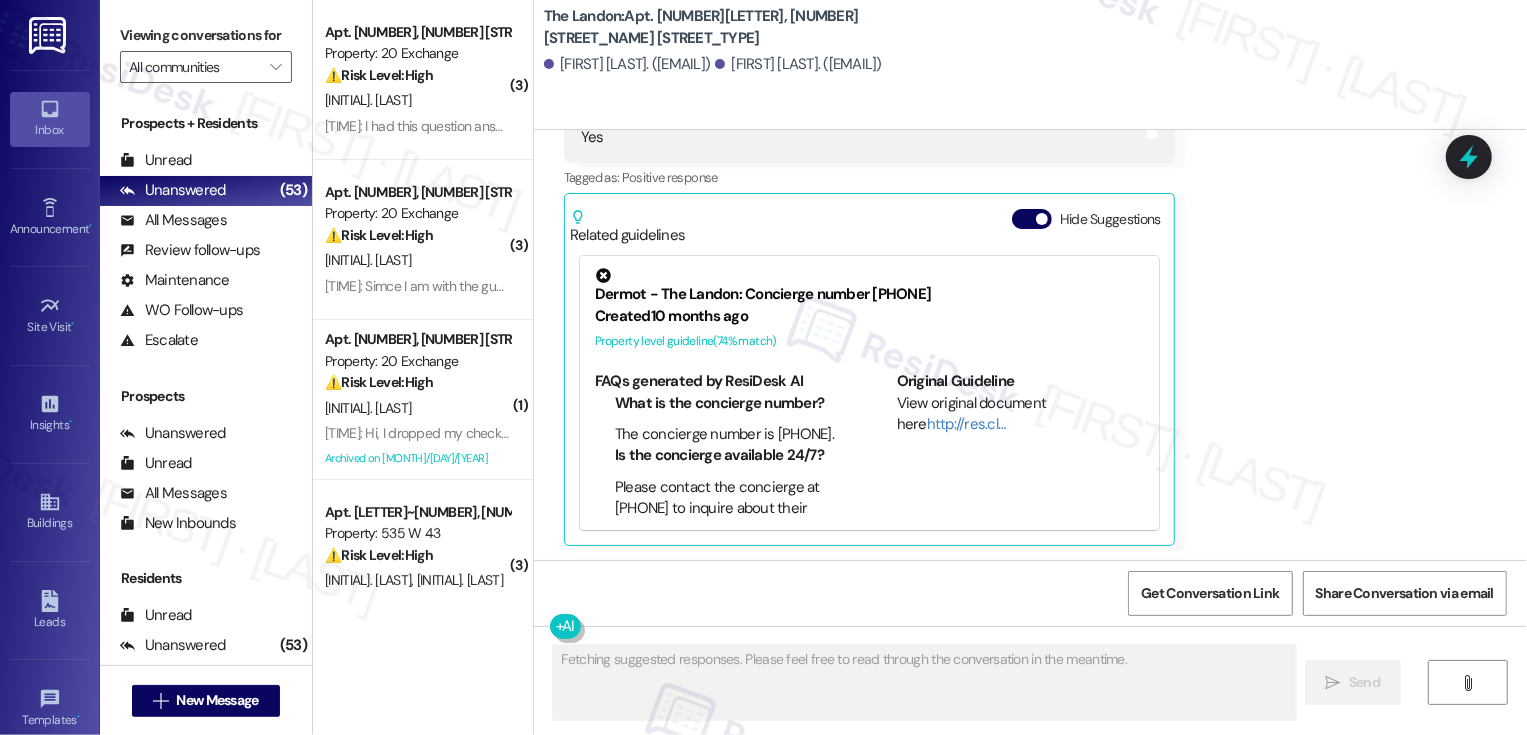 type 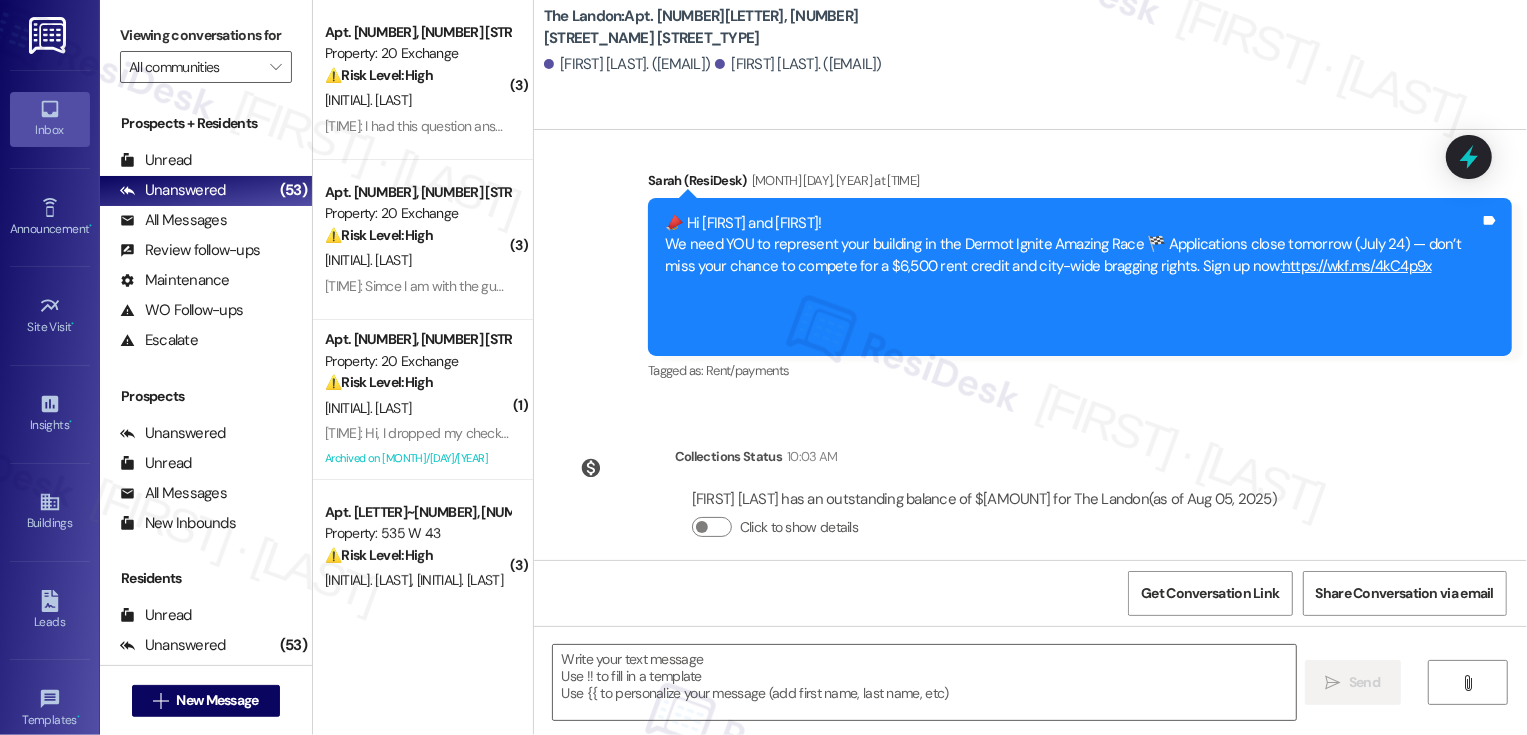 scroll, scrollTop: 6285, scrollLeft: 0, axis: vertical 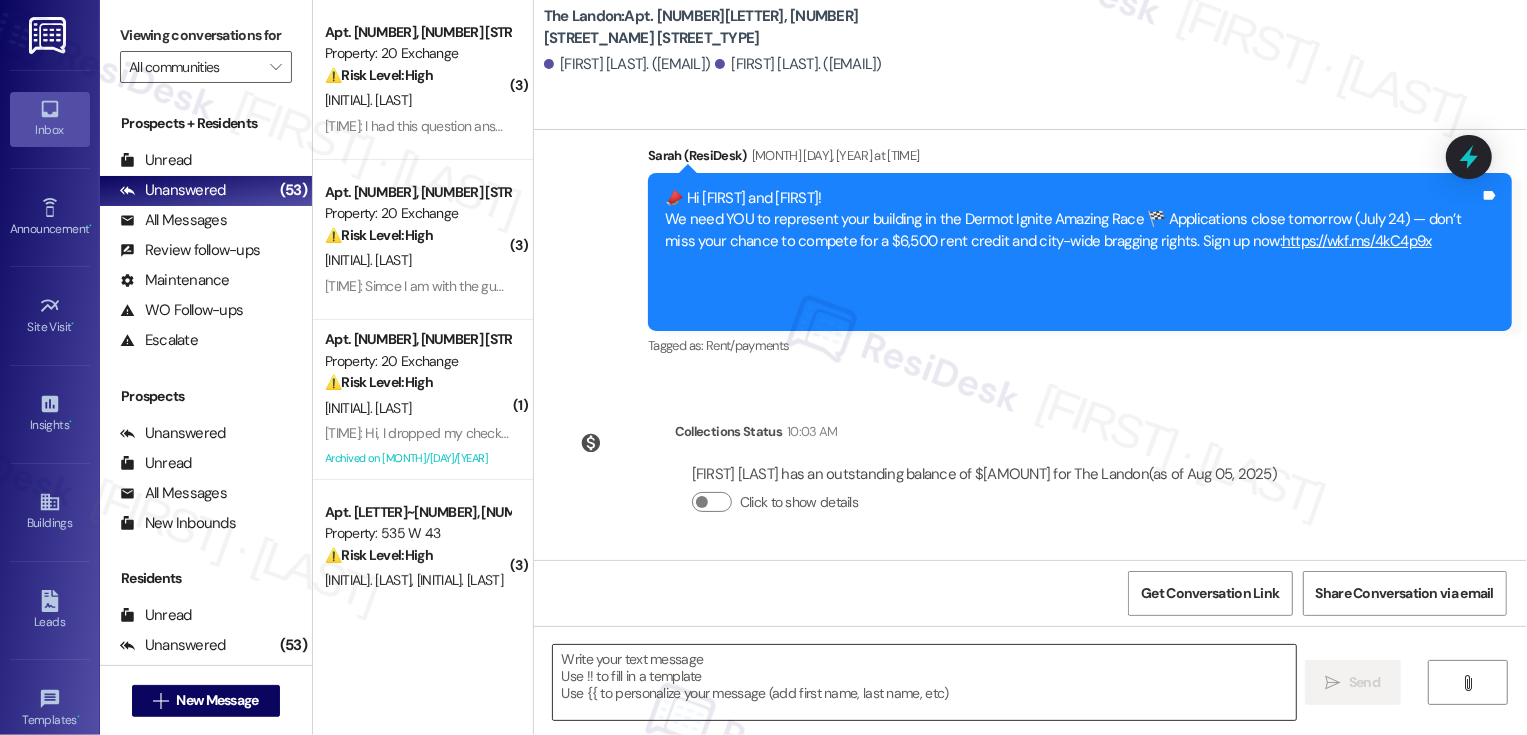 click at bounding box center [924, 682] 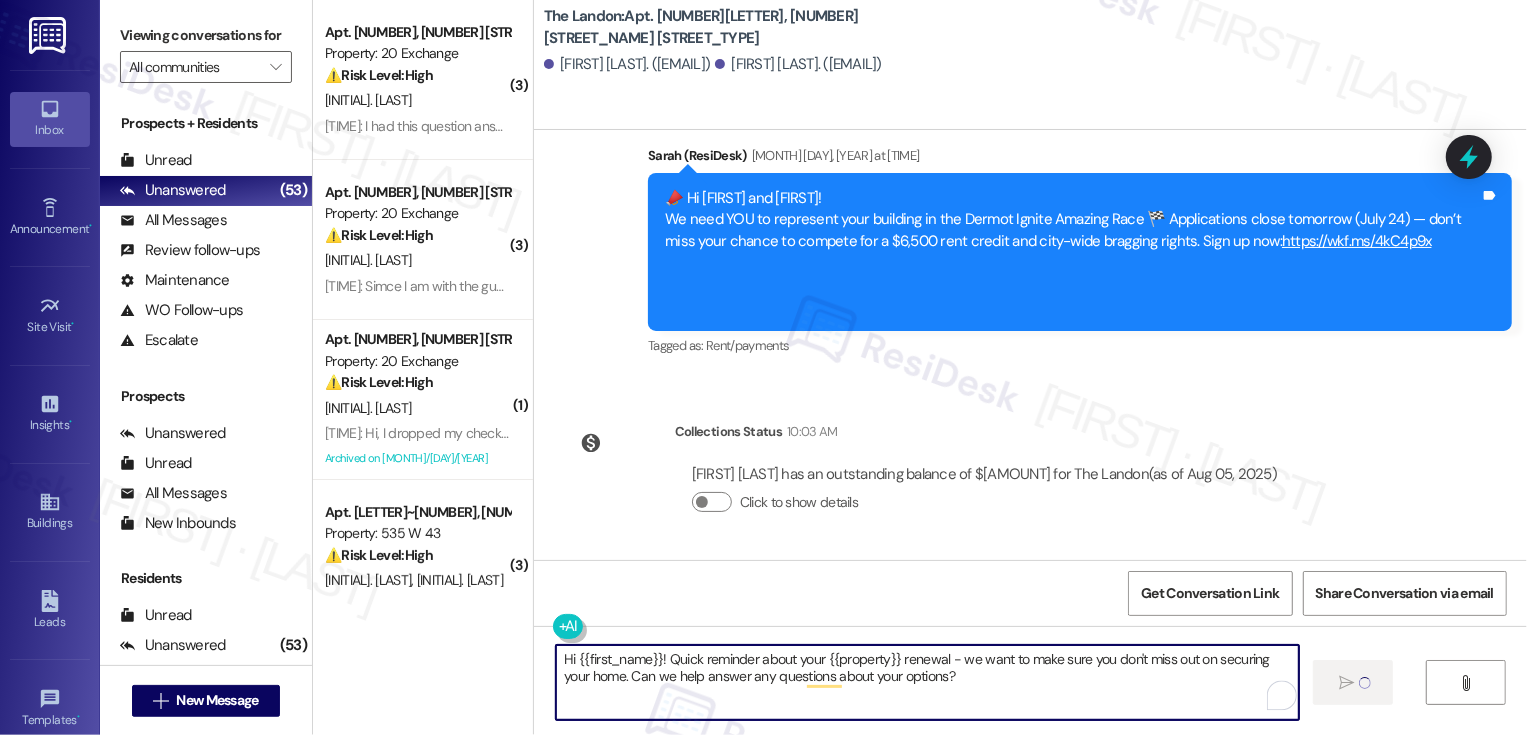 type on "Hi {{first_name}}! Quick reminder about your {{property}} renewal - we want to make sure you don't miss out on securing your home. Can we help answer any questions about your options?" 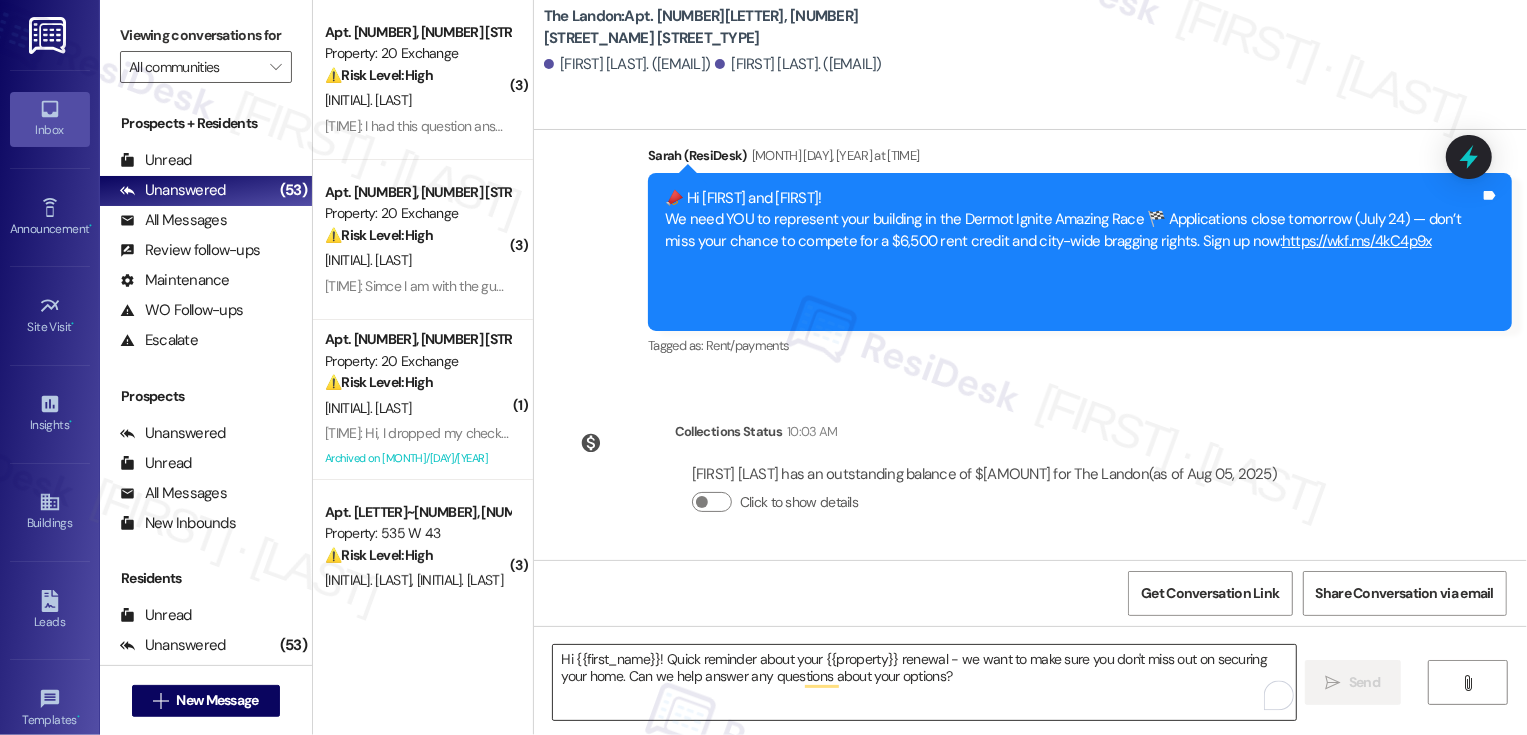 type 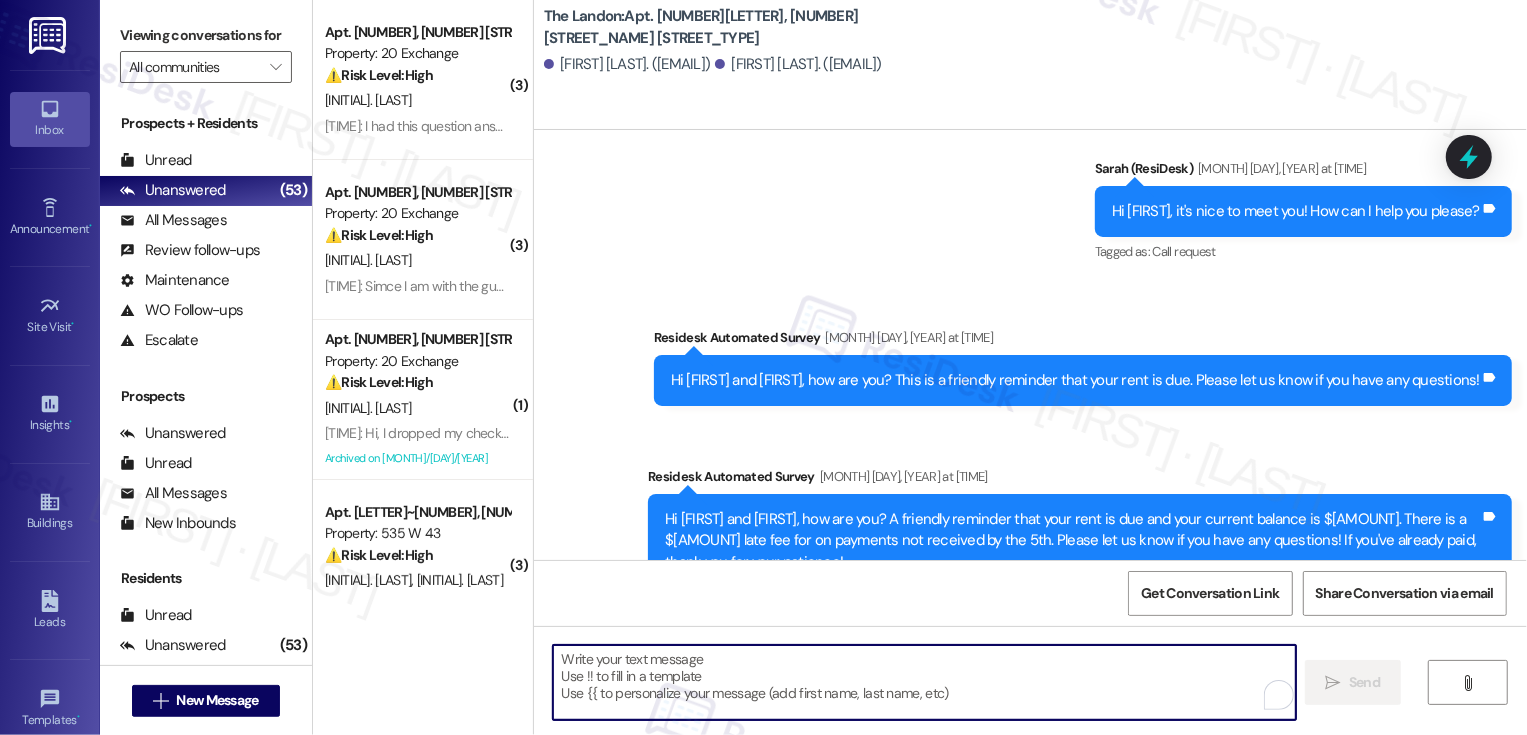 scroll, scrollTop: 1476, scrollLeft: 0, axis: vertical 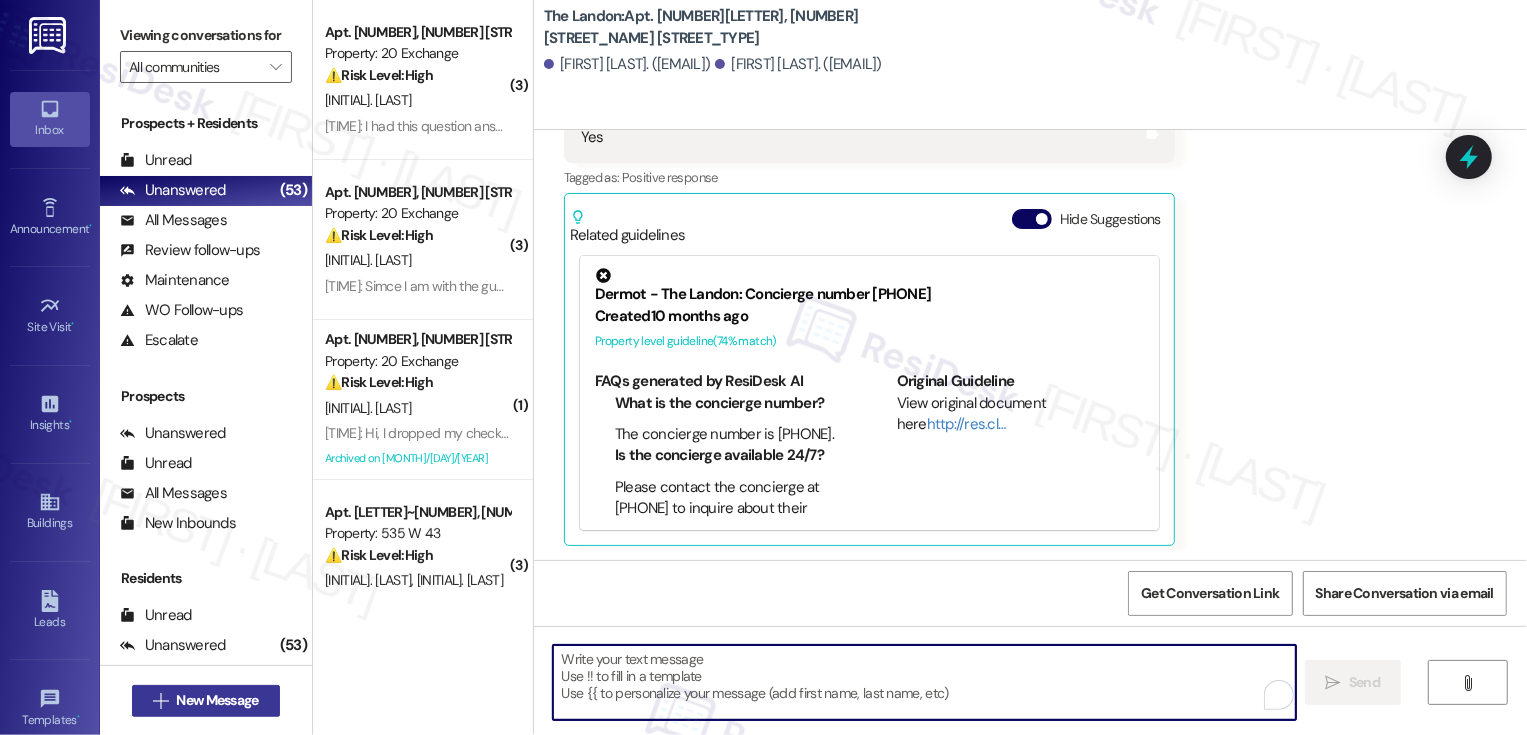 click on "New Message" at bounding box center [217, 700] 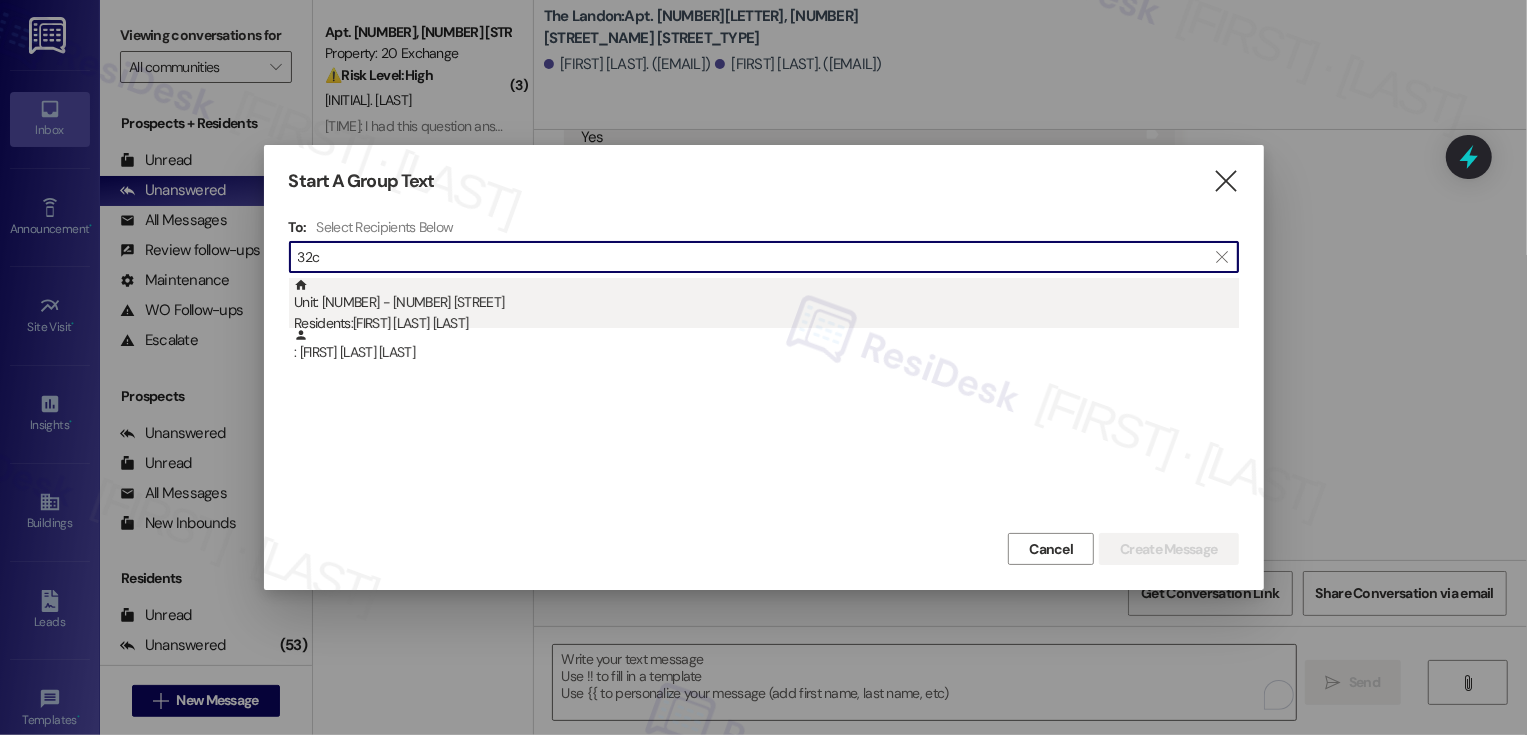 type on "32c" 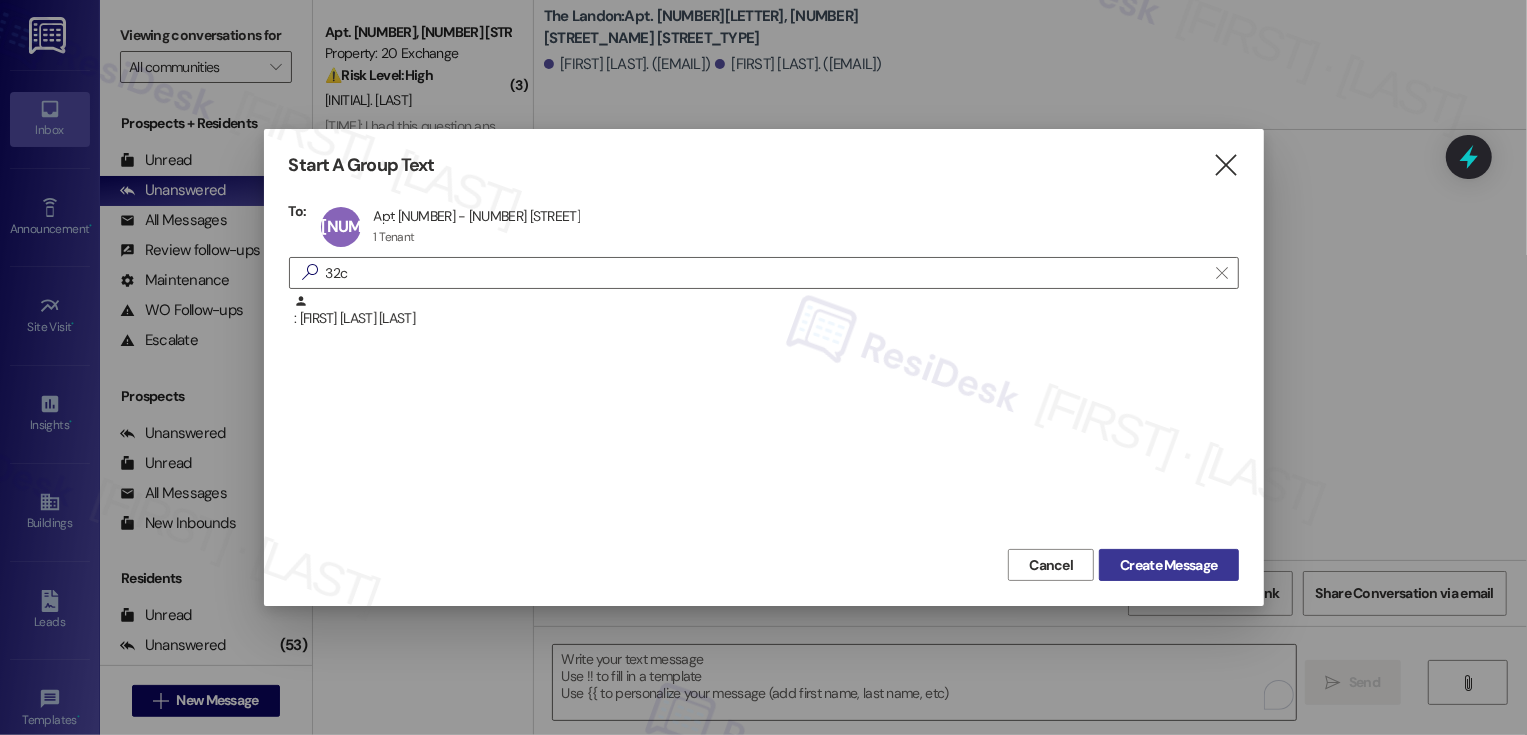 click on "Create Message" at bounding box center [1168, 565] 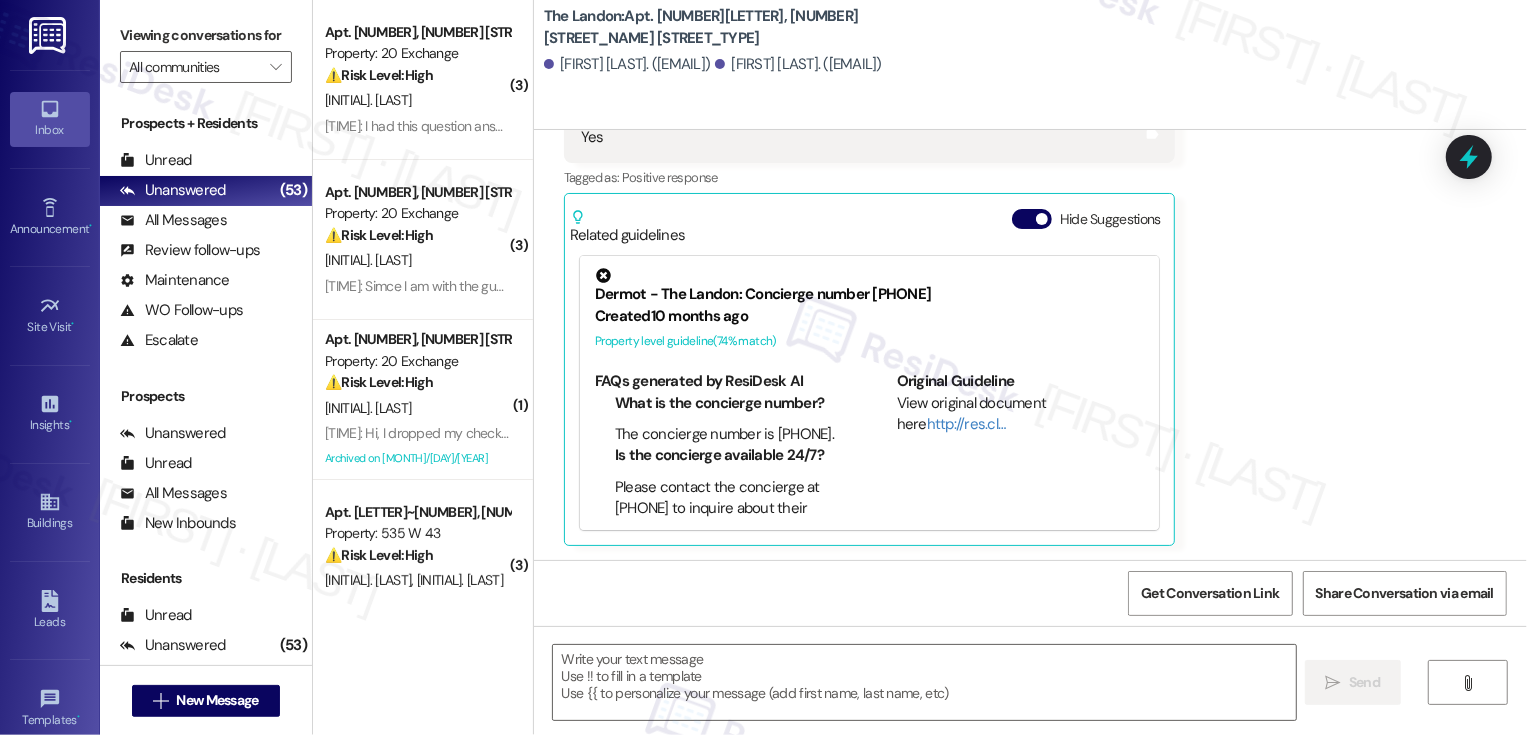 type on "Fetching suggested responses. Please feel free to read through the conversation in the meantime." 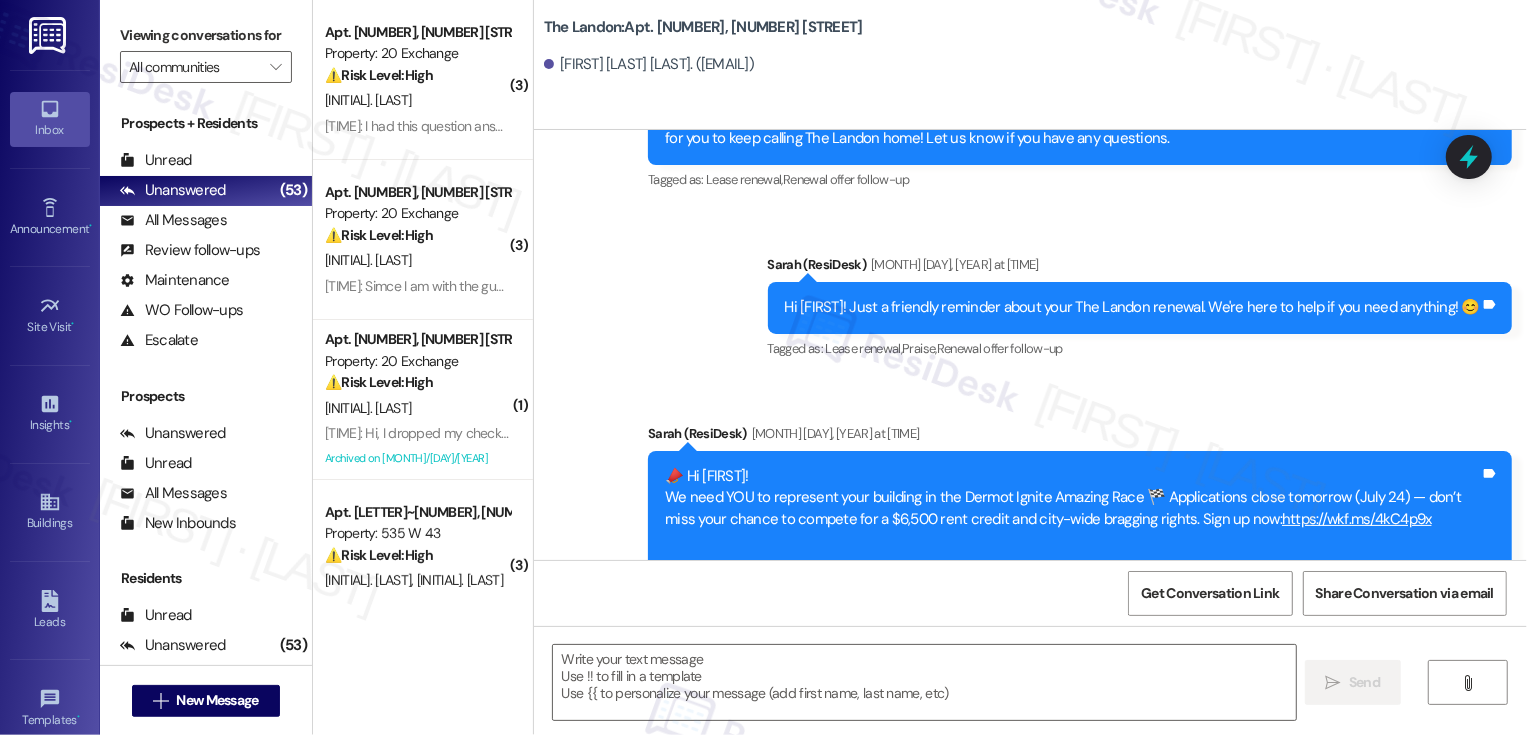 scroll, scrollTop: 5968, scrollLeft: 0, axis: vertical 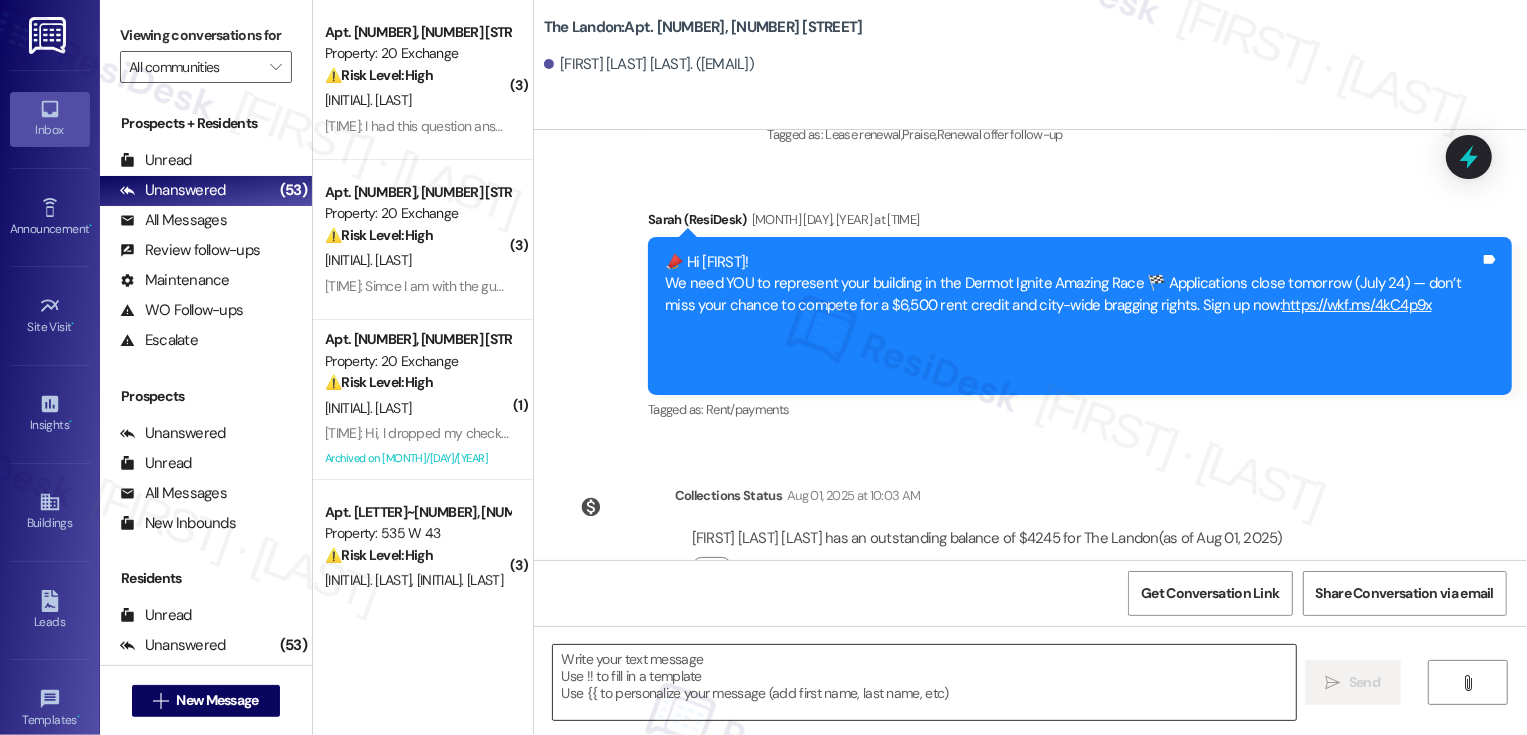 click at bounding box center [924, 682] 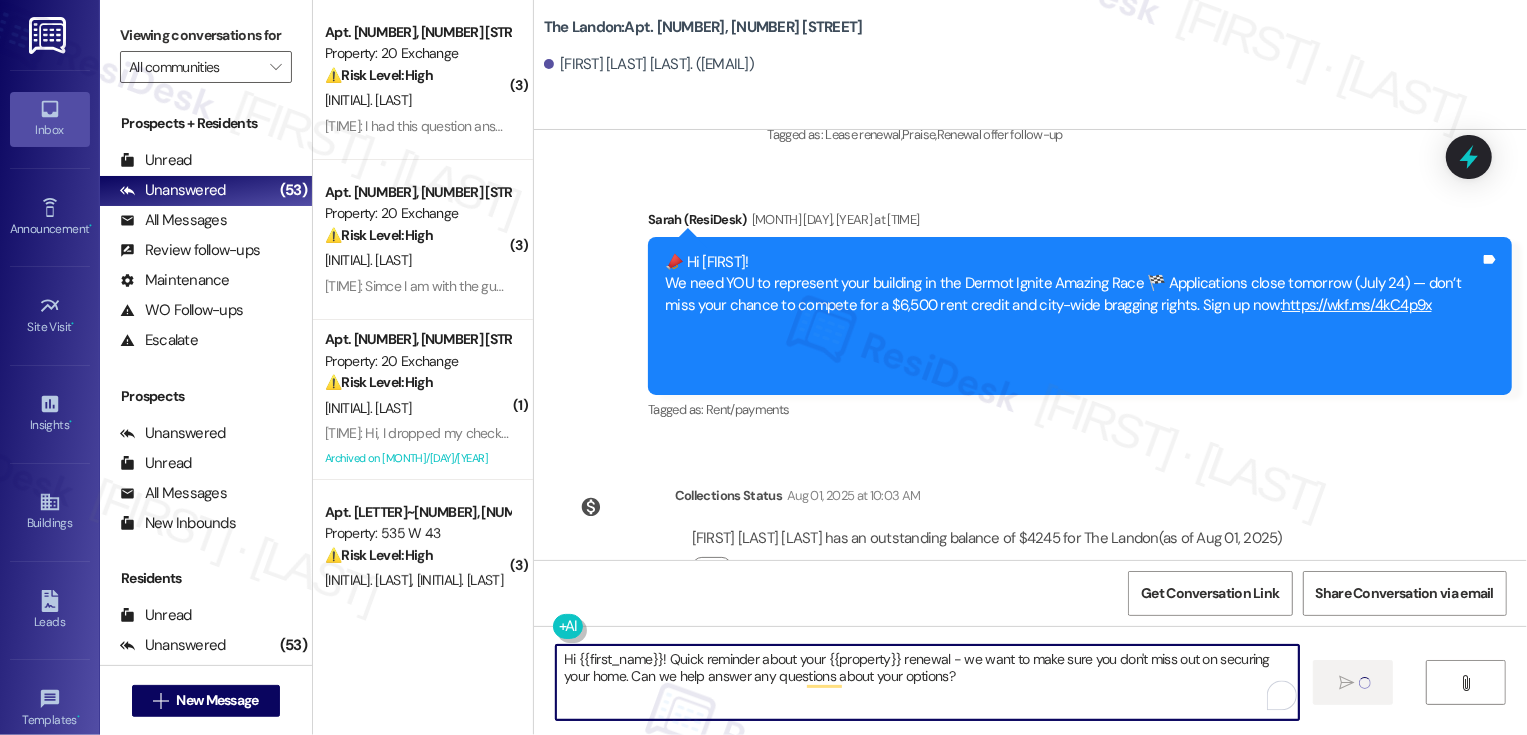 type on "Hi {{first_name}}! Quick reminder about your {{property}} renewal - we want to make sure you don't miss out on securing your home. Can we help answer any questions about your options?" 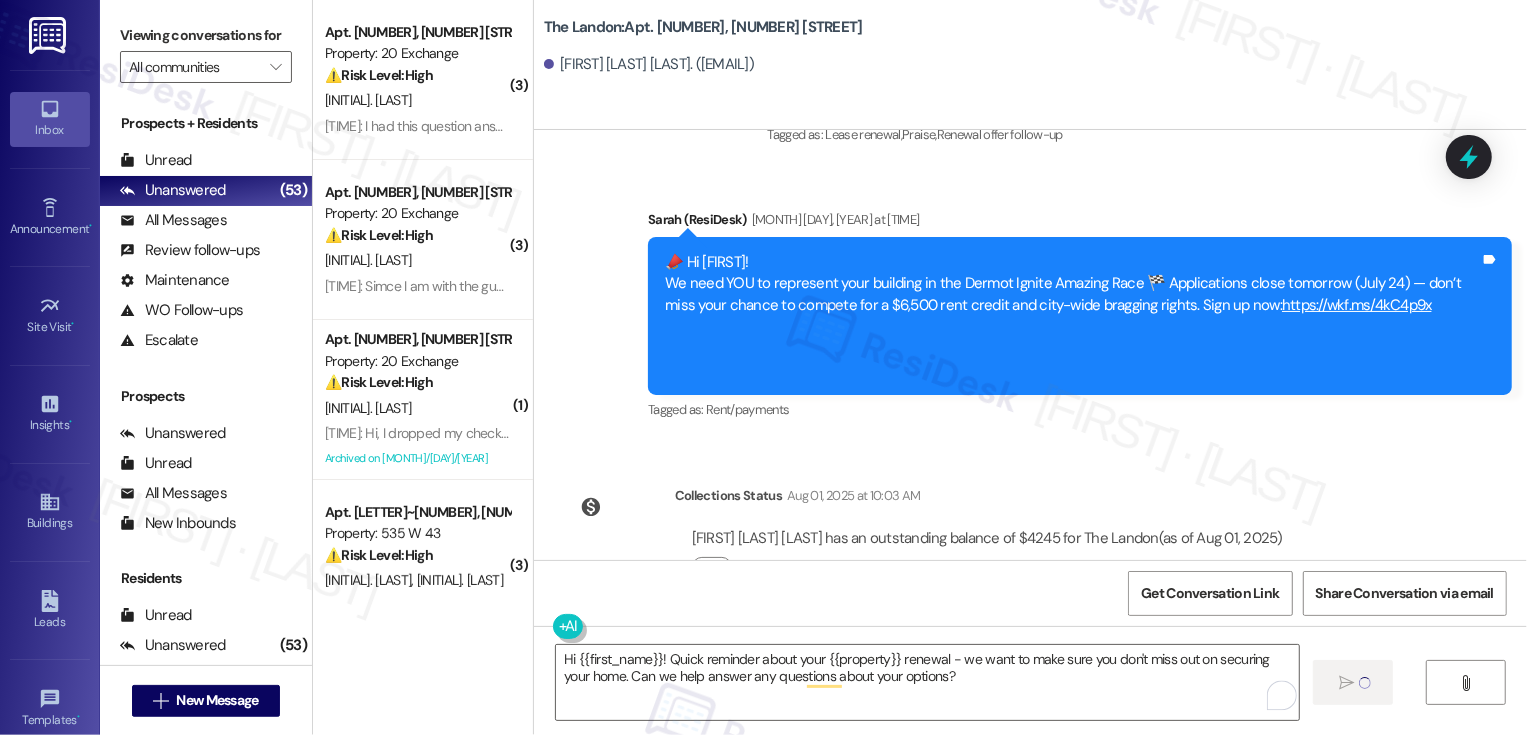 type 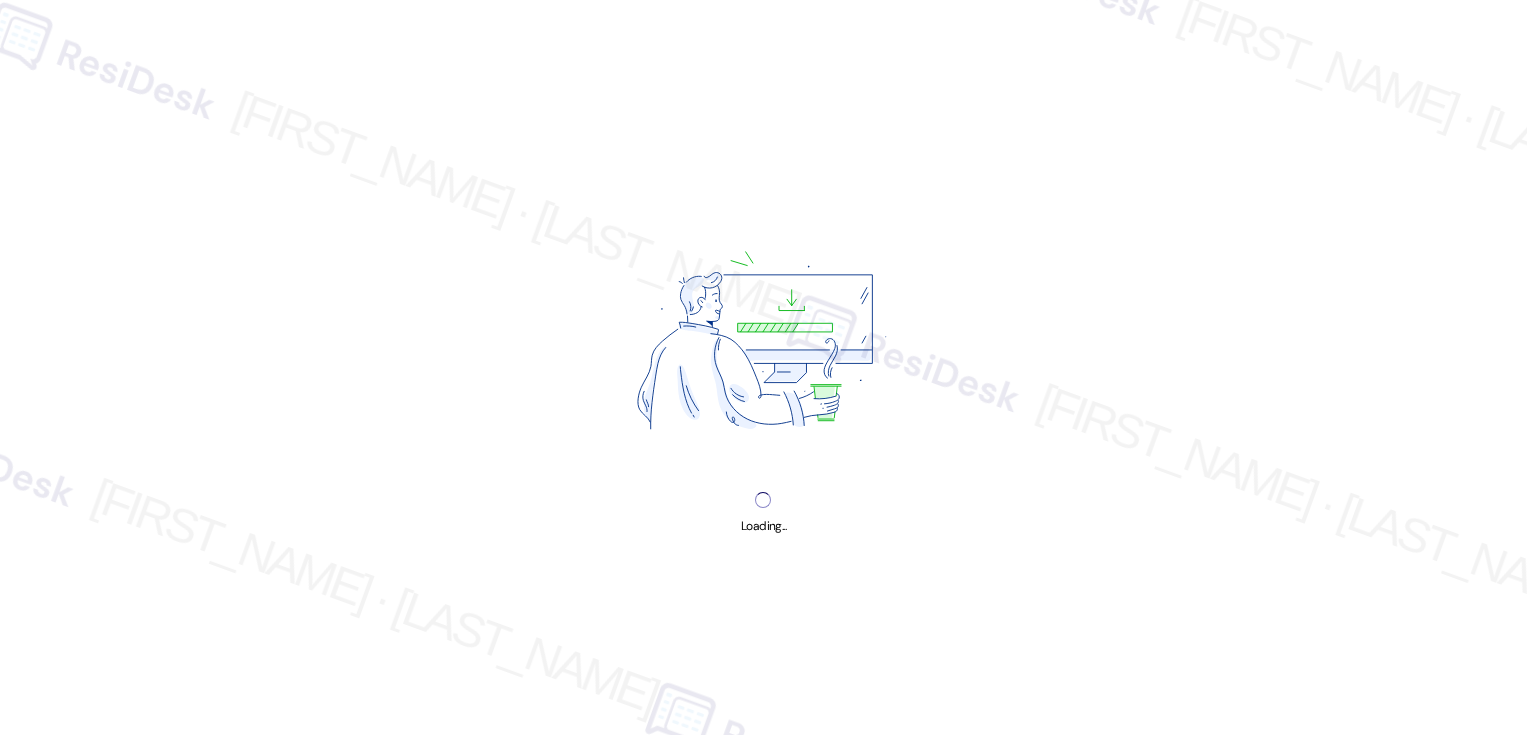 scroll, scrollTop: 0, scrollLeft: 0, axis: both 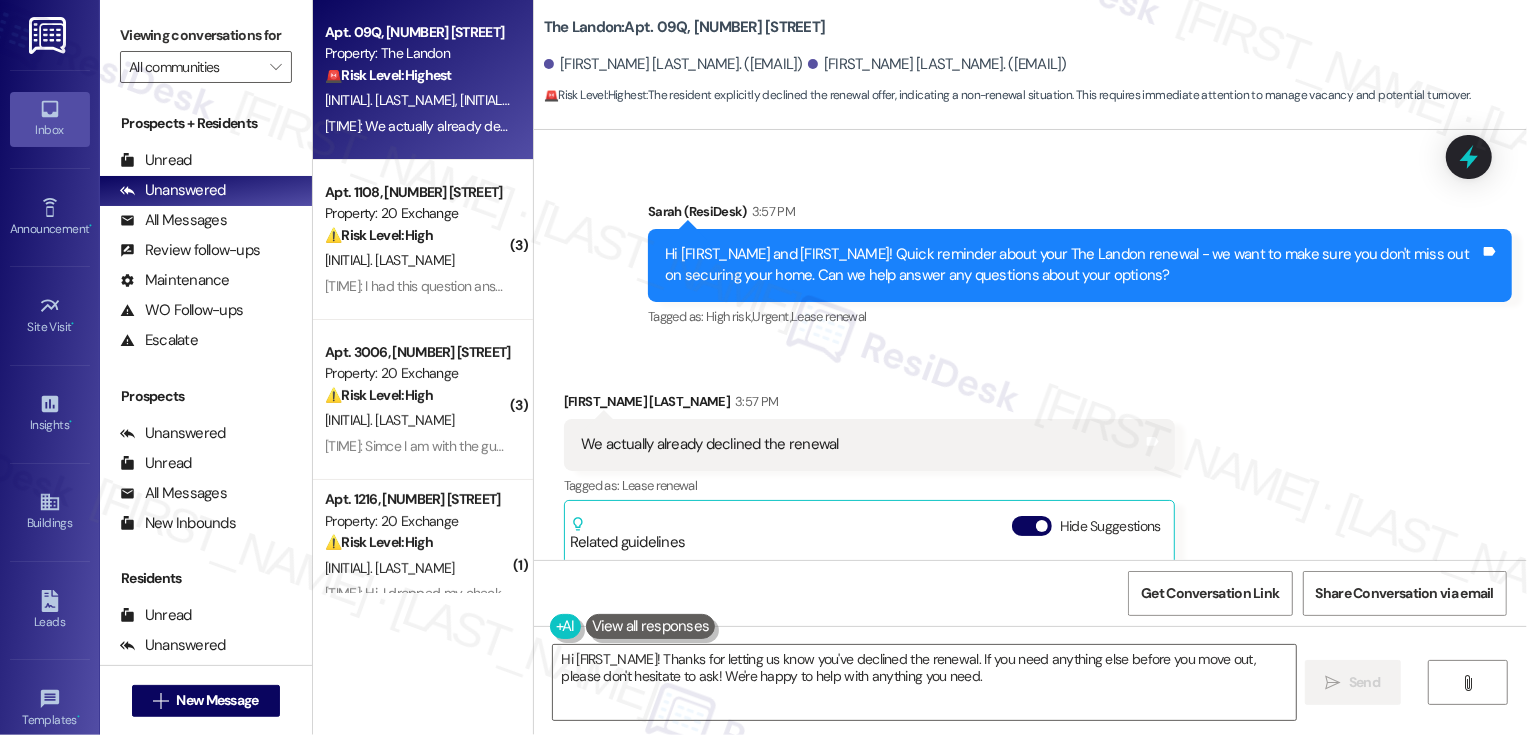 click on "[FIRST_NAME] [LAST_NAME] [TIME]" at bounding box center (869, 405) 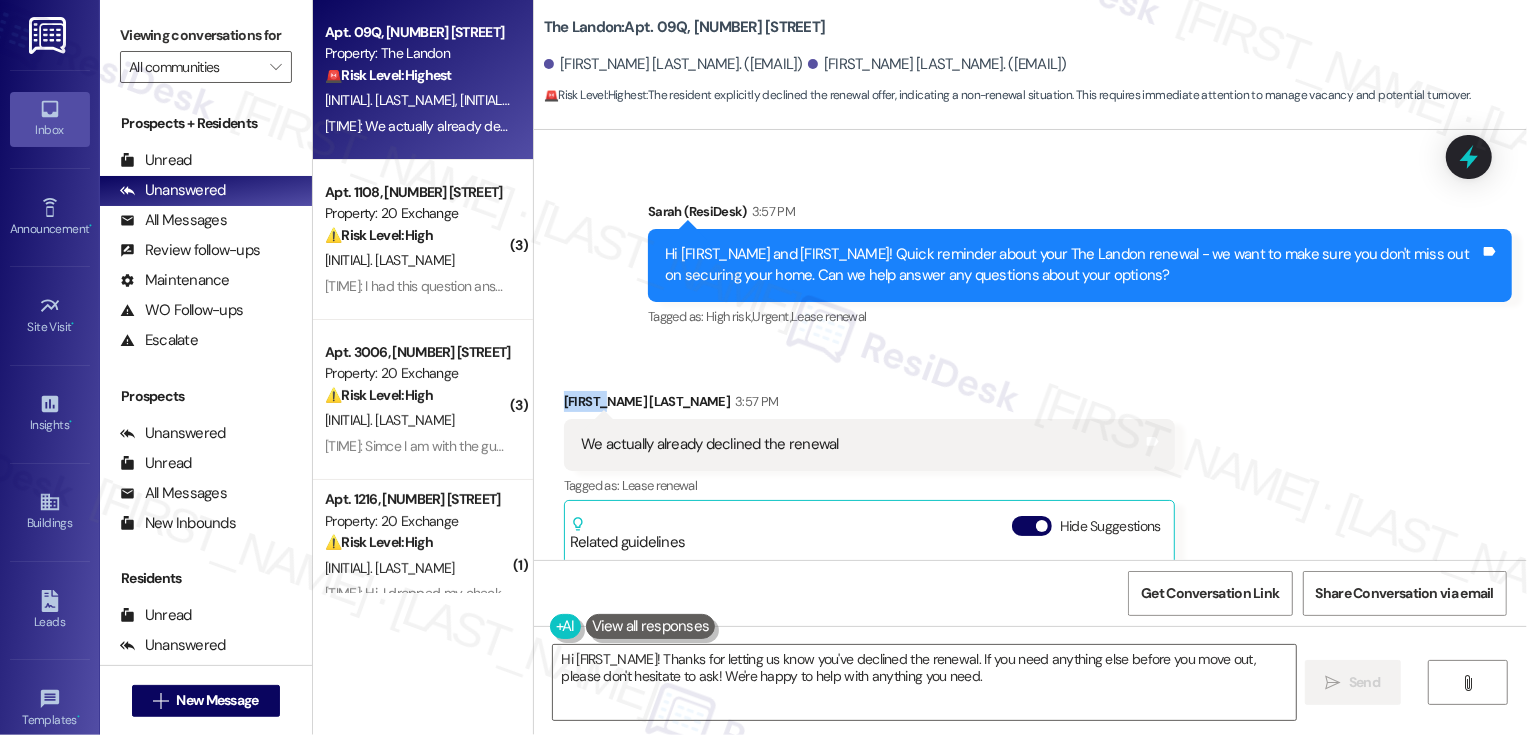 copy on "Heather" 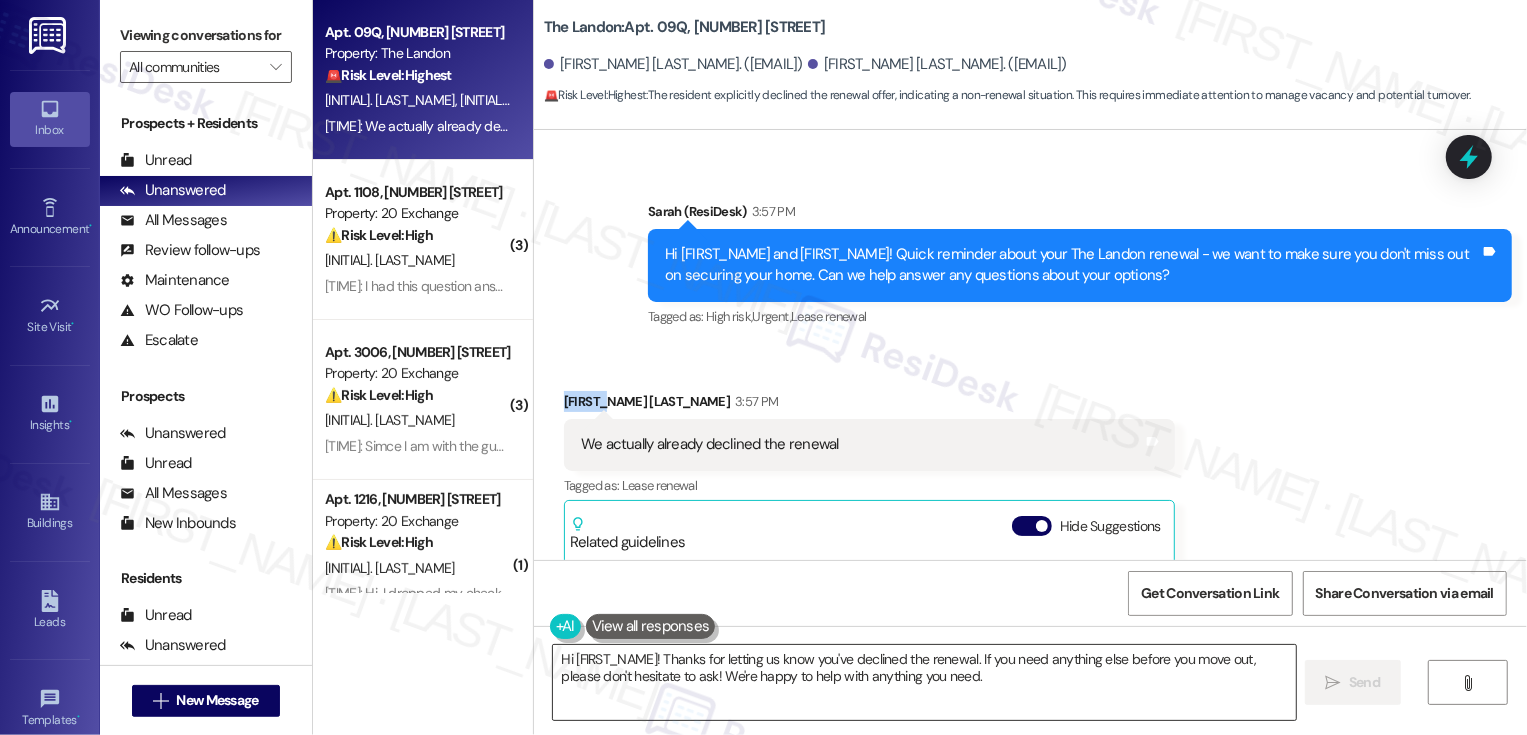 click on "Hi {{first_name}}! Thanks for letting us know you've declined the renewal. If you need anything else before you move out, please don't hesitate to ask! We're happy to help with anything you need." at bounding box center (924, 682) 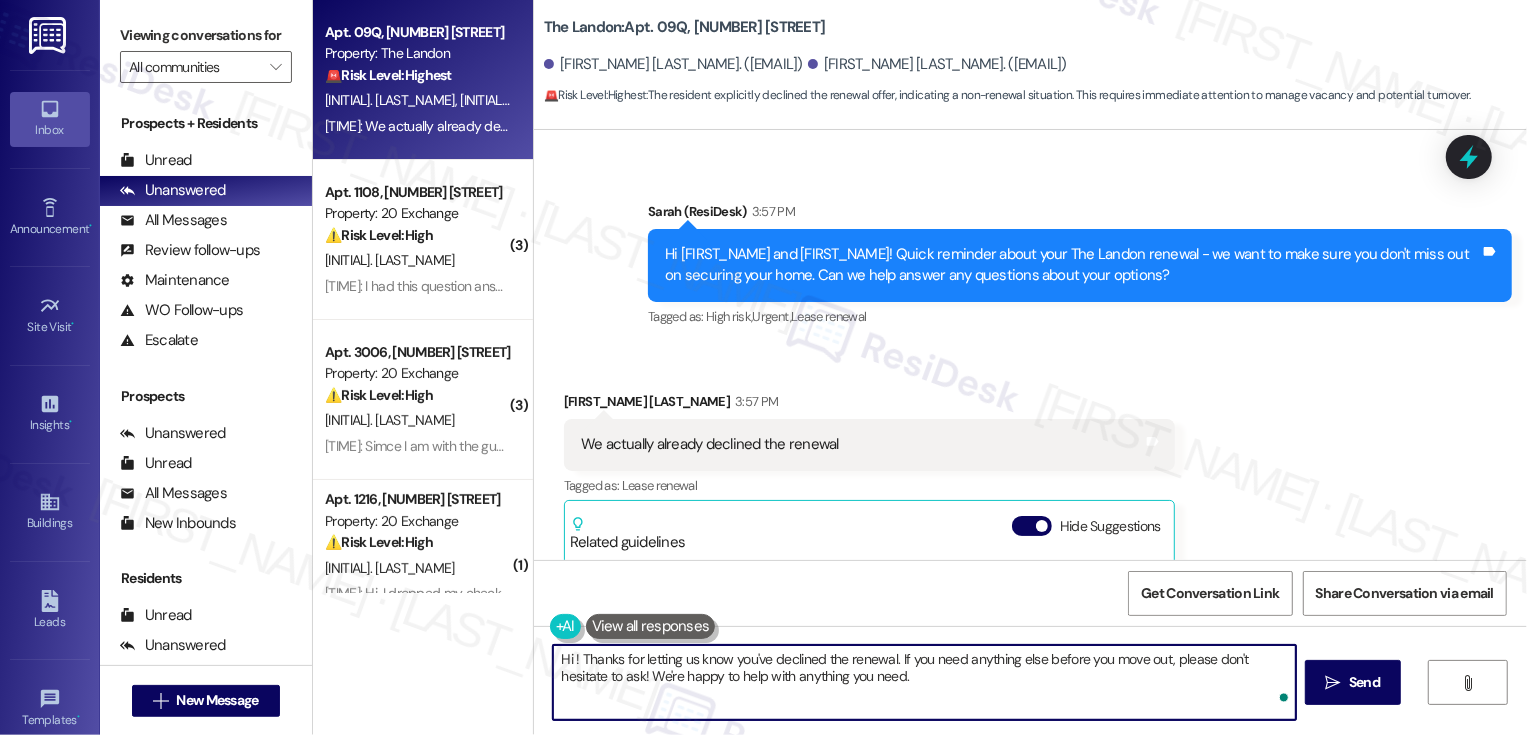 paste on "Heather" 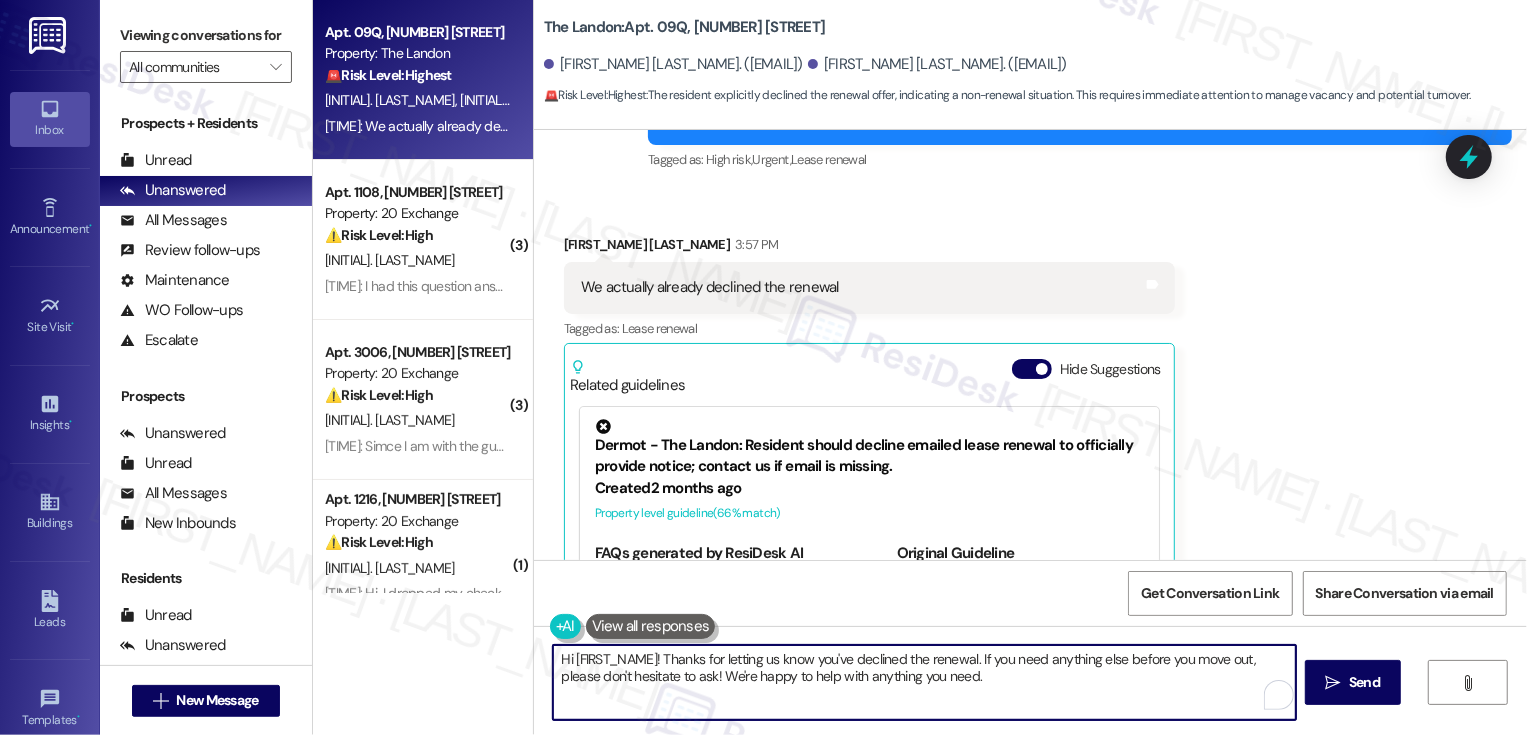 scroll, scrollTop: 9523, scrollLeft: 0, axis: vertical 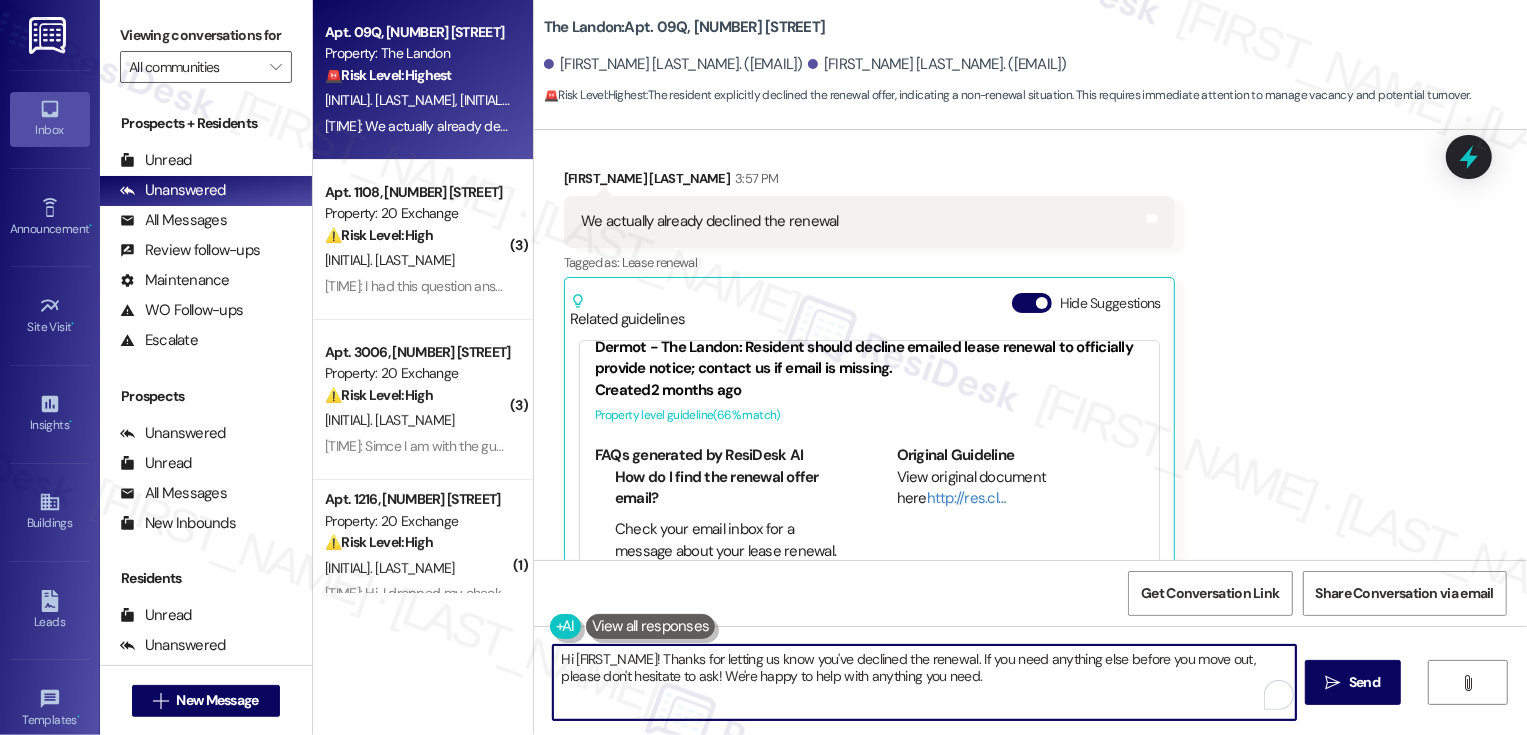 click on "Hi Heather! Thanks for letting us know you've declined the renewal. If you need anything else before you move out, please don't hesitate to ask! We're happy to help with anything you need." at bounding box center (924, 682) 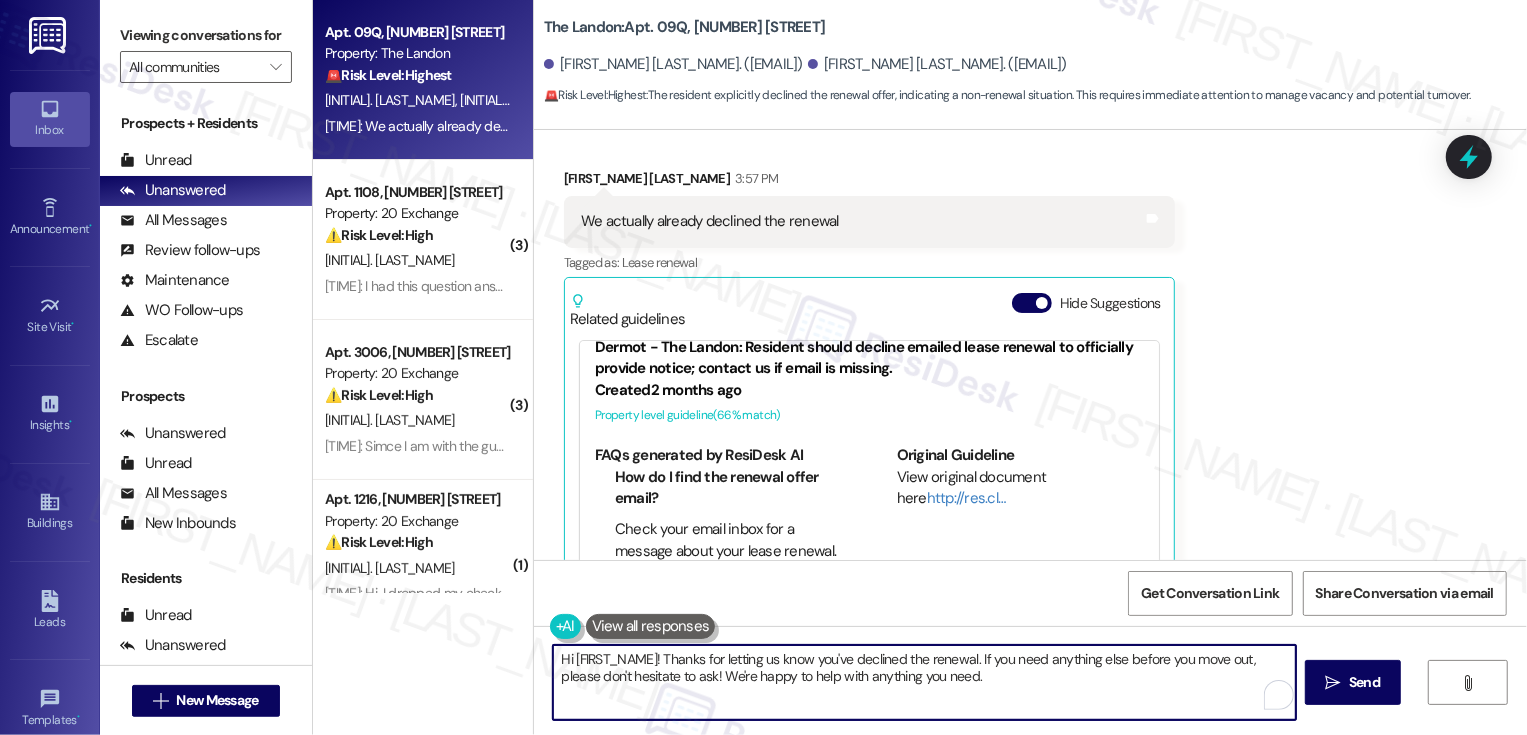click on "Hi Heather! Thanks for letting us know you've declined the renewal. If you need anything else before you move out, please don't hesitate to ask! We're happy to help with anything you need." at bounding box center (924, 682) 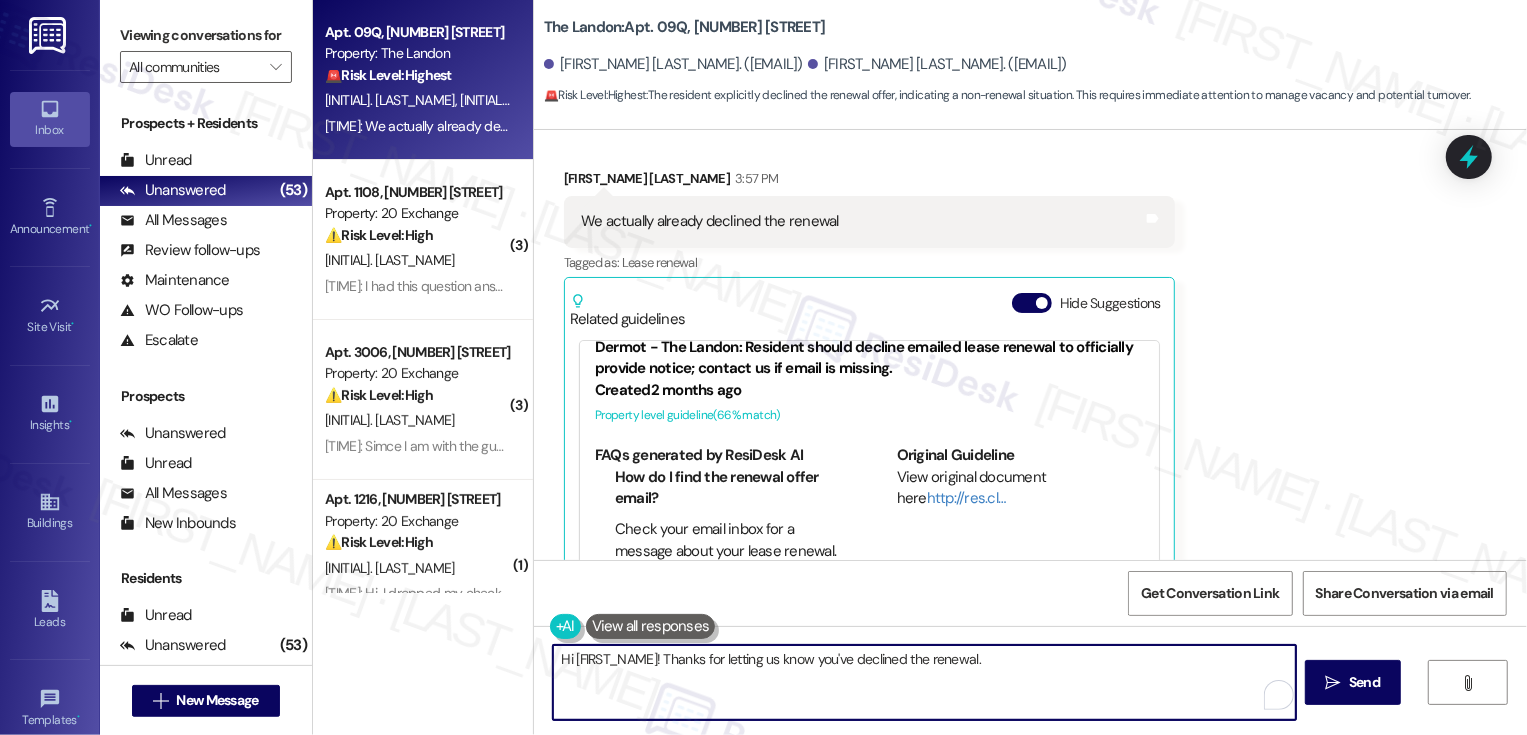 click on "Hi Heather! Thanks for letting us know you've declined the renewal." at bounding box center (924, 682) 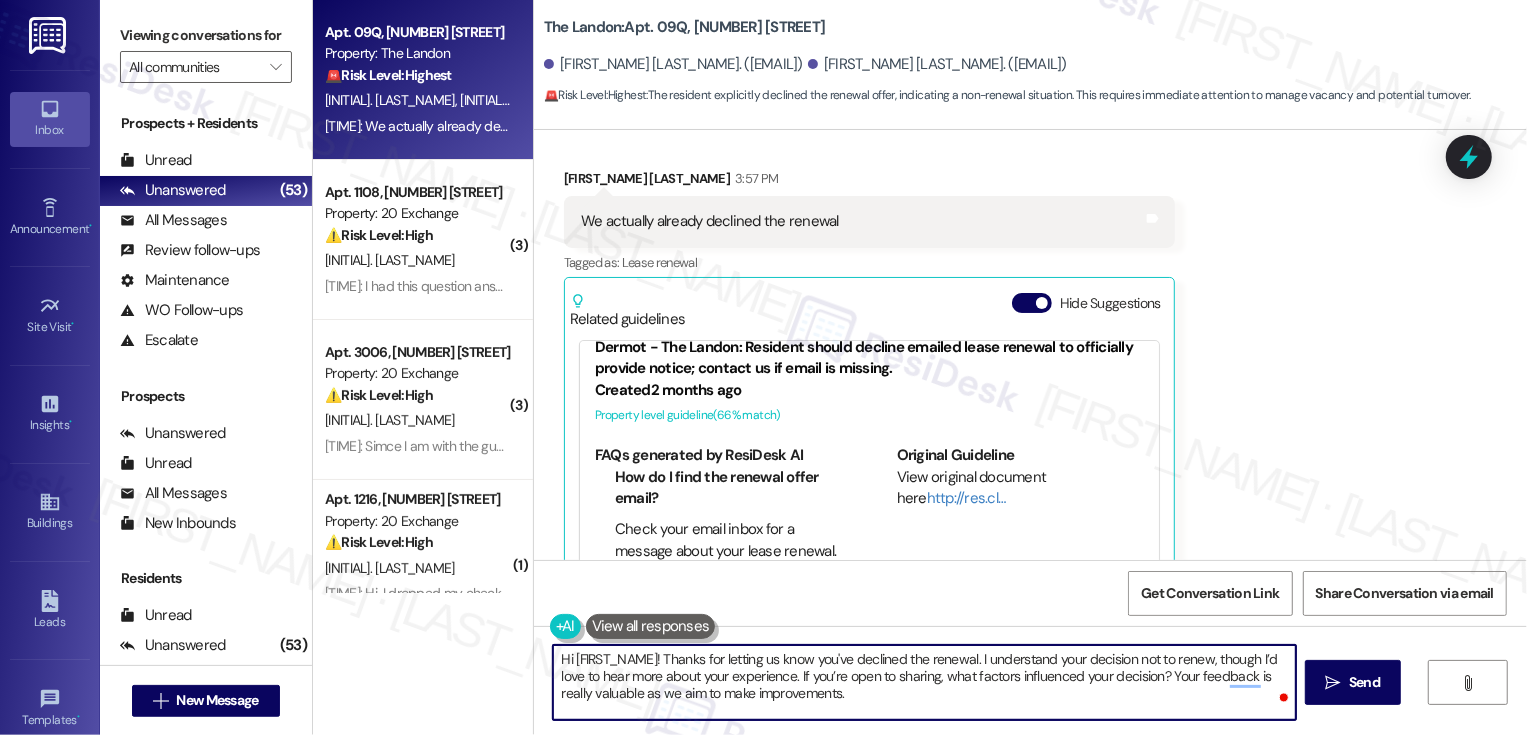 click on "Hi Heather! Thanks for letting us know you've declined the renewal. I understand your decision not to renew, though I’d love to hear more about your experience. If you’re open to sharing, what factors influenced your decision? Your feedback is really valuable as we aim to make improvements." at bounding box center [924, 682] 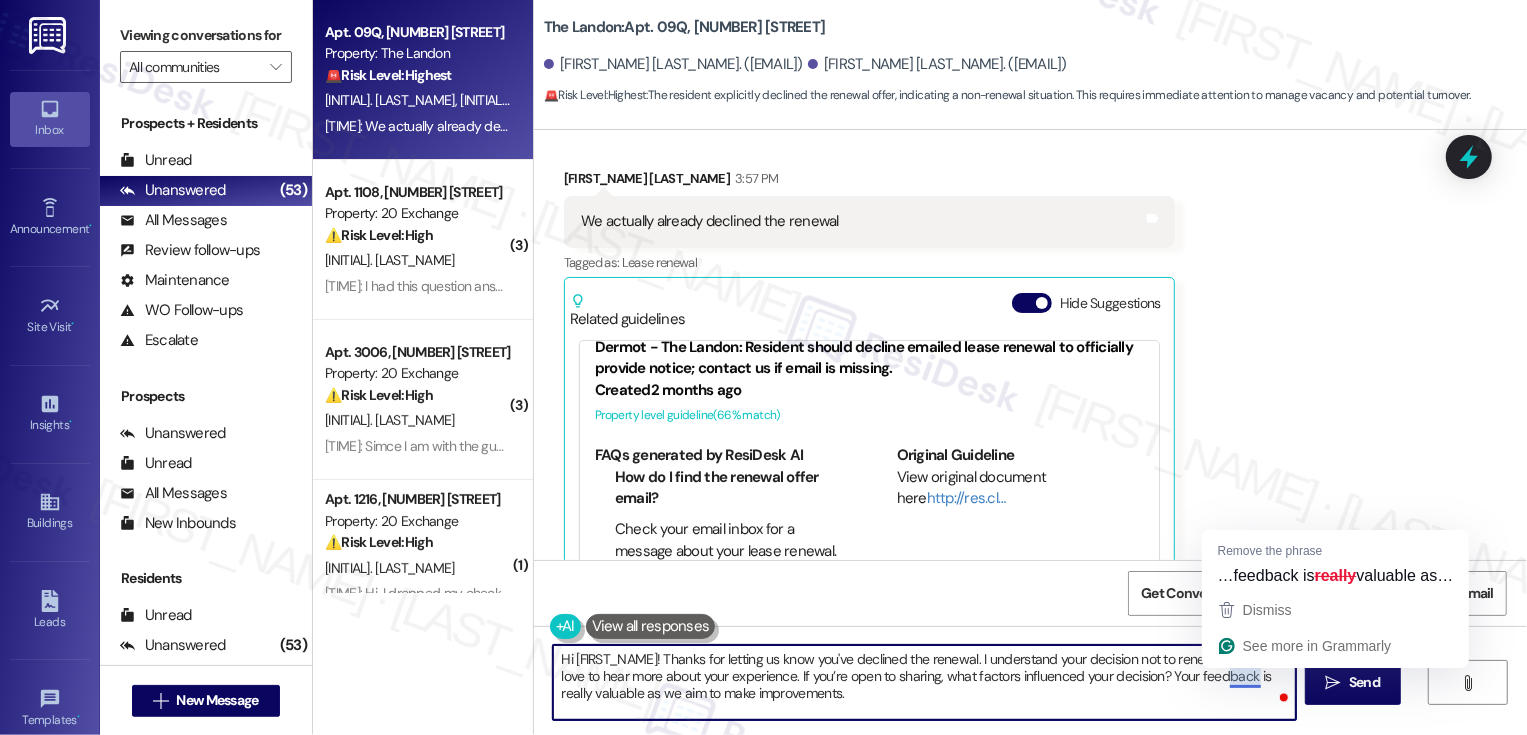 click on "Hi Heather! Thanks for letting us know you've declined the renewal. I understand your decision not to renew, though I’d love to hear more about your experience. If you’re open to sharing, what factors influenced your decision? Your feedback is really valuable as we aim to make improvements." at bounding box center [924, 682] 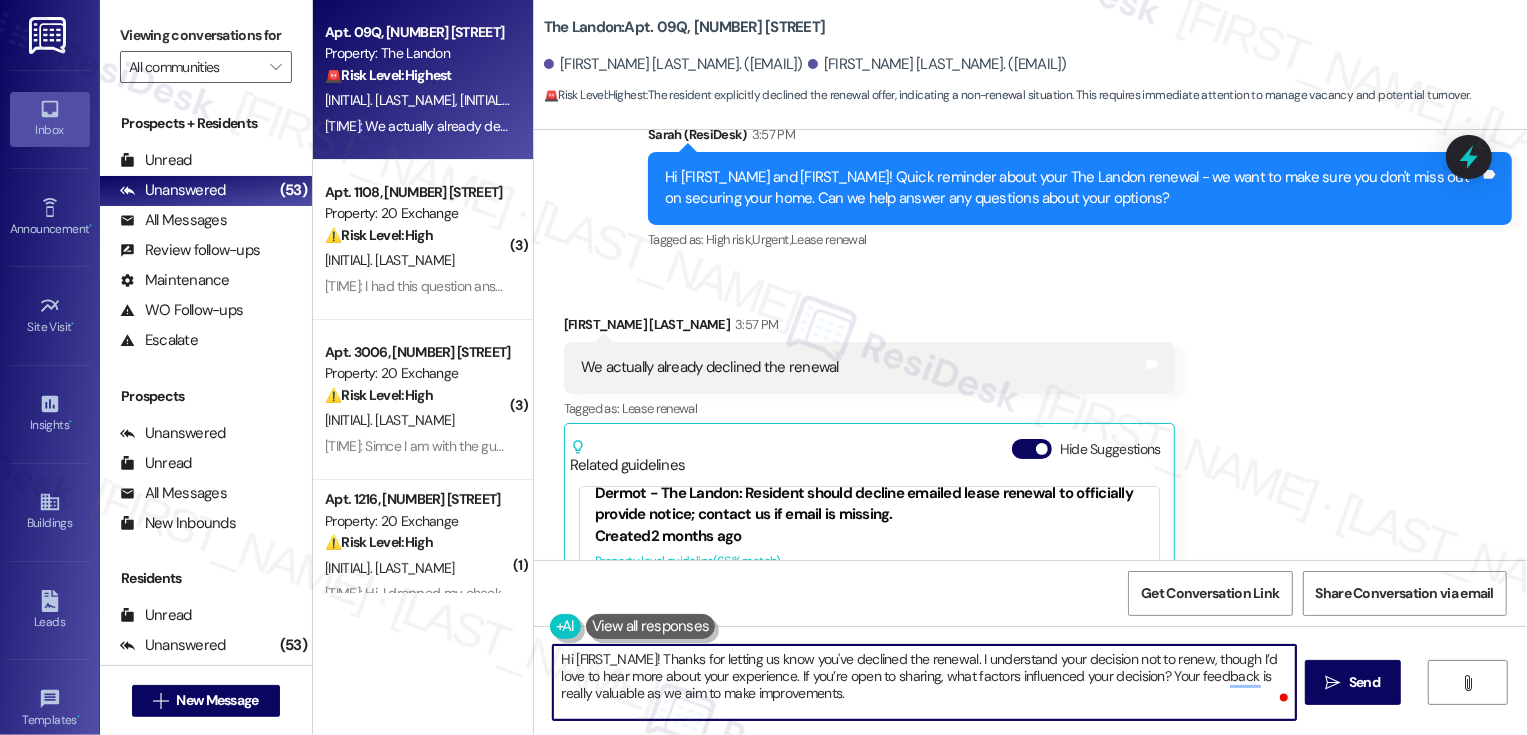 scroll, scrollTop: 9344, scrollLeft: 0, axis: vertical 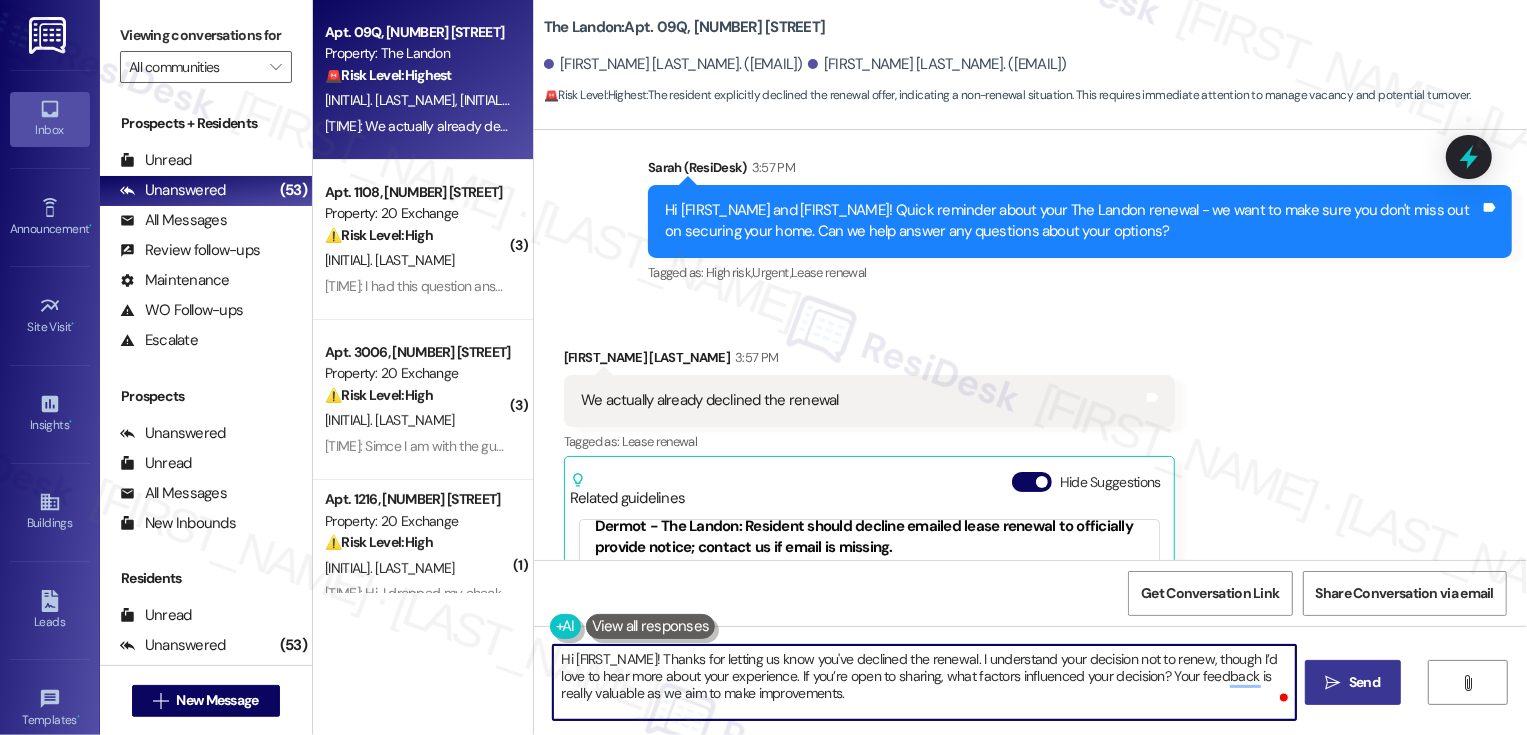 type on "Hi Heather! Thanks for letting us know you've declined the renewal. I understand your decision not to renew, though I’d love to hear more about your experience. If you’re open to sharing, what factors influenced your decision? Your feedback is really valuable as we aim to make improvements." 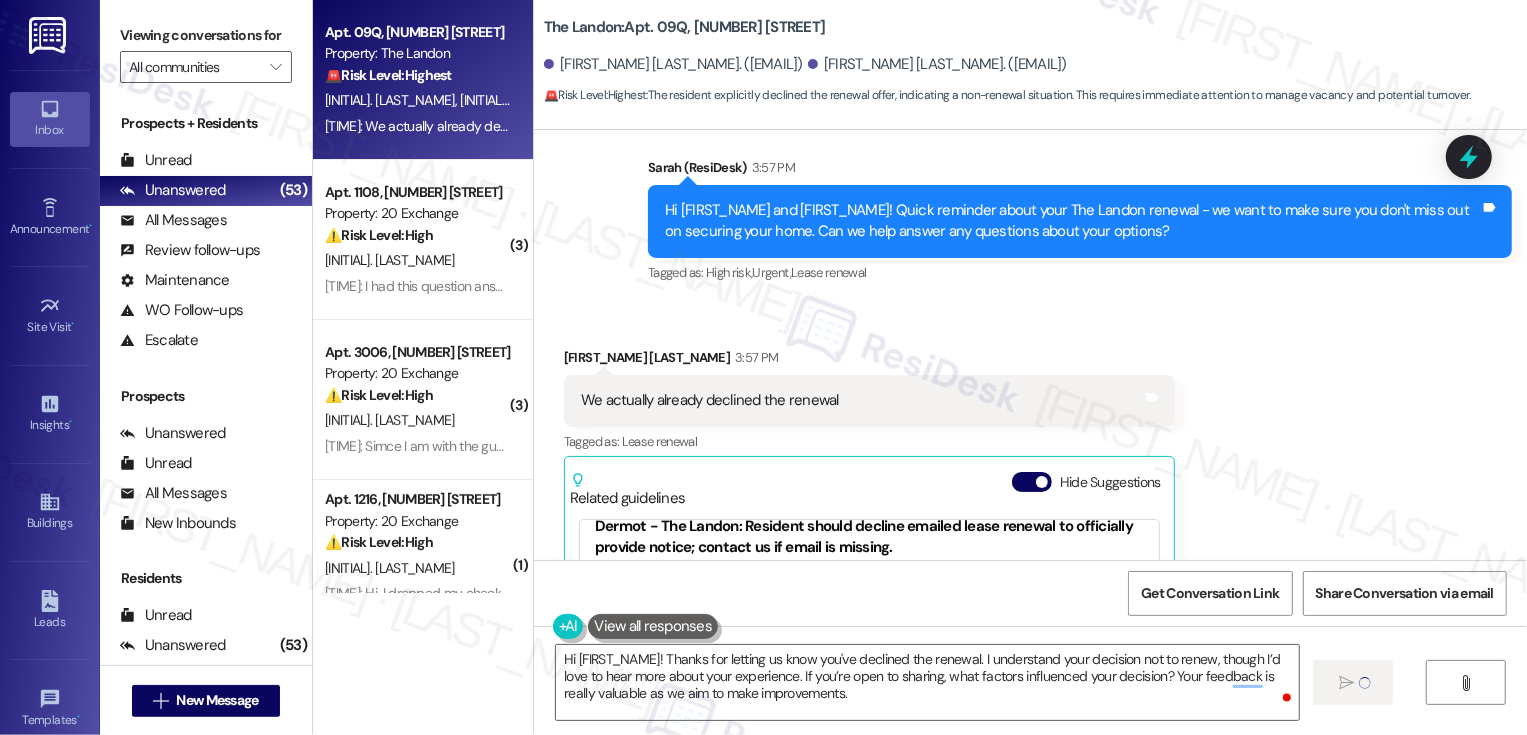 type 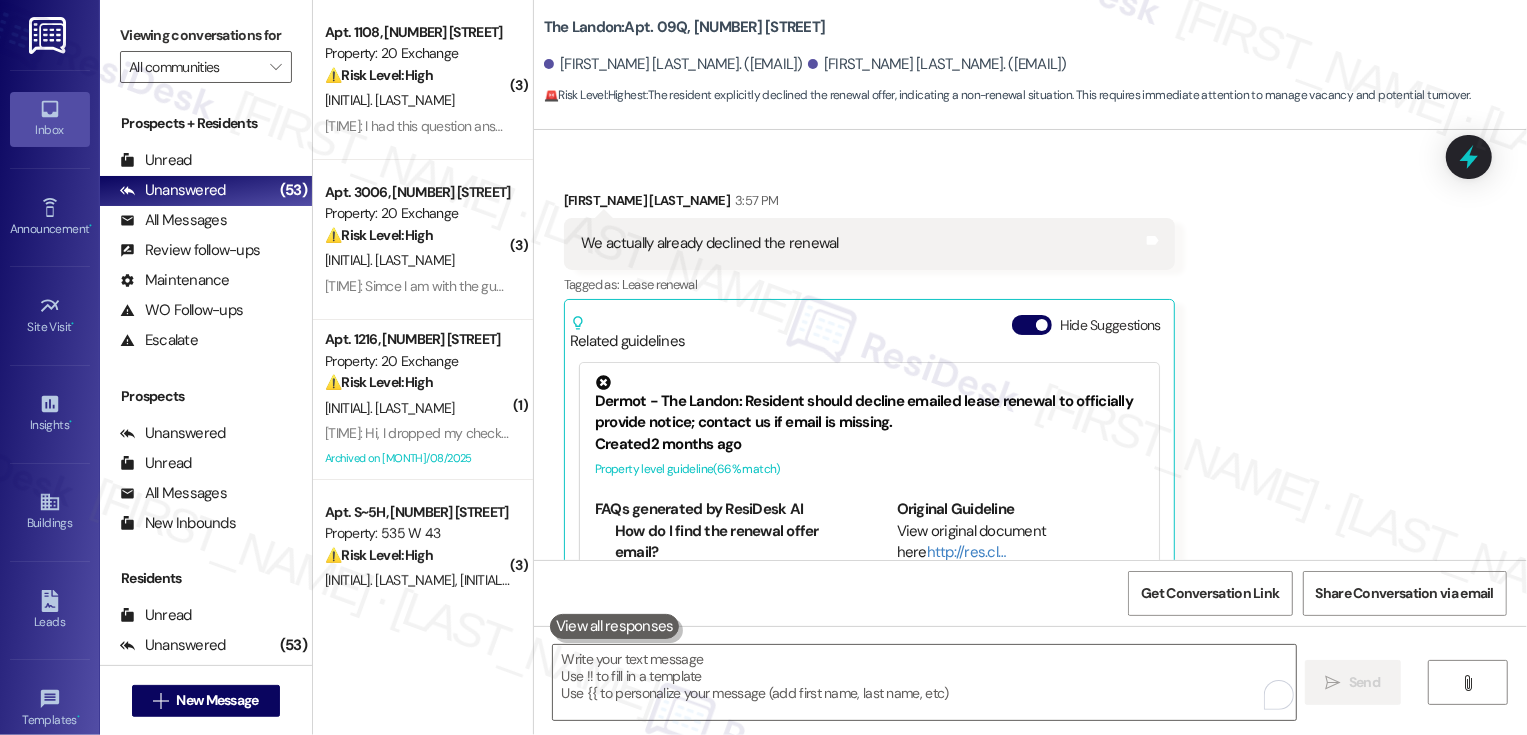 scroll, scrollTop: 9522, scrollLeft: 0, axis: vertical 